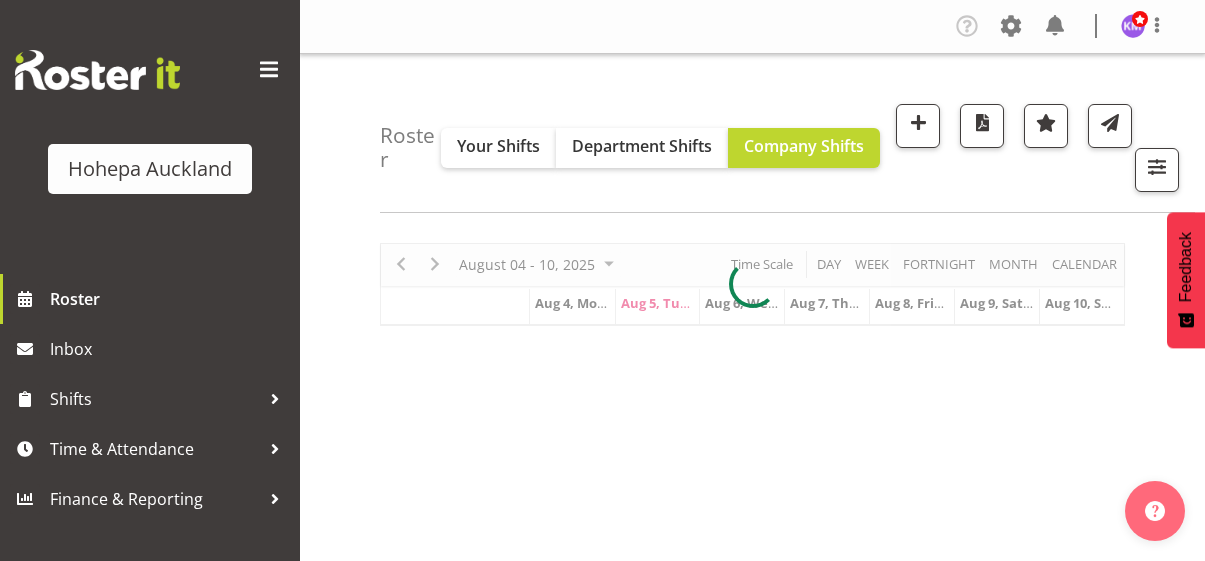 scroll, scrollTop: 0, scrollLeft: 0, axis: both 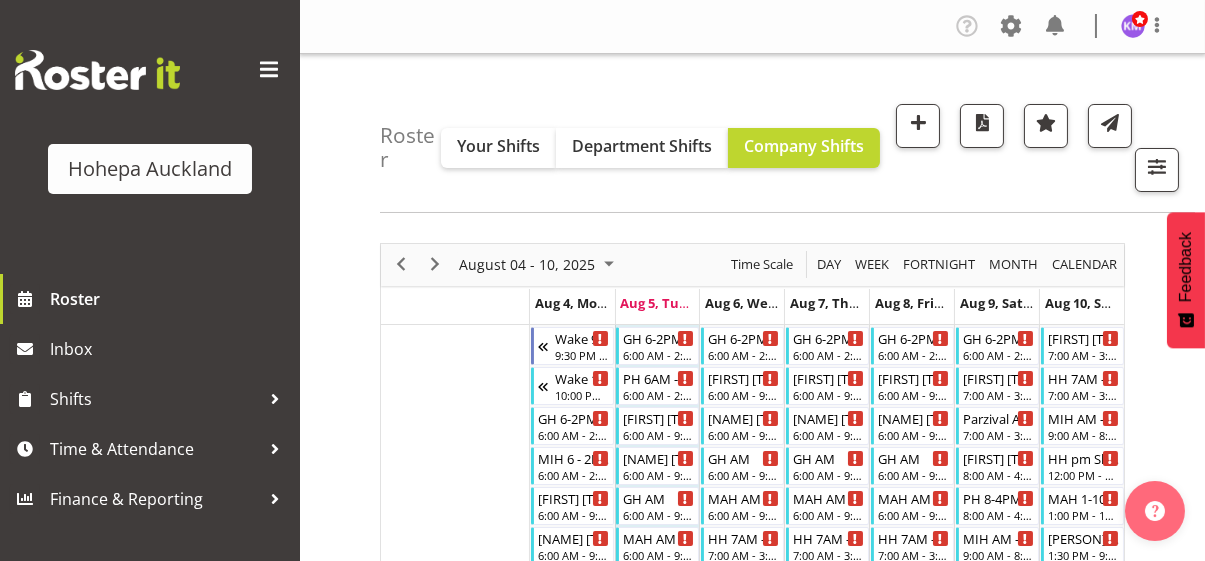 click at bounding box center [269, 70] 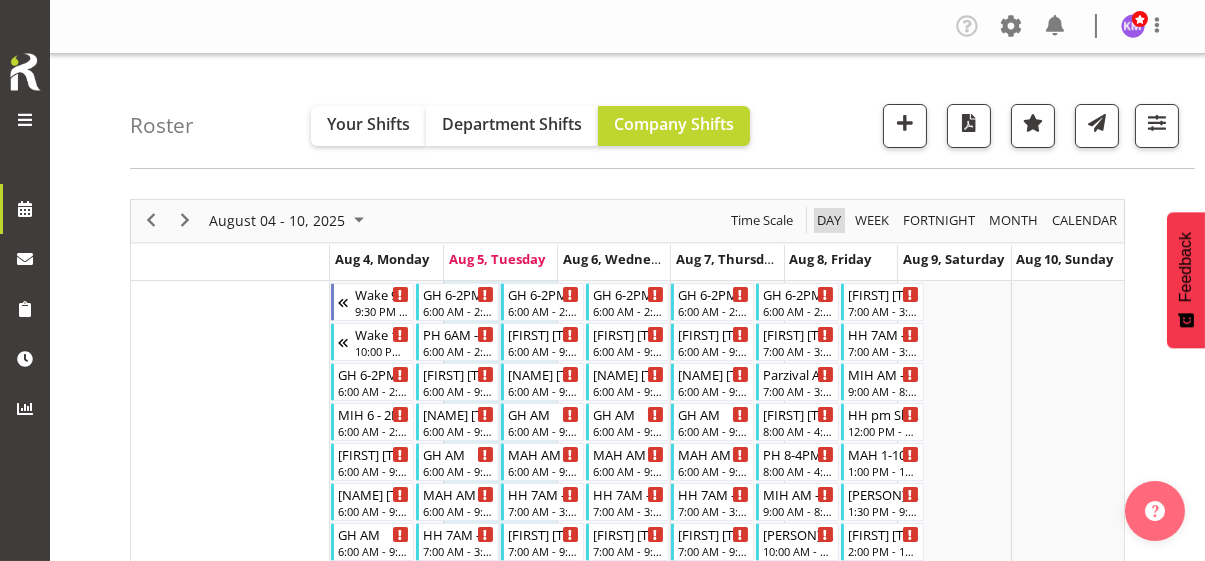 click on "Day" at bounding box center [829, 220] 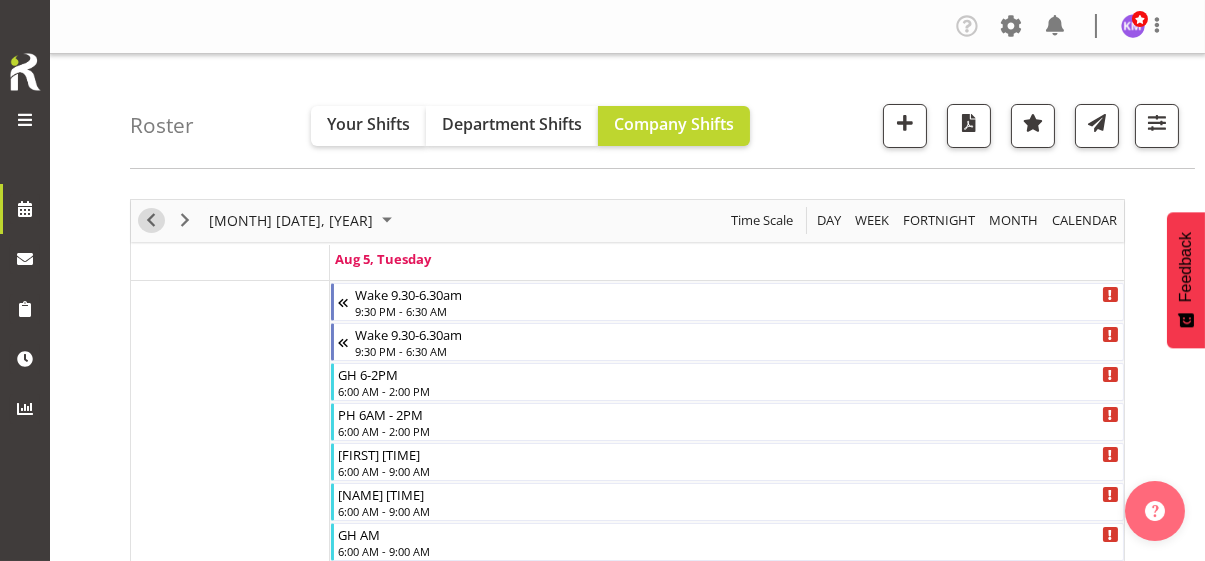 click at bounding box center (151, 220) 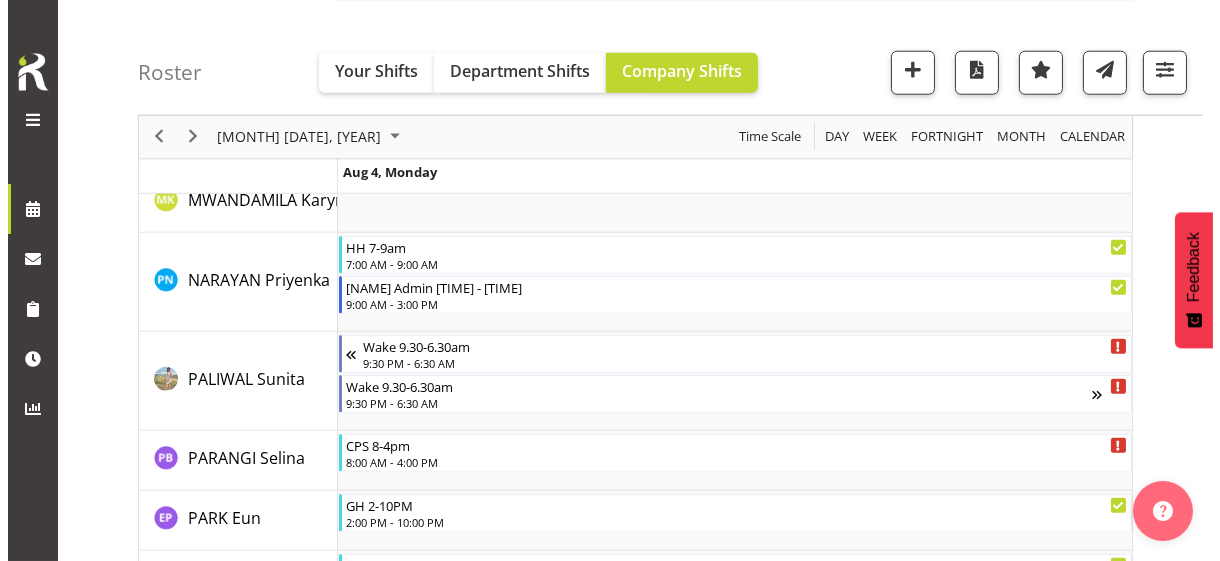 scroll, scrollTop: 4300, scrollLeft: 0, axis: vertical 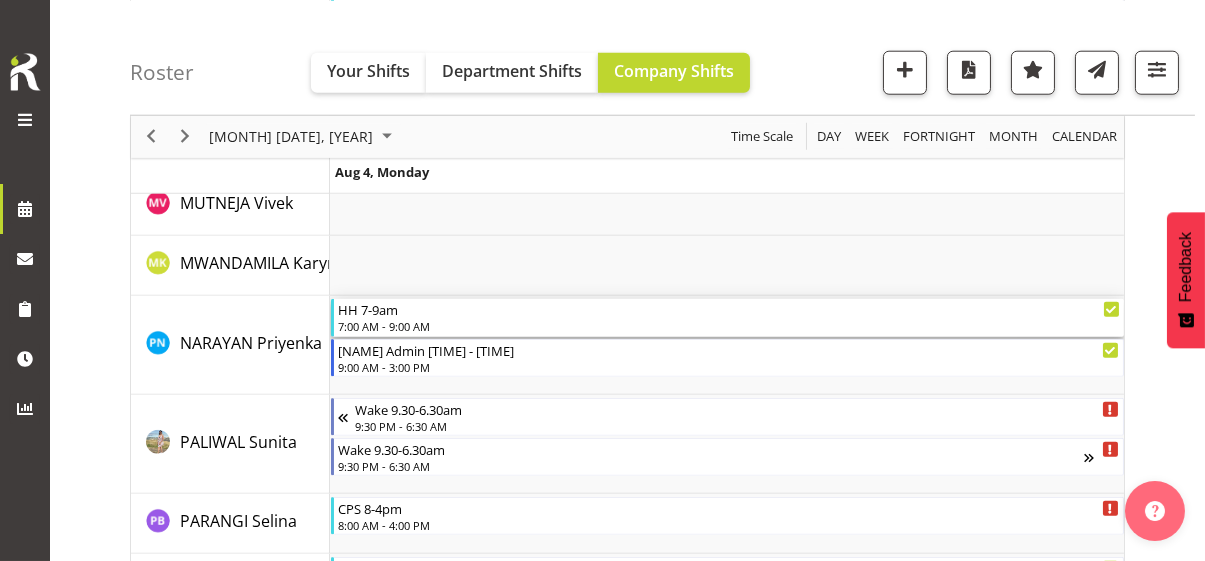 click on "HH 7-9am 7:00 AM - 9:00 AM" at bounding box center [729, 318] 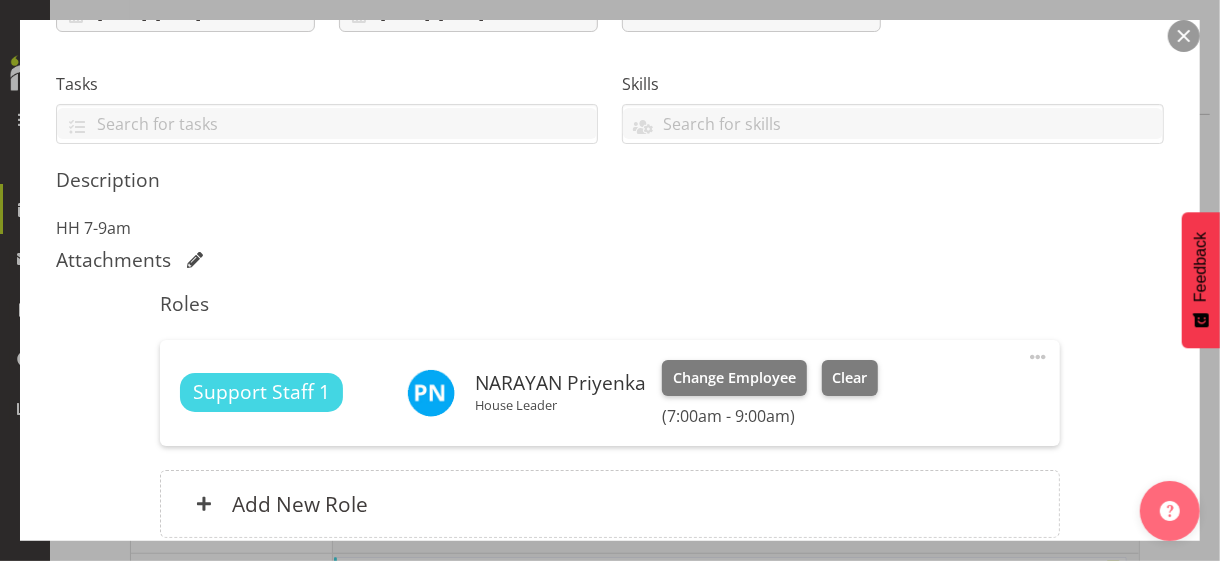 scroll, scrollTop: 400, scrollLeft: 0, axis: vertical 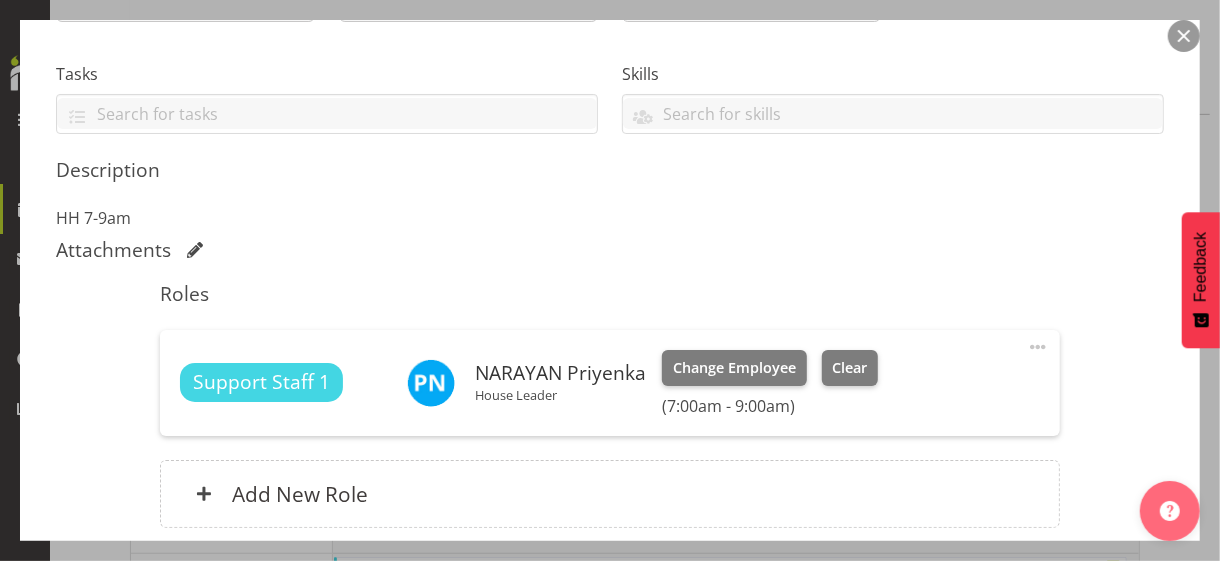 click on "Change Employee
Clear
([TIME] -
[TIME])" at bounding box center [770, 383] 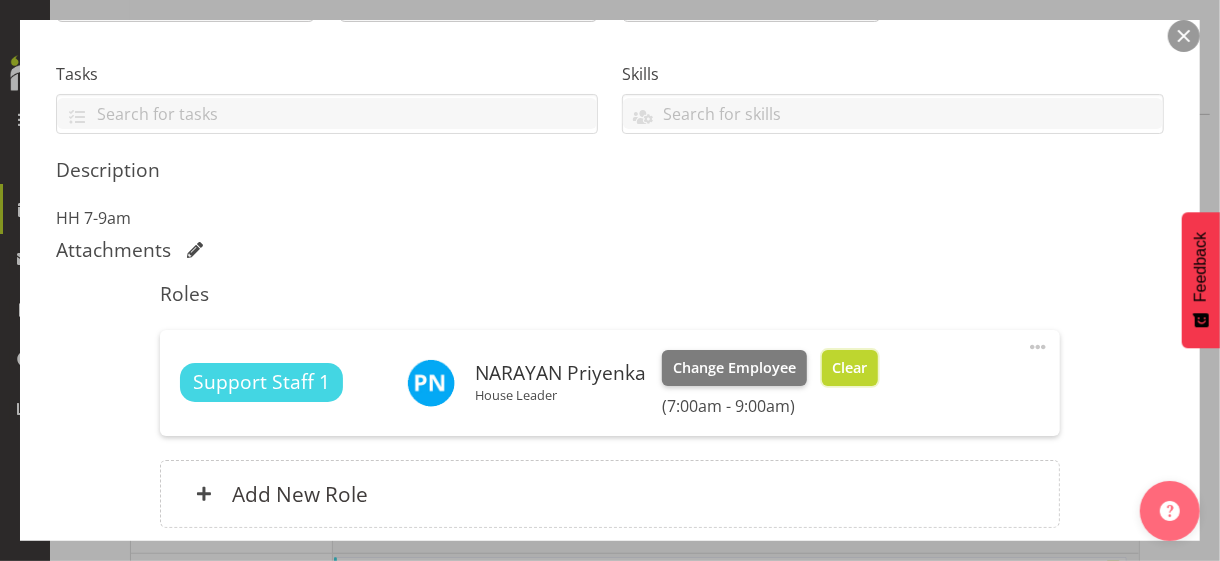 click on "Clear" at bounding box center (849, 368) 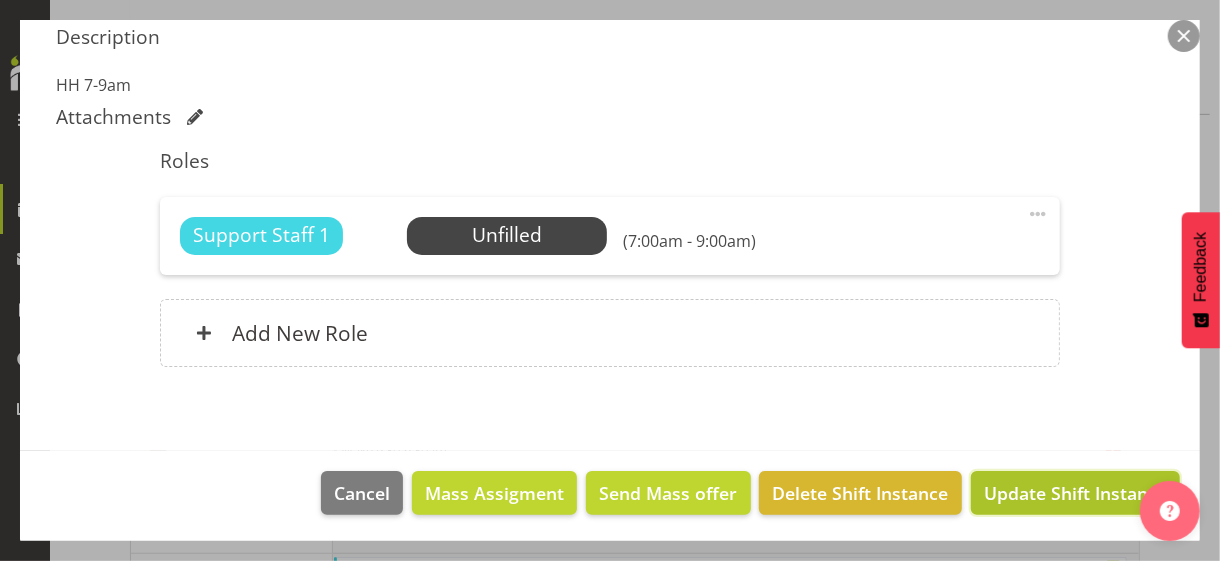 click on "Update Shift Instance" at bounding box center [1075, 493] 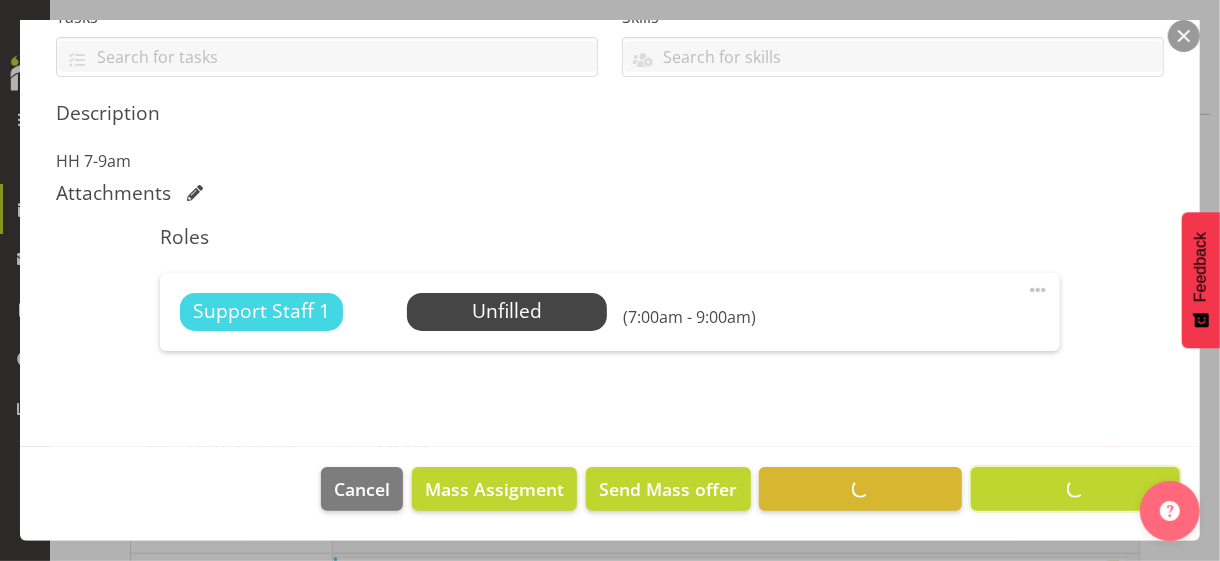 scroll, scrollTop: 455, scrollLeft: 0, axis: vertical 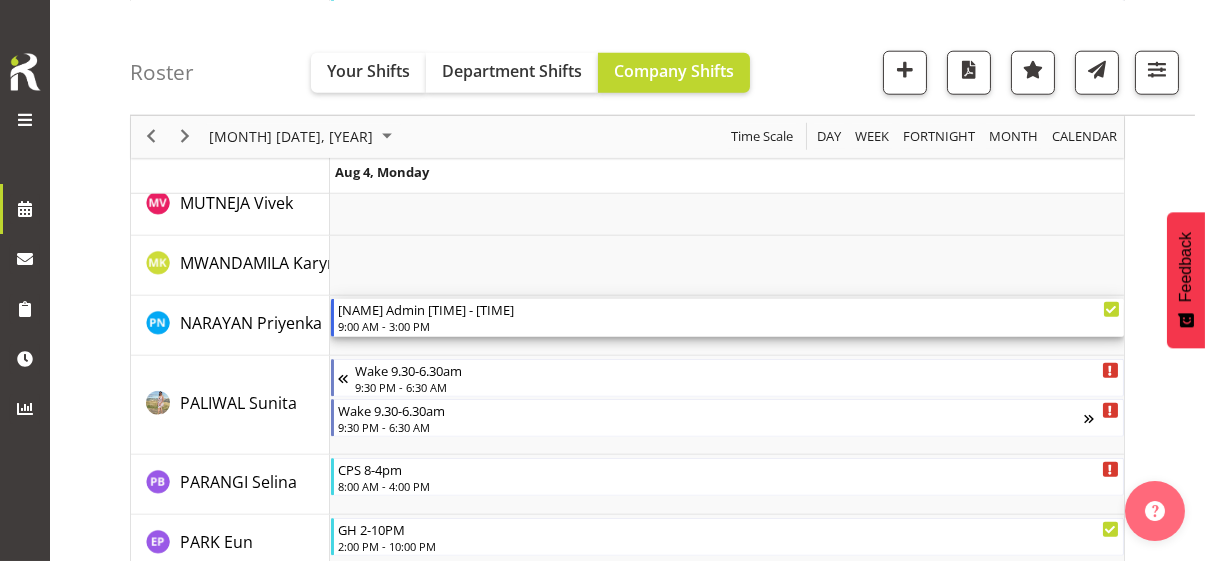 click on "9:00 AM - 3:00 PM" at bounding box center (729, 326) 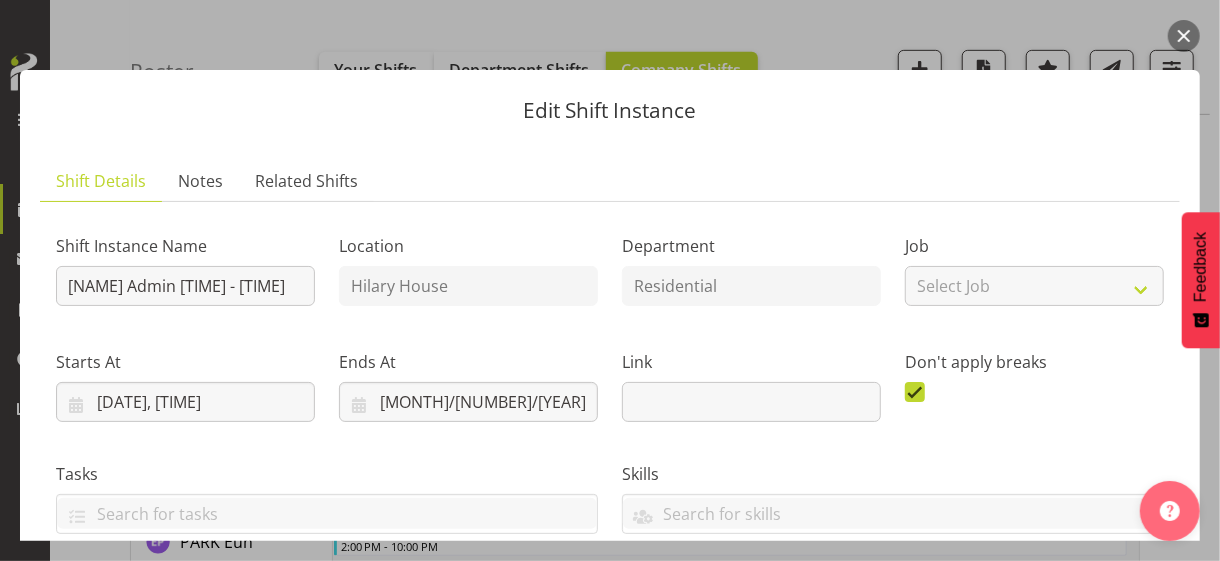 scroll, scrollTop: 400, scrollLeft: 0, axis: vertical 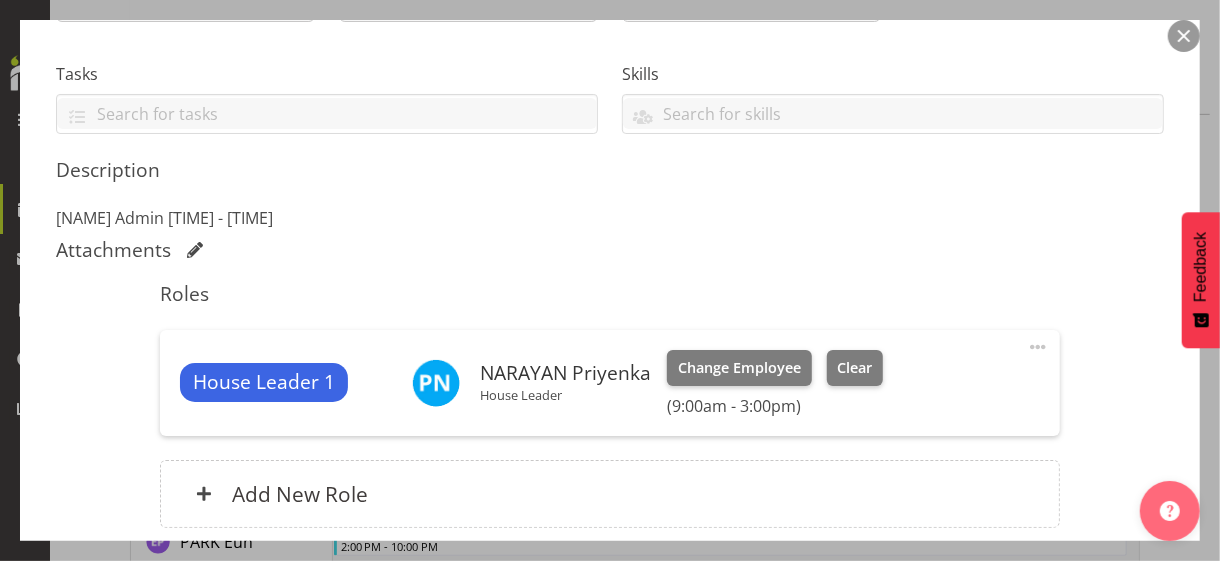 click at bounding box center (1038, 347) 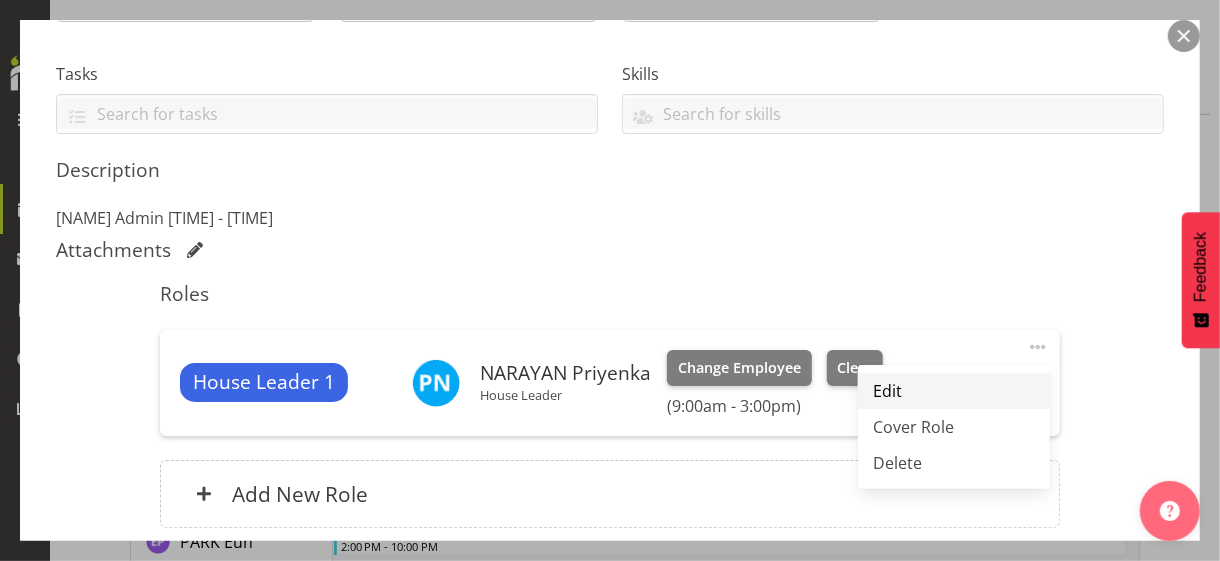 click on "Edit" at bounding box center (954, 391) 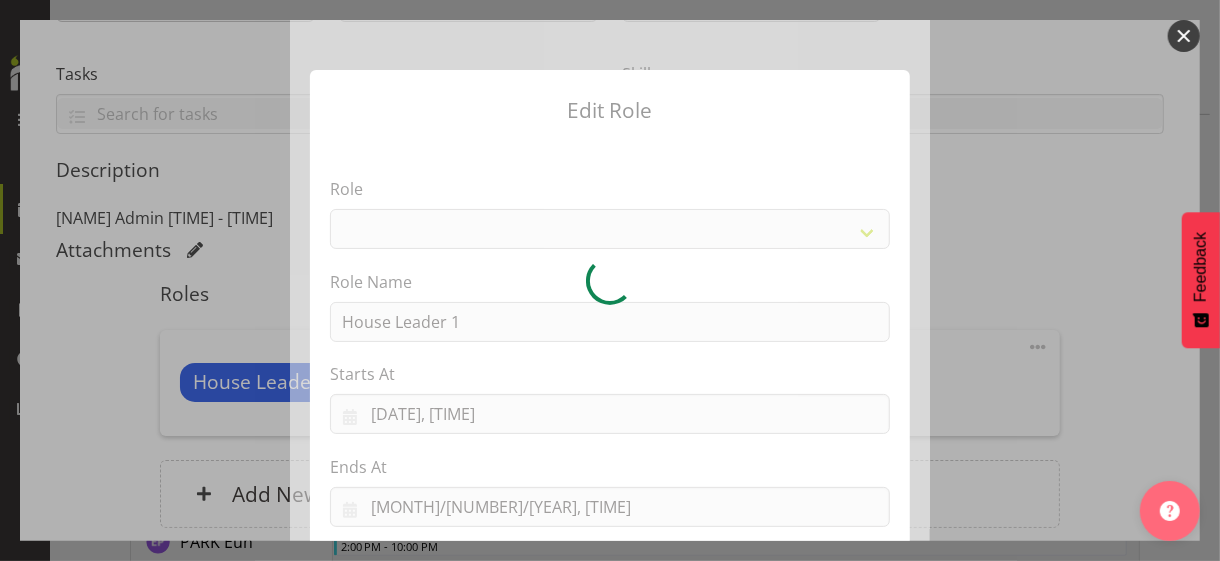 select on "[NUMBER]" 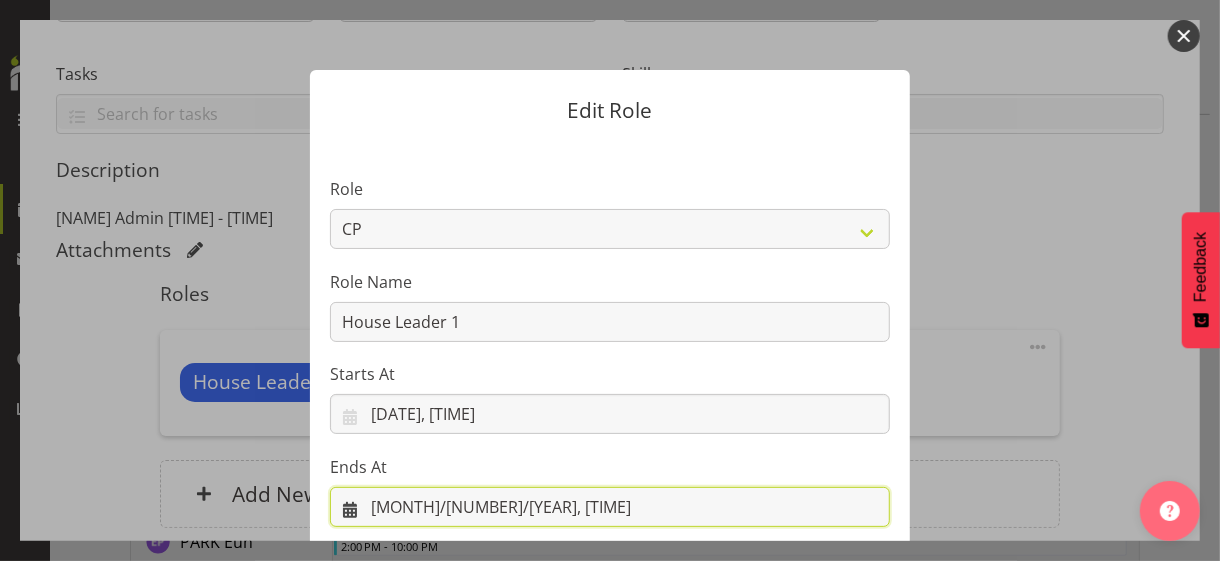 click on "[MONTH]/[NUMBER]/[YEAR], [TIME]" at bounding box center [610, 507] 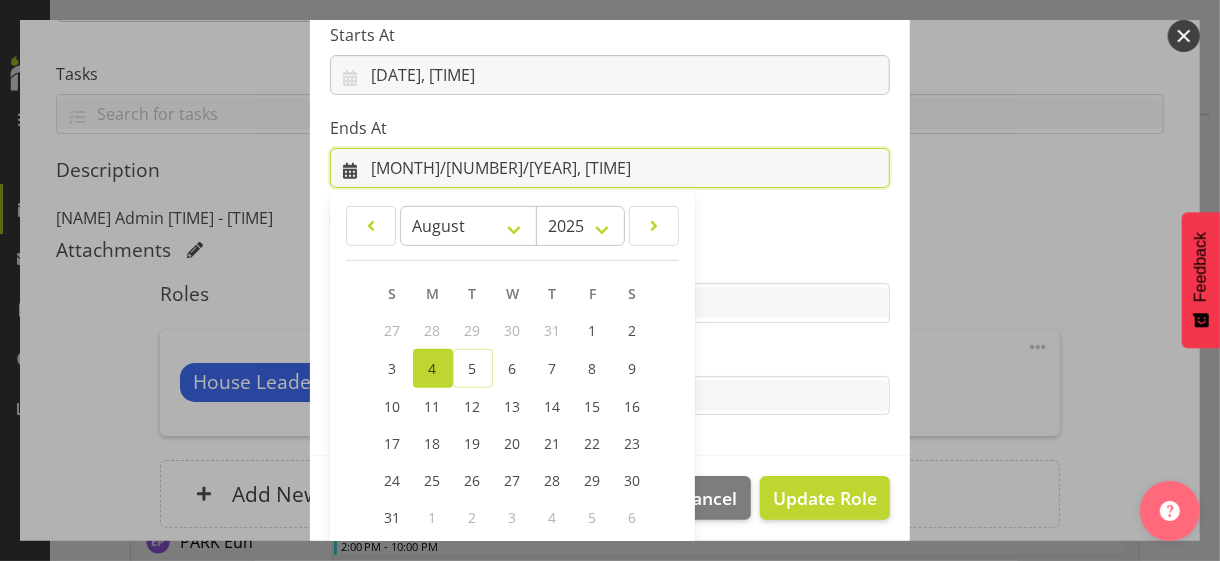 scroll, scrollTop: 441, scrollLeft: 0, axis: vertical 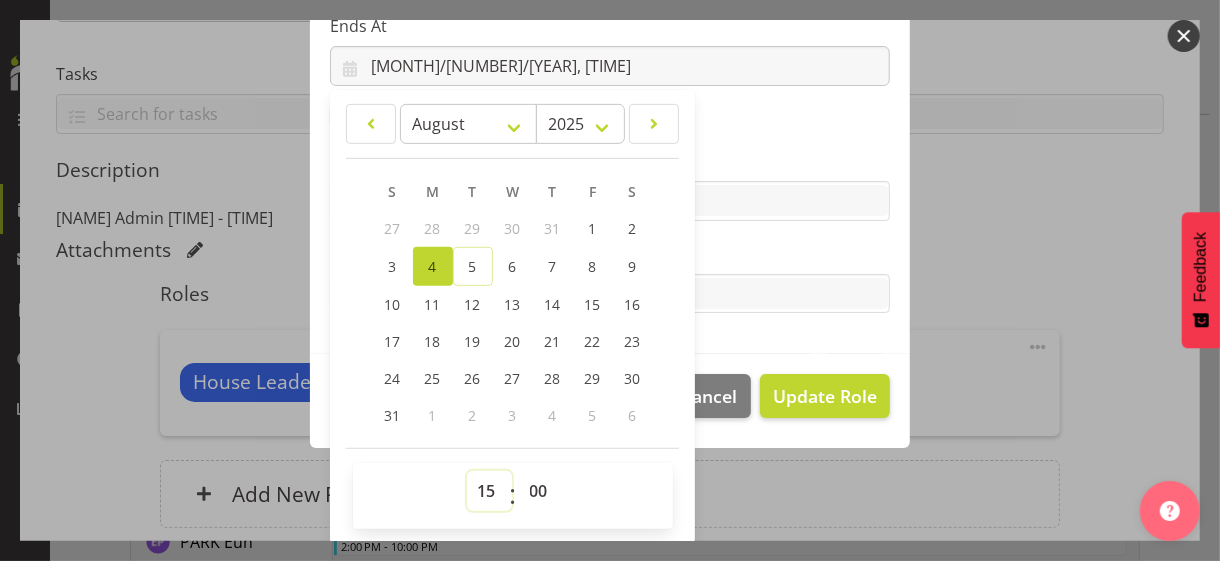 click on "00   01   02   03   04   05   06   07   08   09   10   11   12   13   14   15   16   17   18   19   20   21   22   23" at bounding box center (489, 491) 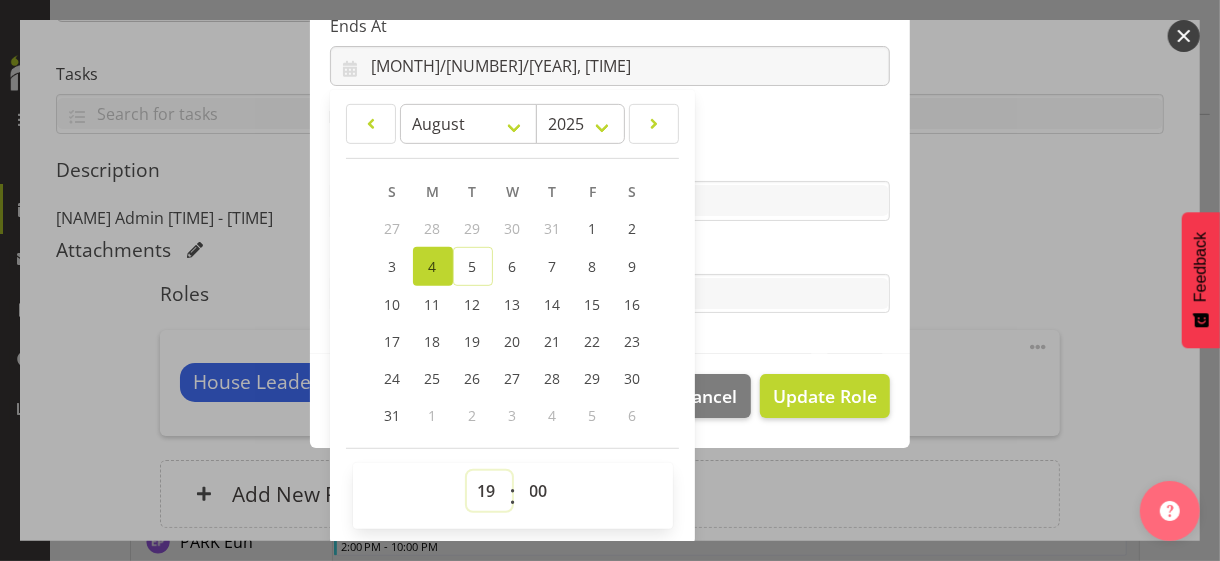 click on "00   01   02   03   04   05   06   07   08   09   10   11   12   13   14   15   16   17   18   19   20   21   22   23" at bounding box center (489, 491) 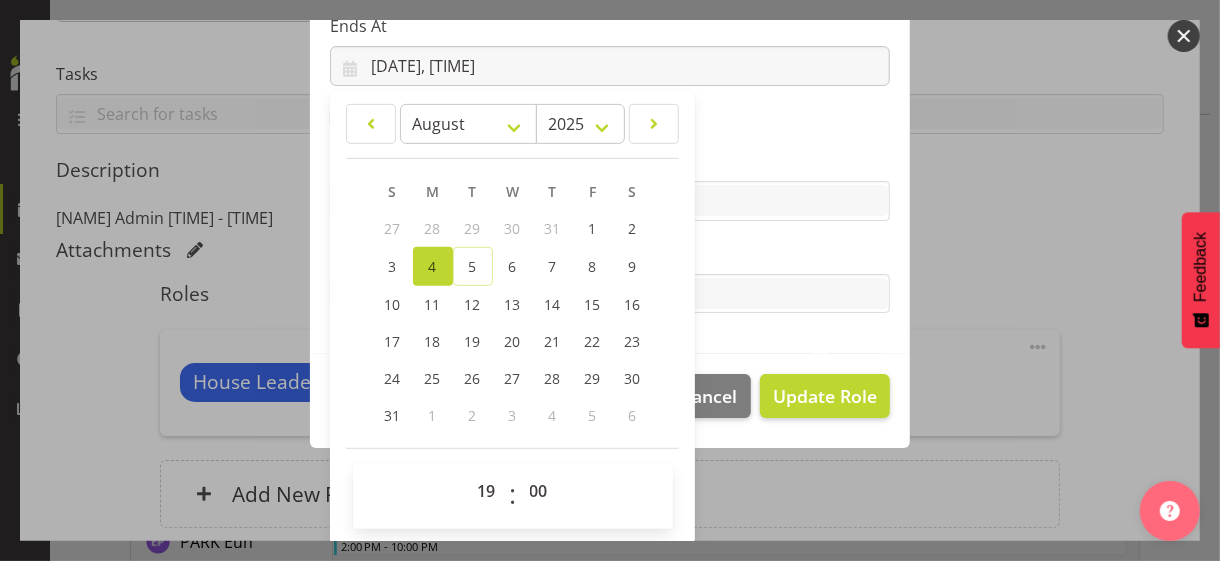 click on "Tasks" at bounding box center [610, 254] 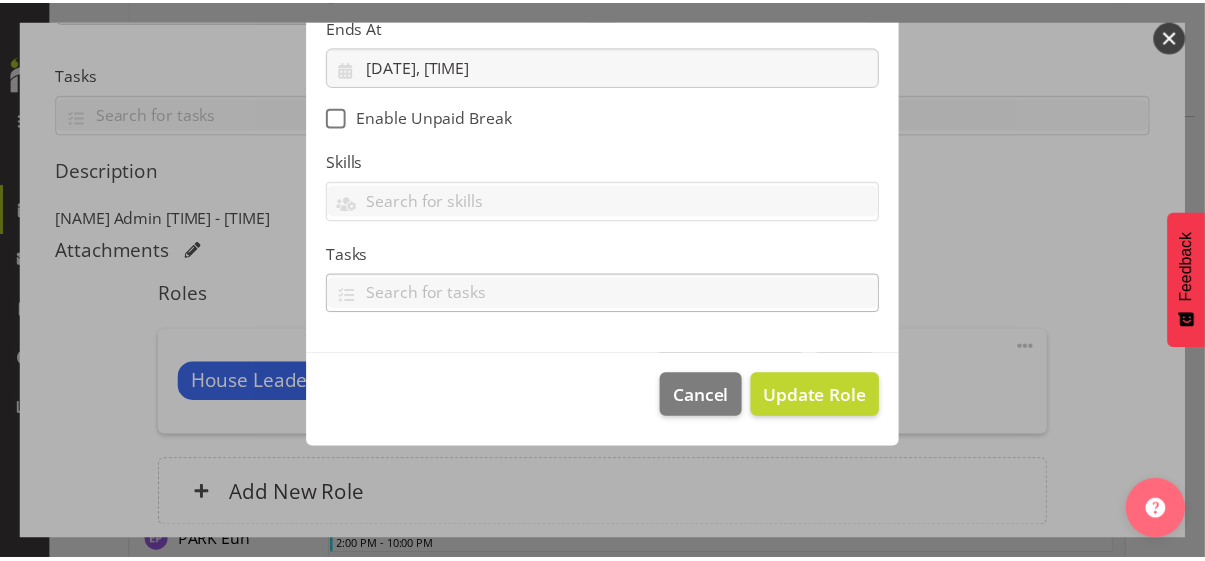 scroll, scrollTop: 346, scrollLeft: 0, axis: vertical 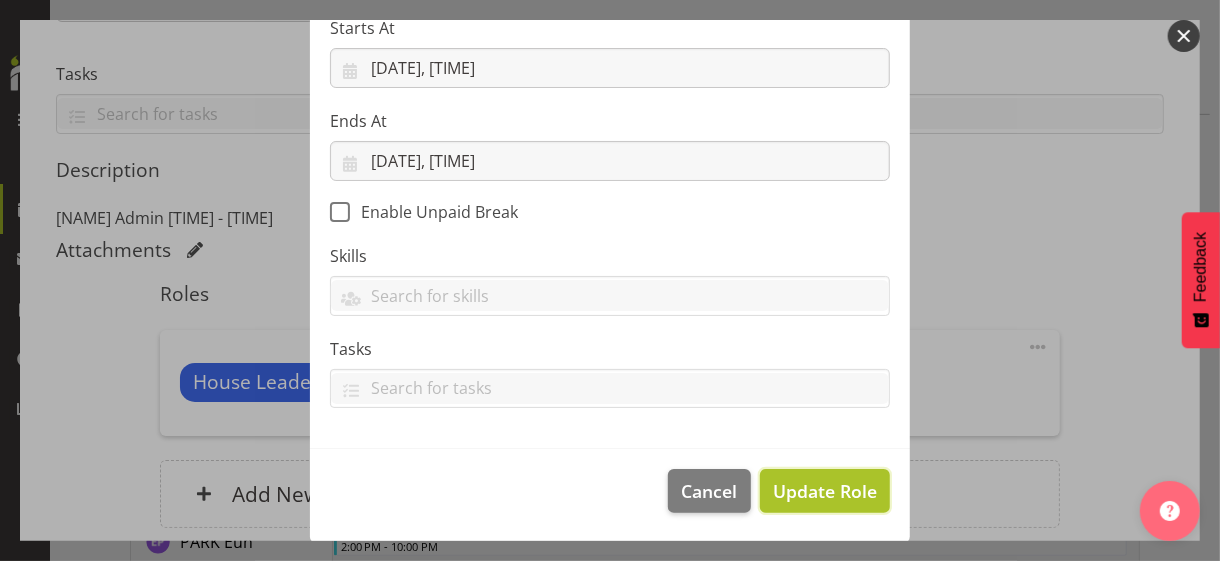click on "Update Role" at bounding box center [825, 491] 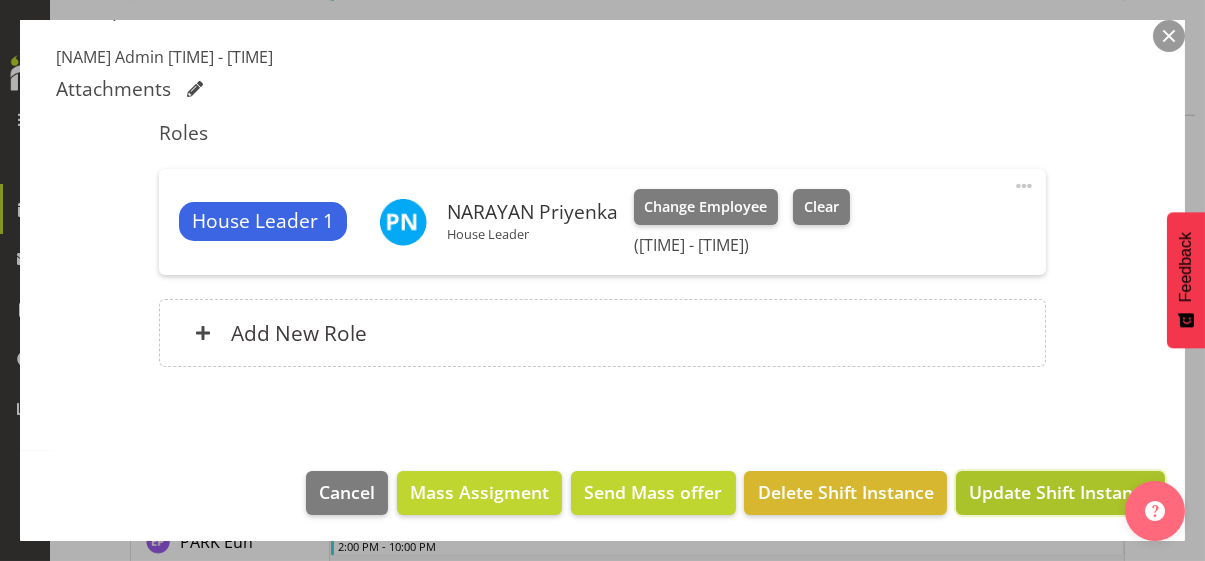 click on "Update Shift Instance" at bounding box center [1060, 492] 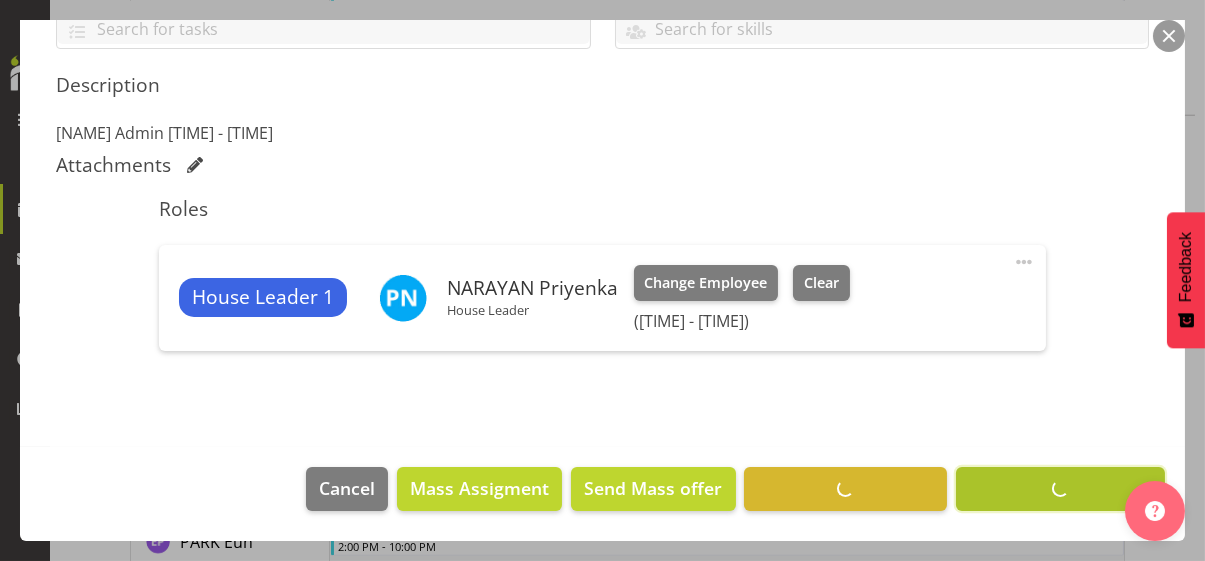 scroll, scrollTop: 482, scrollLeft: 0, axis: vertical 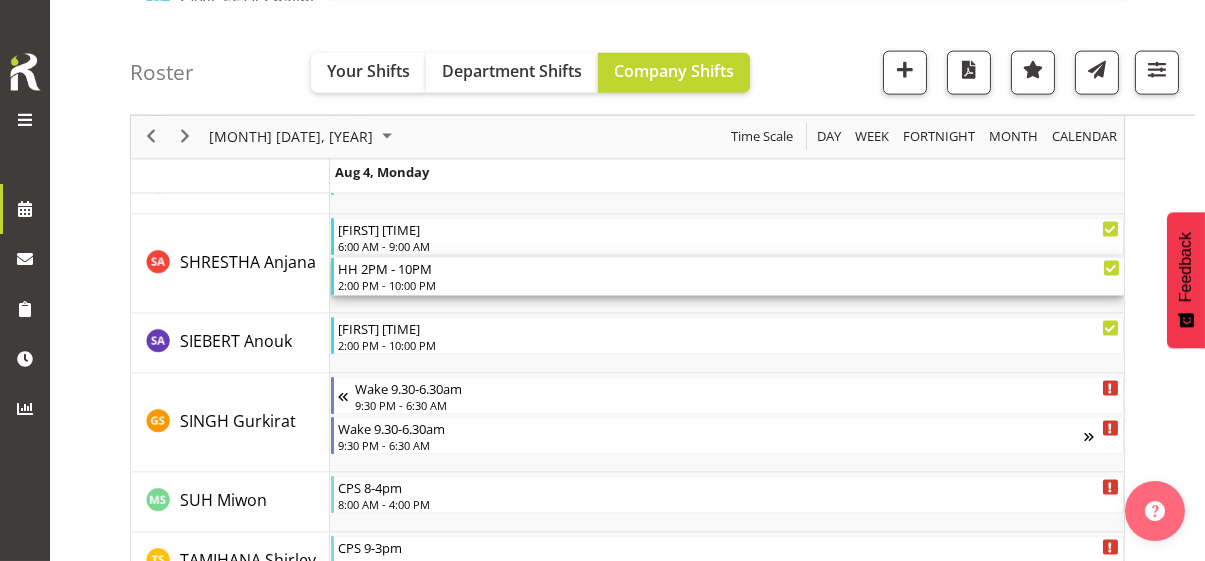 click on "2:00 PM - 10:00 PM" at bounding box center [729, 285] 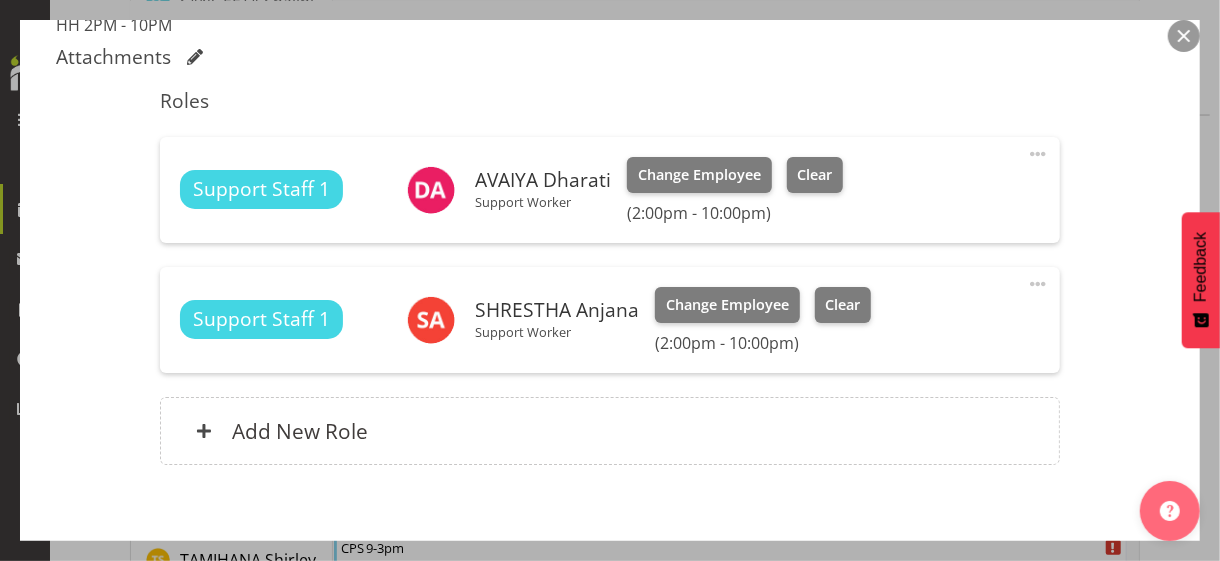 scroll, scrollTop: 600, scrollLeft: 0, axis: vertical 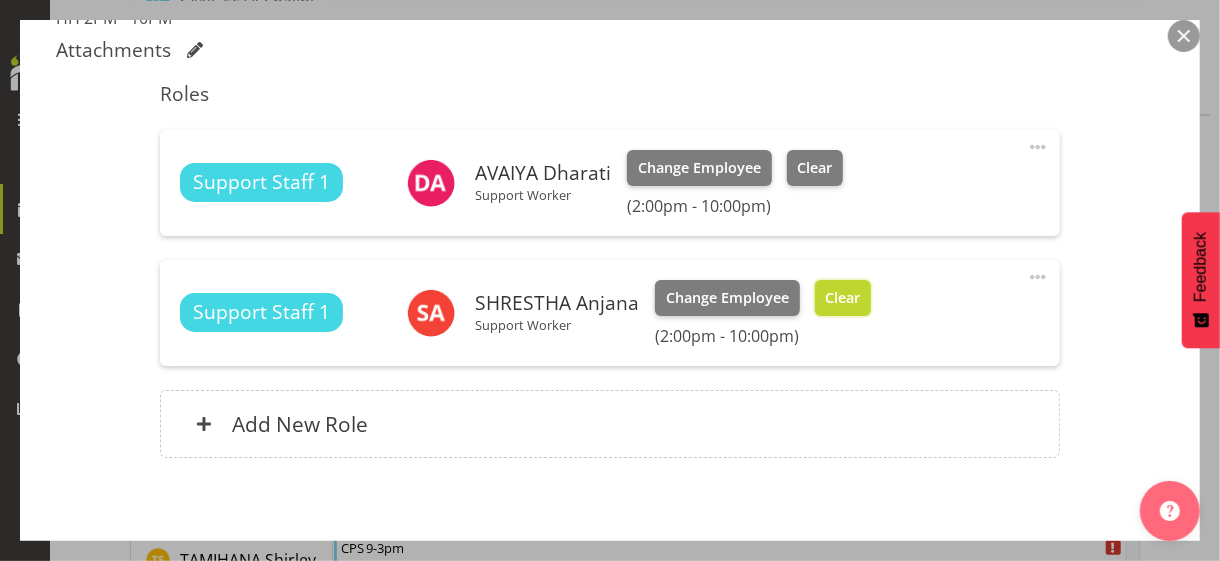 click on "Clear" at bounding box center [842, 298] 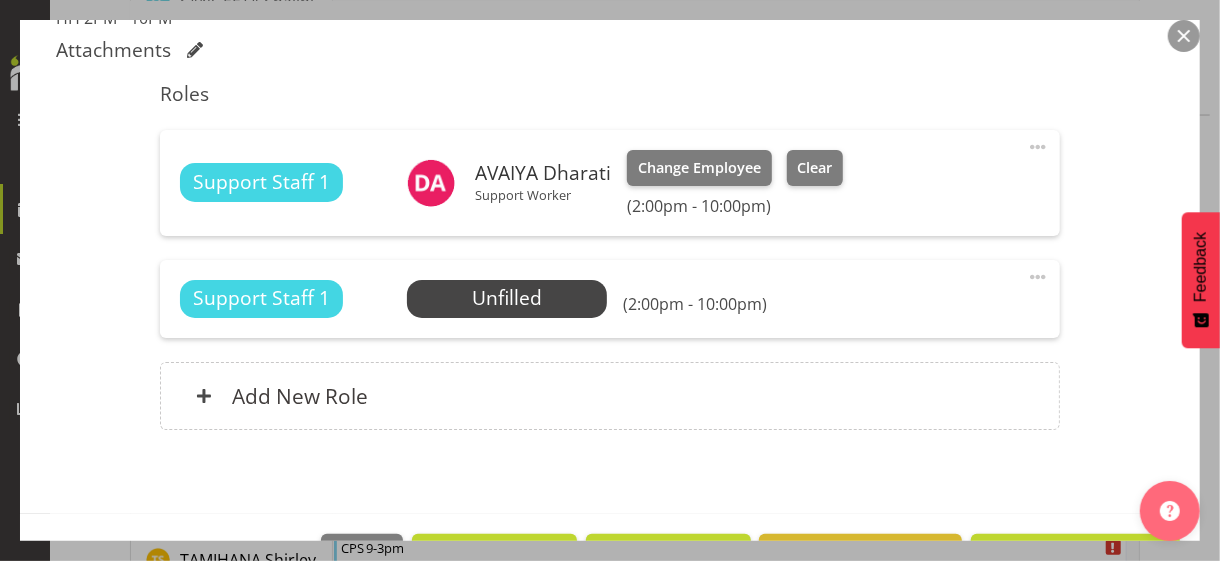 click at bounding box center (1038, 147) 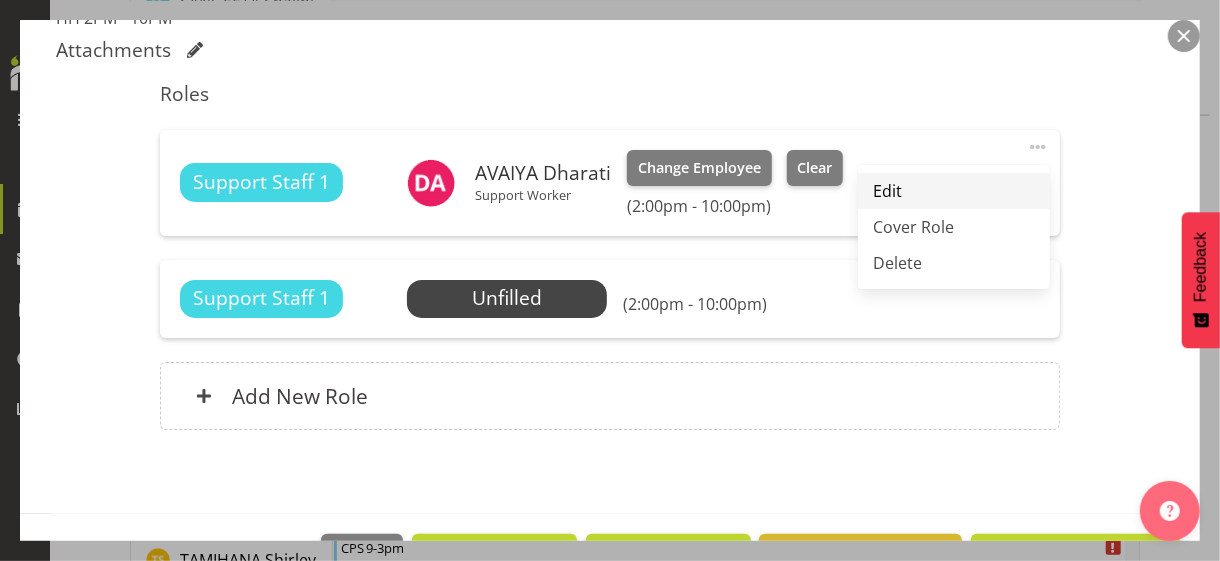 click on "Edit" at bounding box center (954, 191) 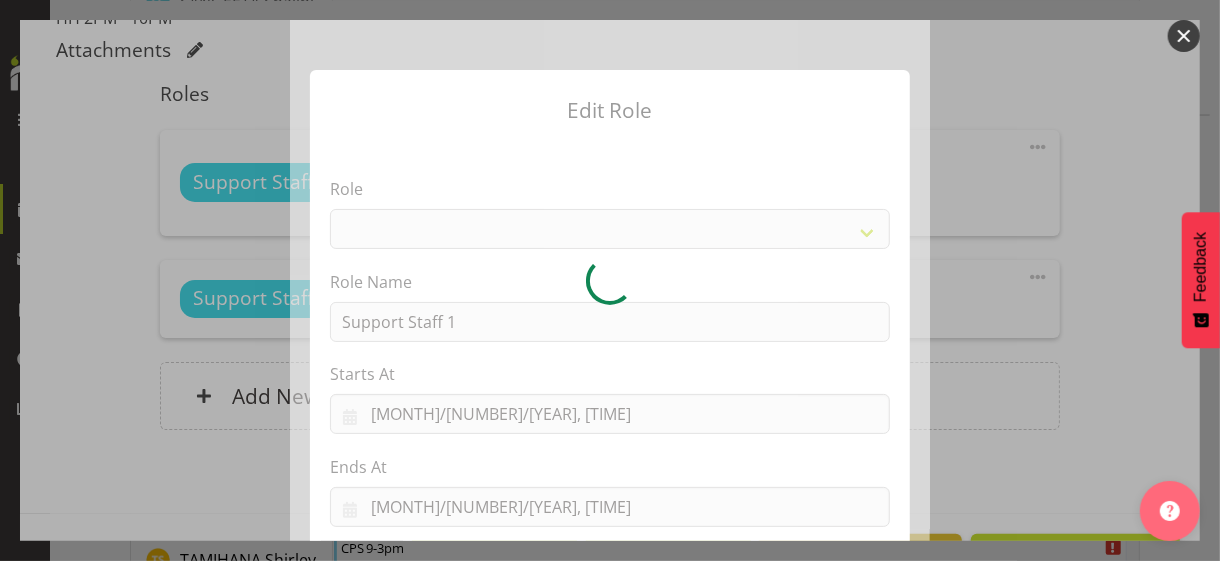 select on "1091" 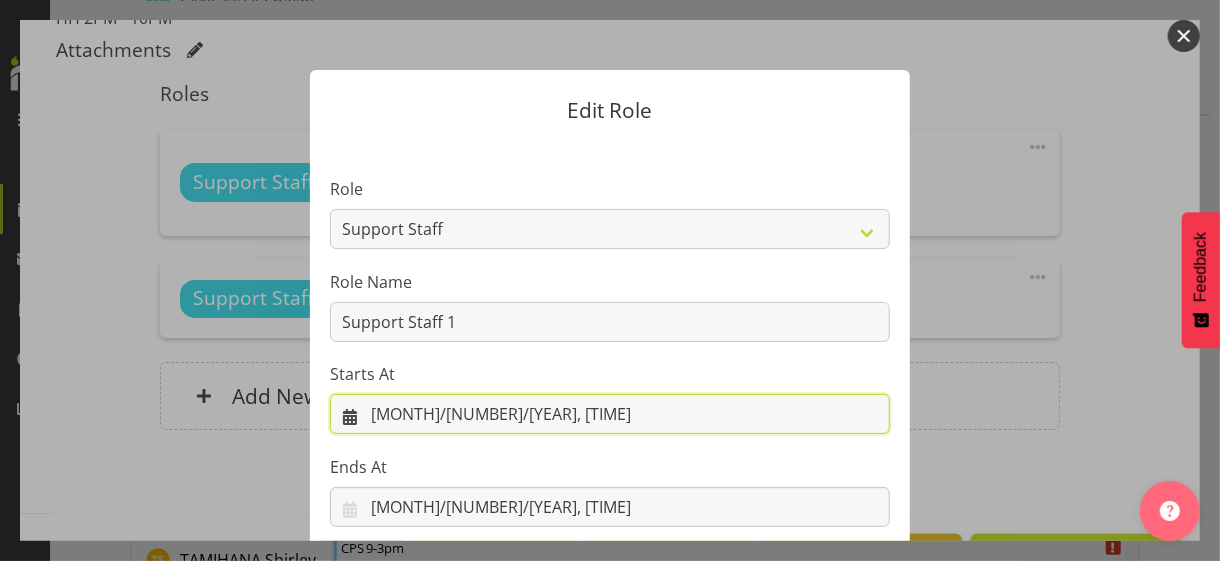 click on "[MONTH]/[NUMBER]/[YEAR], [TIME]" at bounding box center (610, 414) 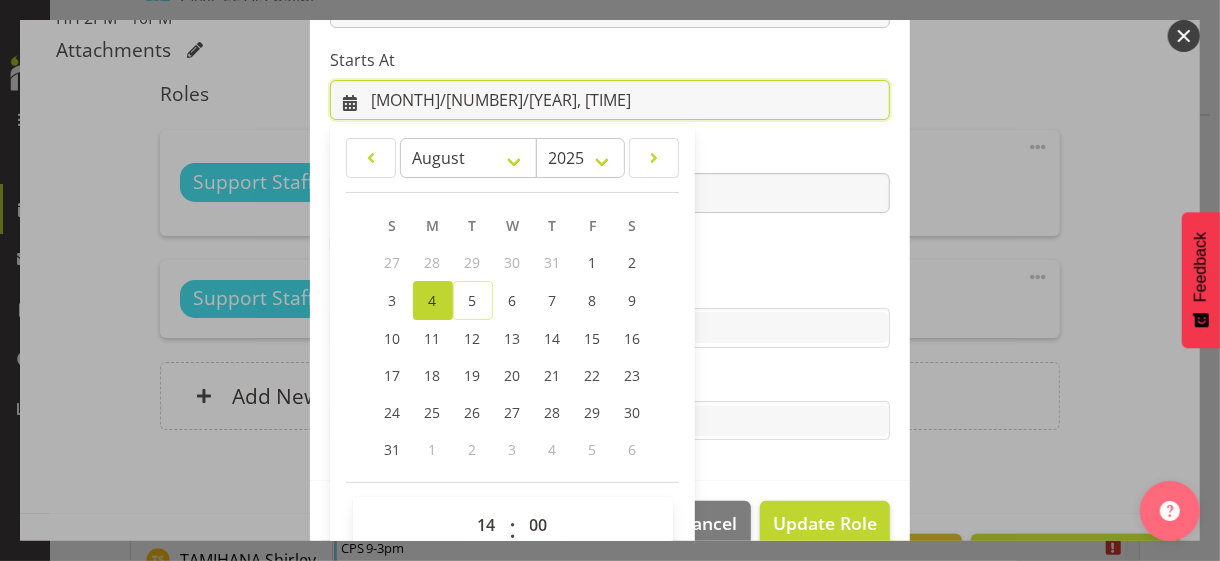 scroll, scrollTop: 347, scrollLeft: 0, axis: vertical 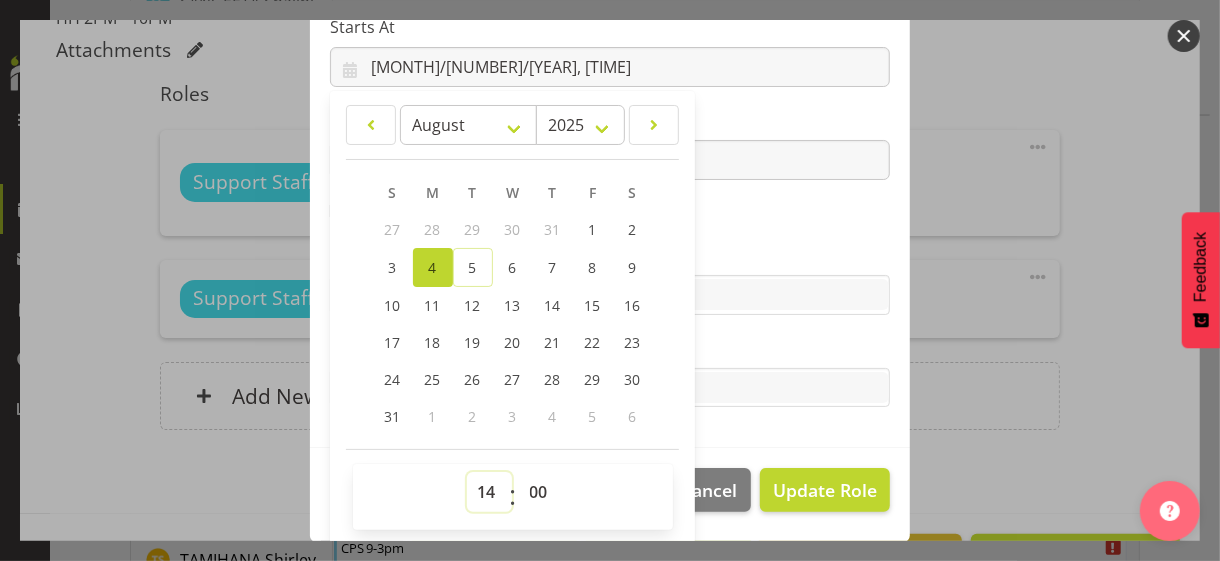 click on "00   01   02   03   04   05   06   07   08   09   10   11   12   13   14   15   16   17   18   19   20   21   22   23" at bounding box center (489, 492) 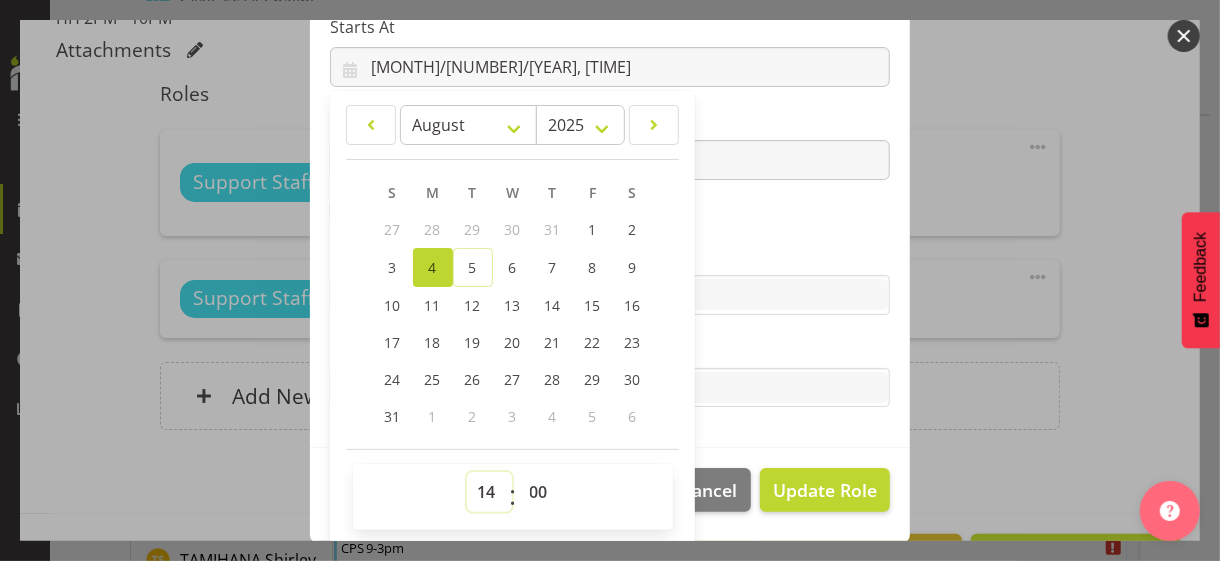 select on "13" 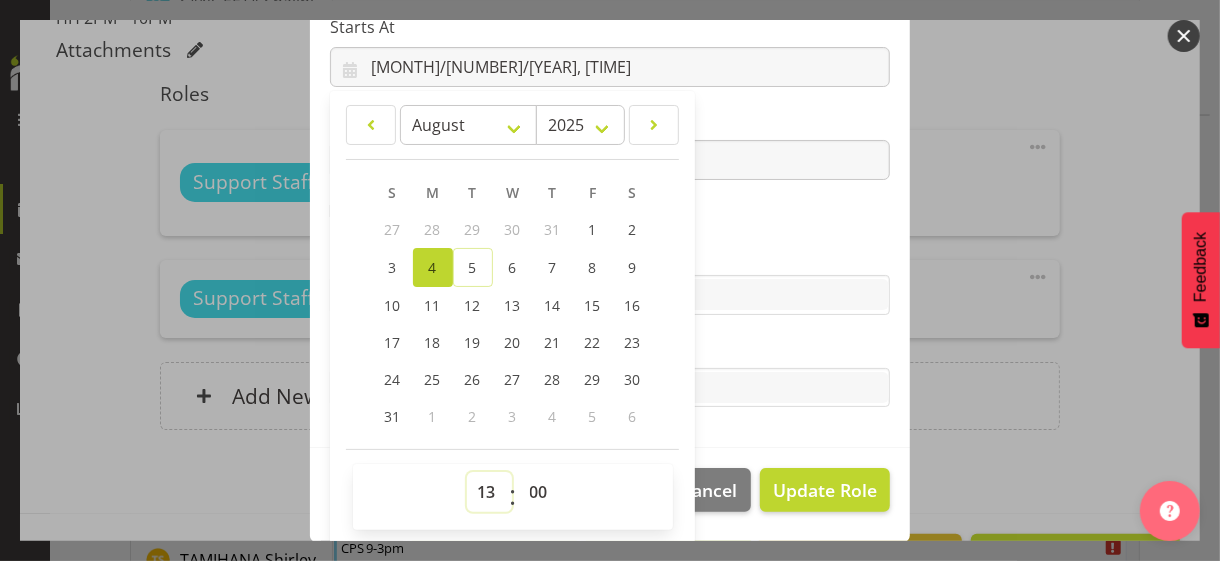 click on "00   01   02   03   04   05   06   07   08   09   10   11   12   13   14   15   16   17   18   19   20   21   22   23" at bounding box center [489, 492] 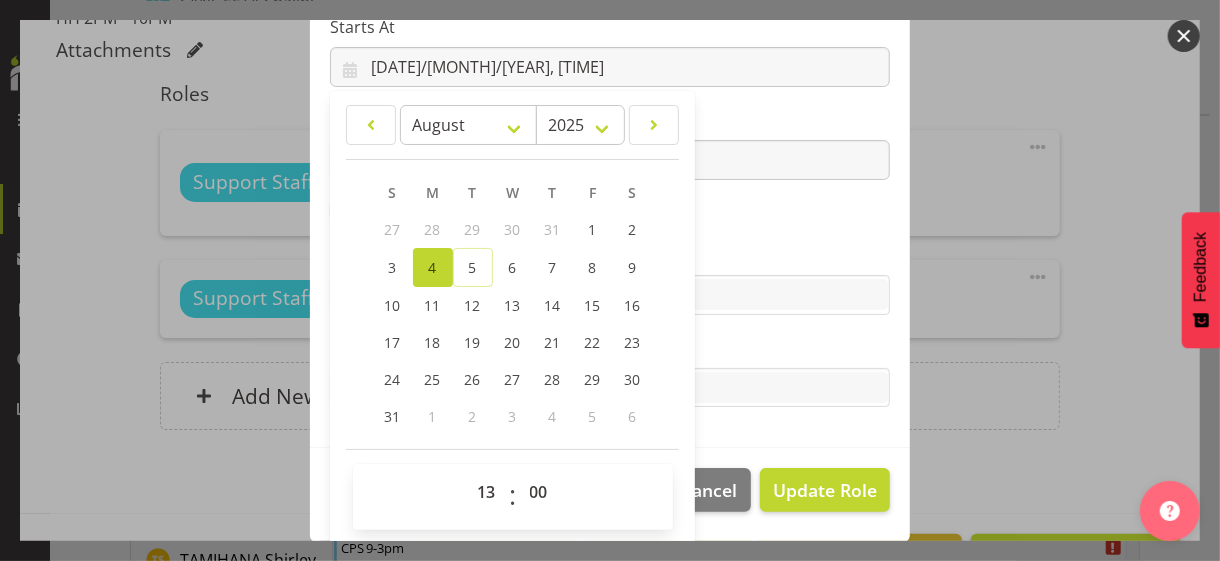 click on "Skills  Medication Trained" at bounding box center (610, 279) 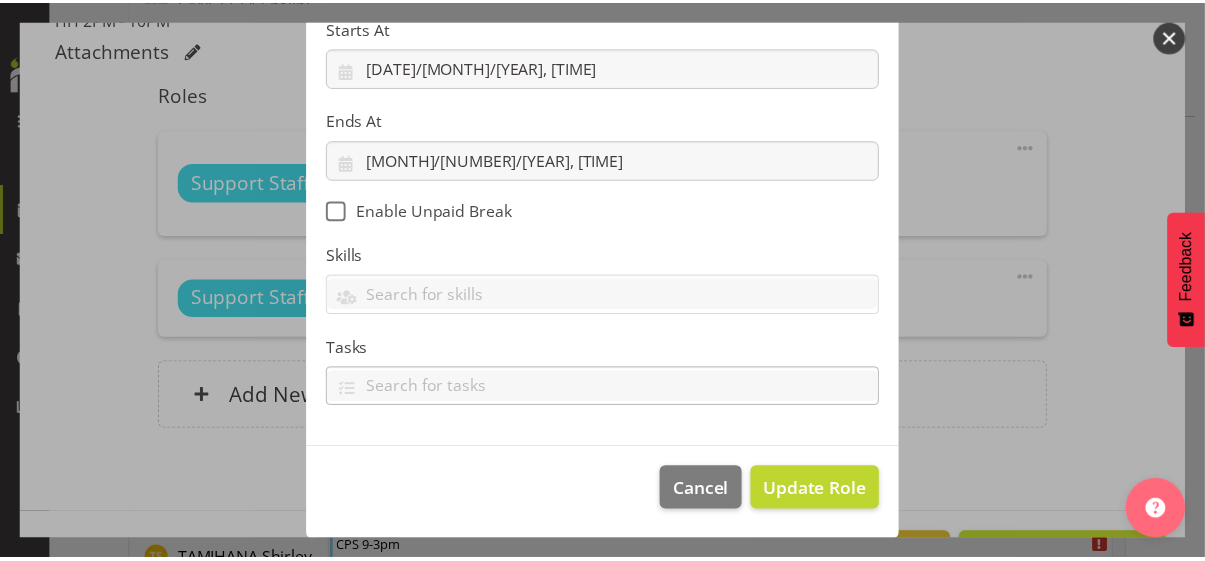 scroll, scrollTop: 346, scrollLeft: 0, axis: vertical 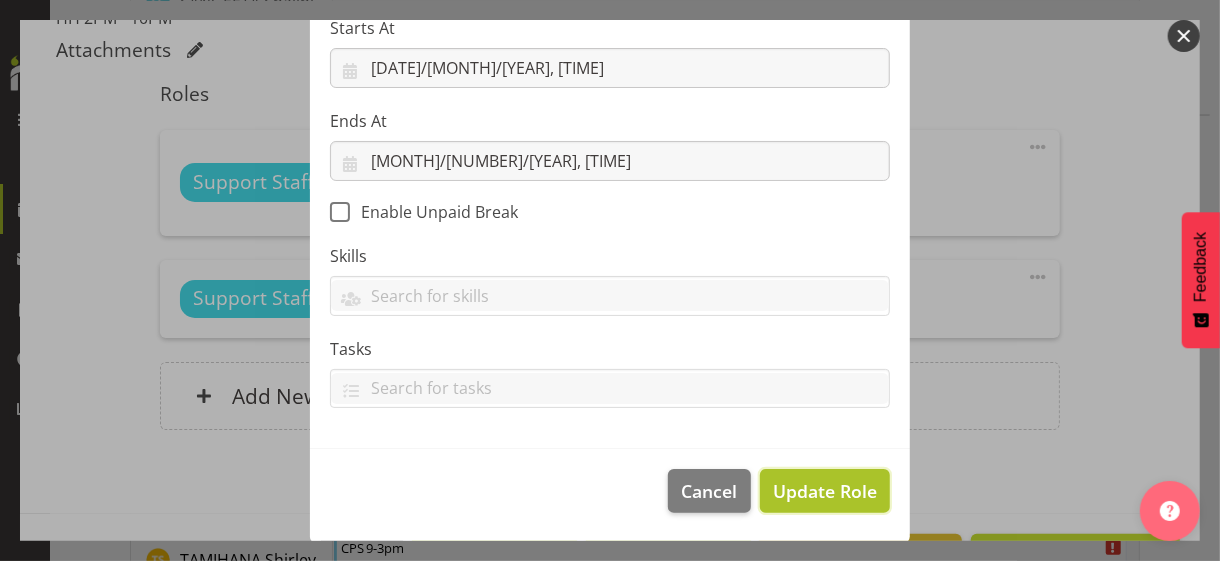click on "Update Role" at bounding box center (825, 491) 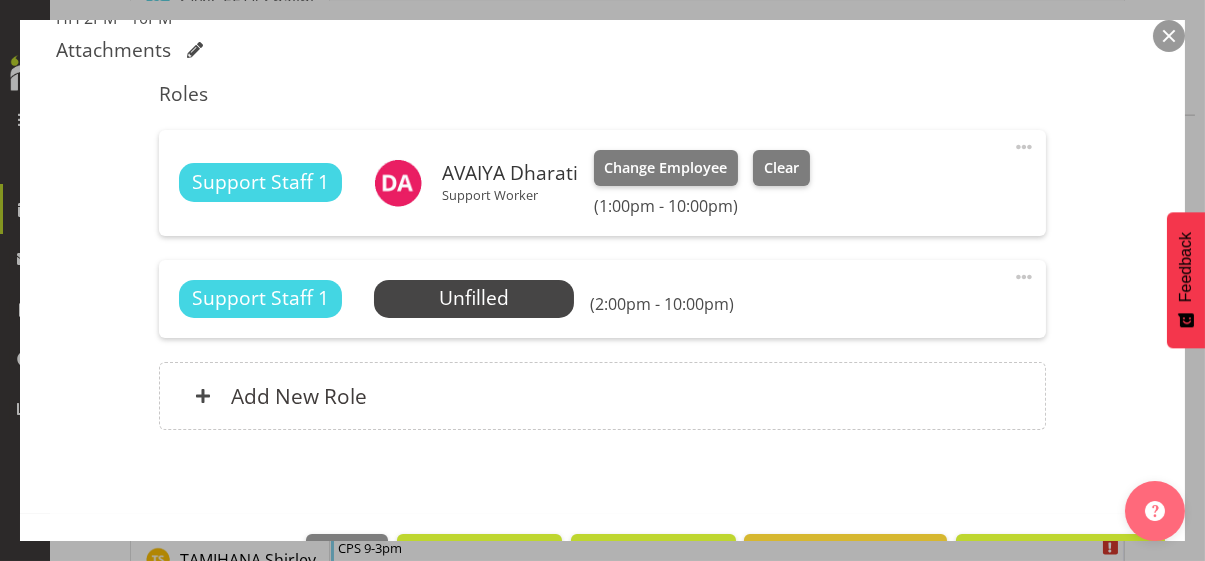 scroll, scrollTop: 664, scrollLeft: 0, axis: vertical 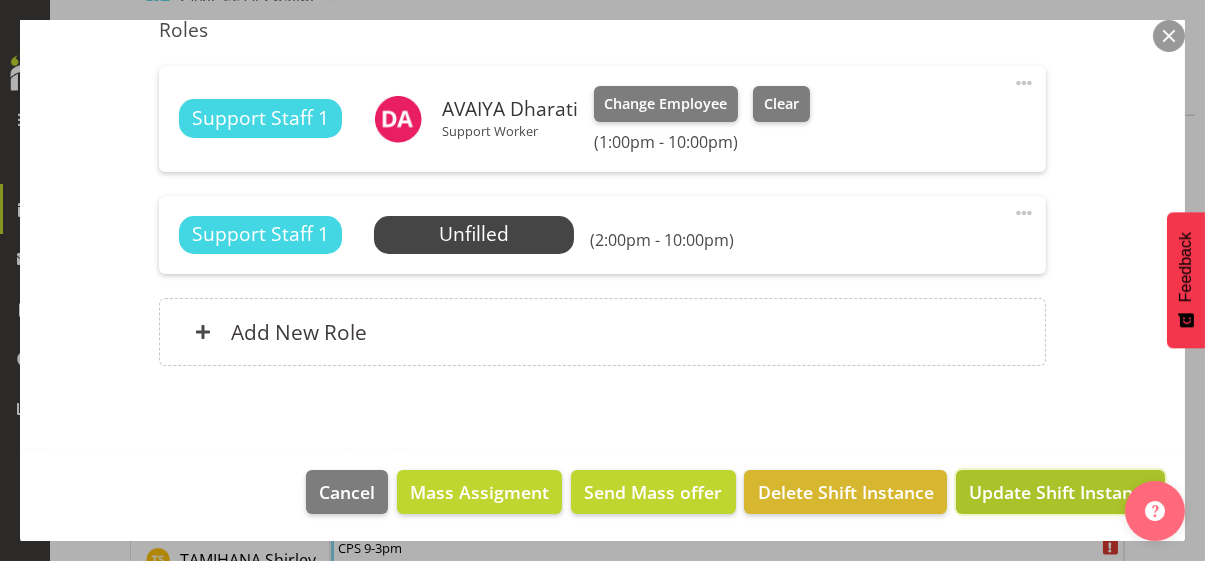 click on "Update Shift Instance" at bounding box center [1060, 492] 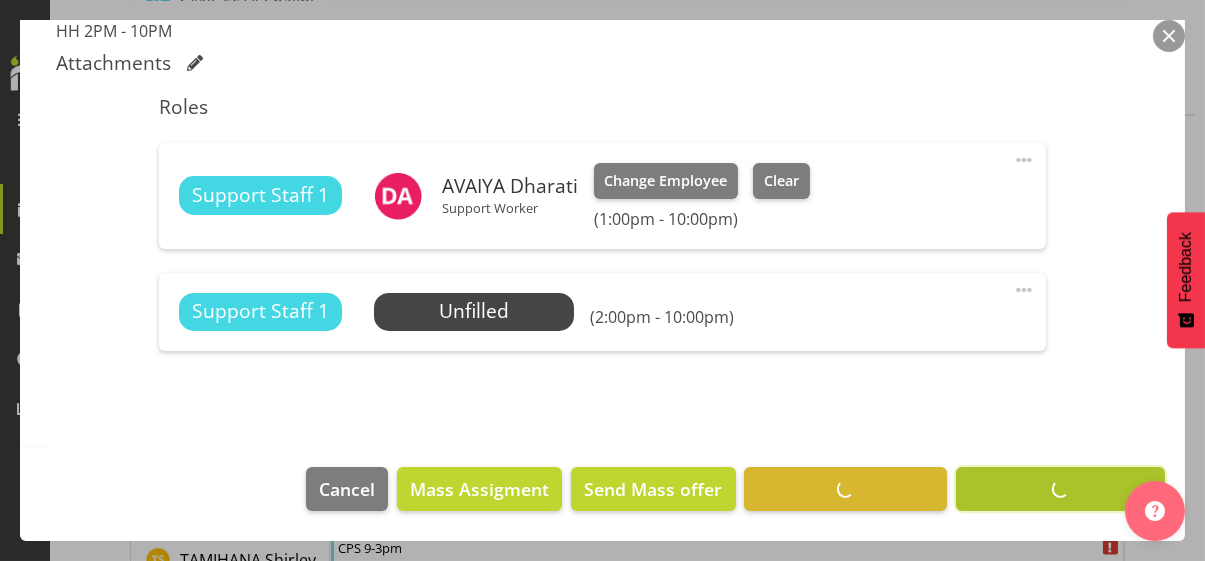 scroll, scrollTop: 584, scrollLeft: 0, axis: vertical 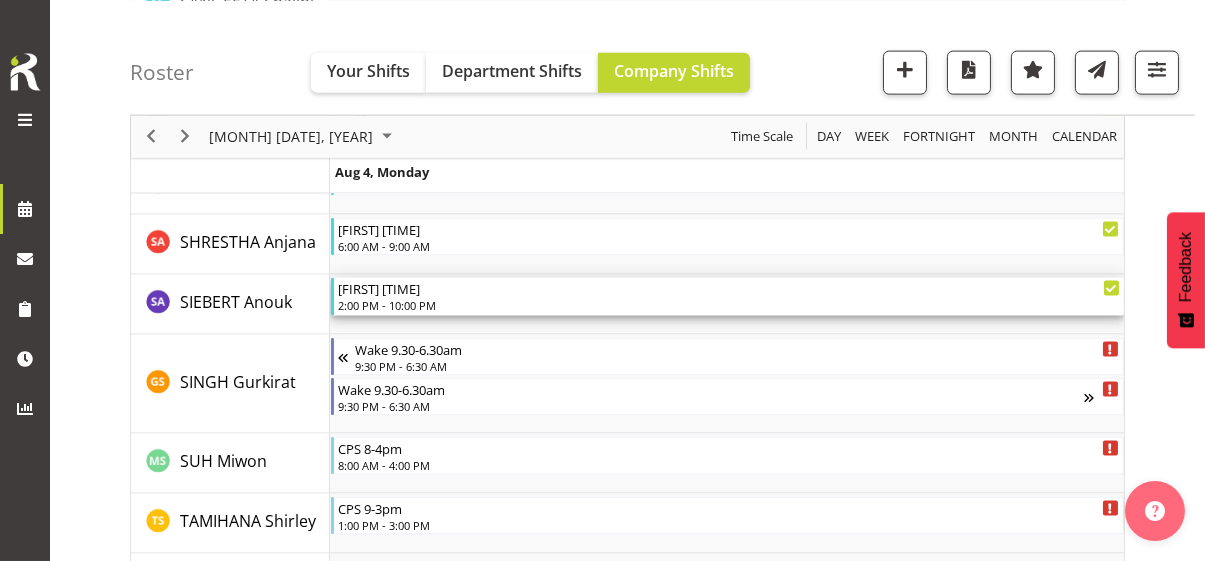click on "2:00 PM - 10:00 PM" at bounding box center (729, 305) 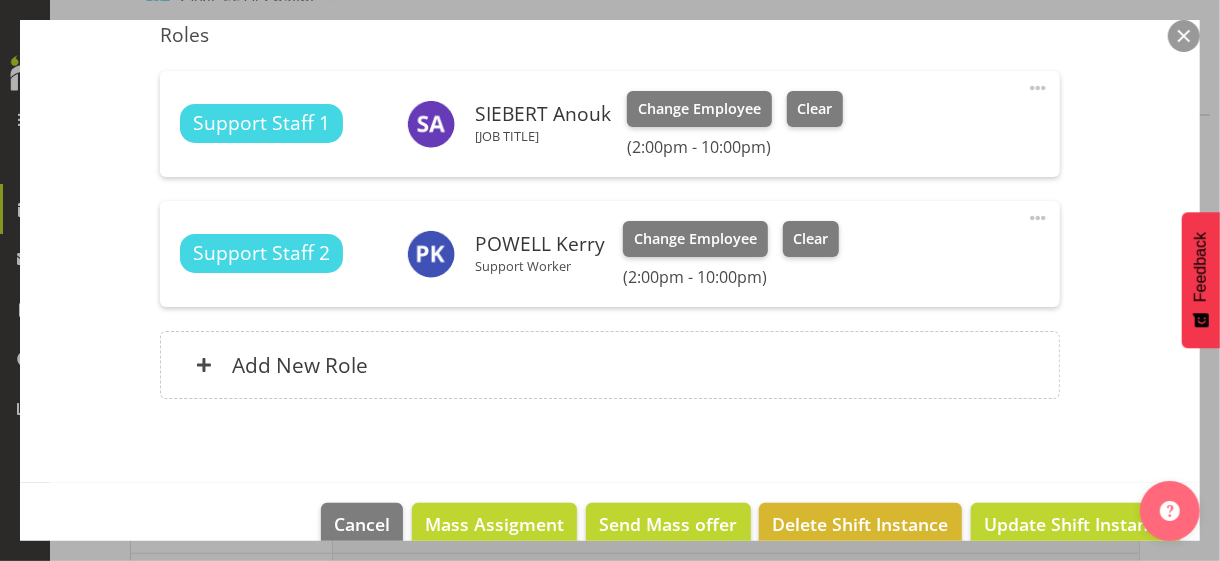 scroll, scrollTop: 709, scrollLeft: 0, axis: vertical 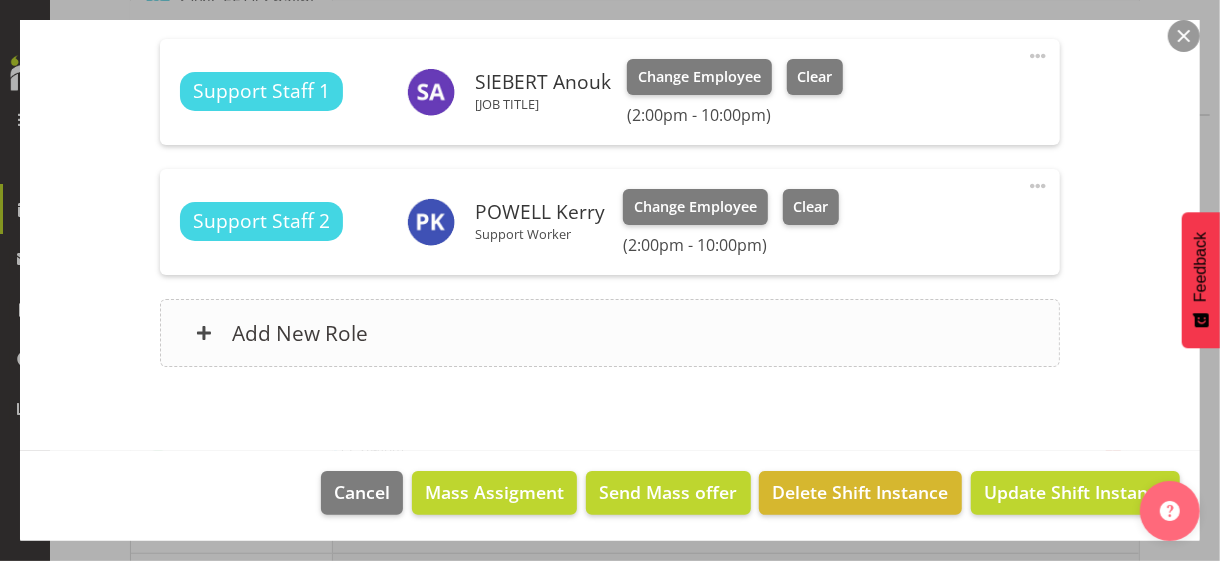 click on "Add New Role" at bounding box center (609, 333) 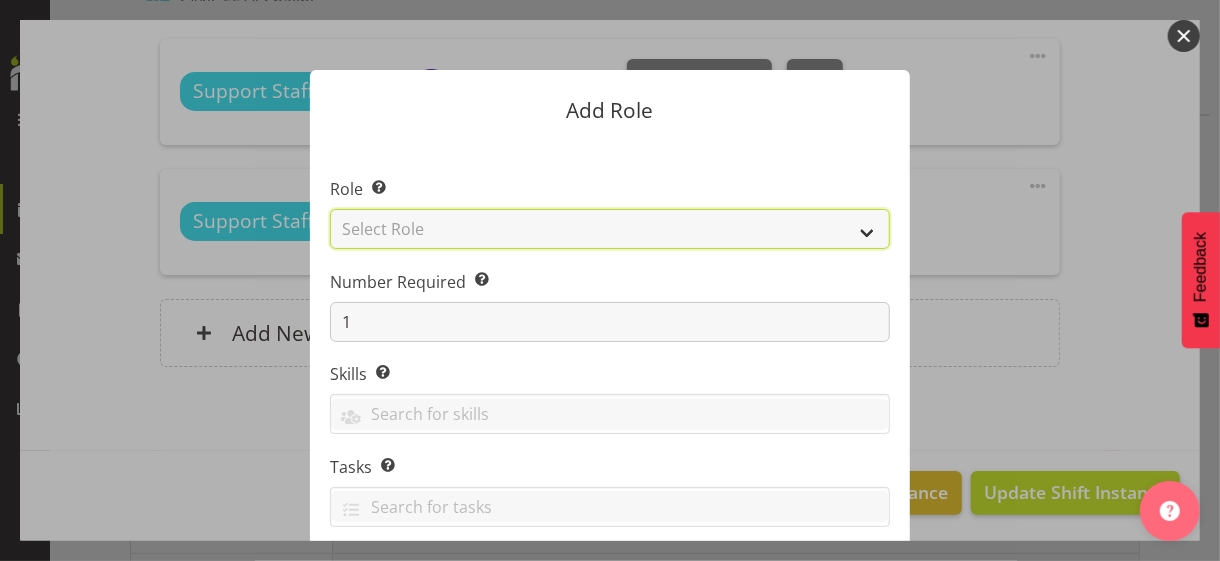 click on "Select Role  CP House Leader Support Staff Wake" at bounding box center (610, 229) 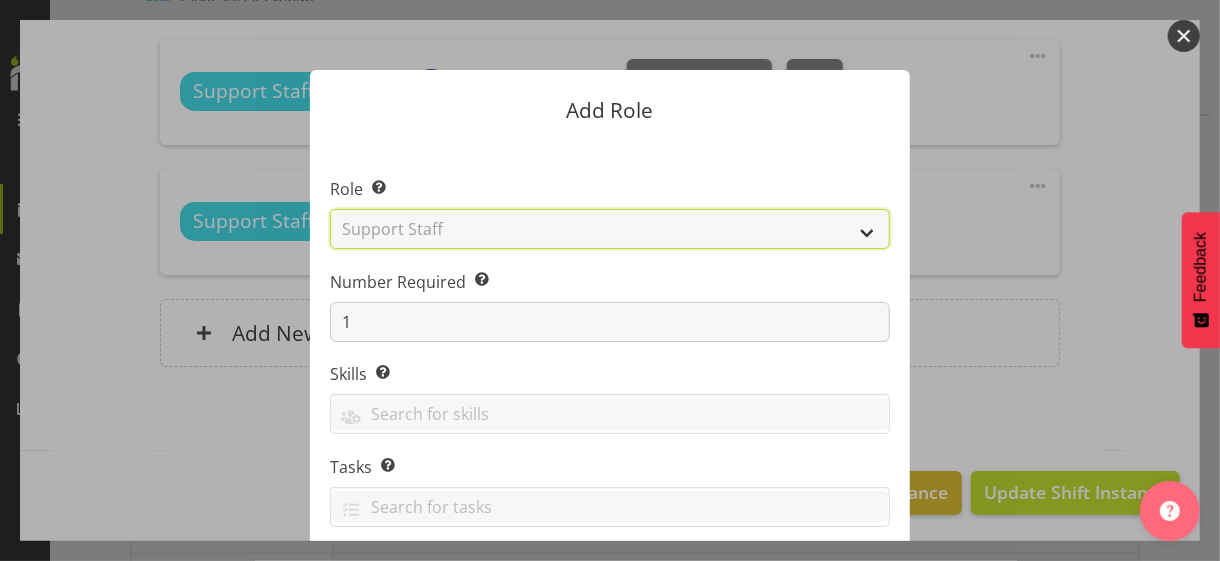 click on "Select Role  CP House Leader Support Staff Wake" at bounding box center [610, 229] 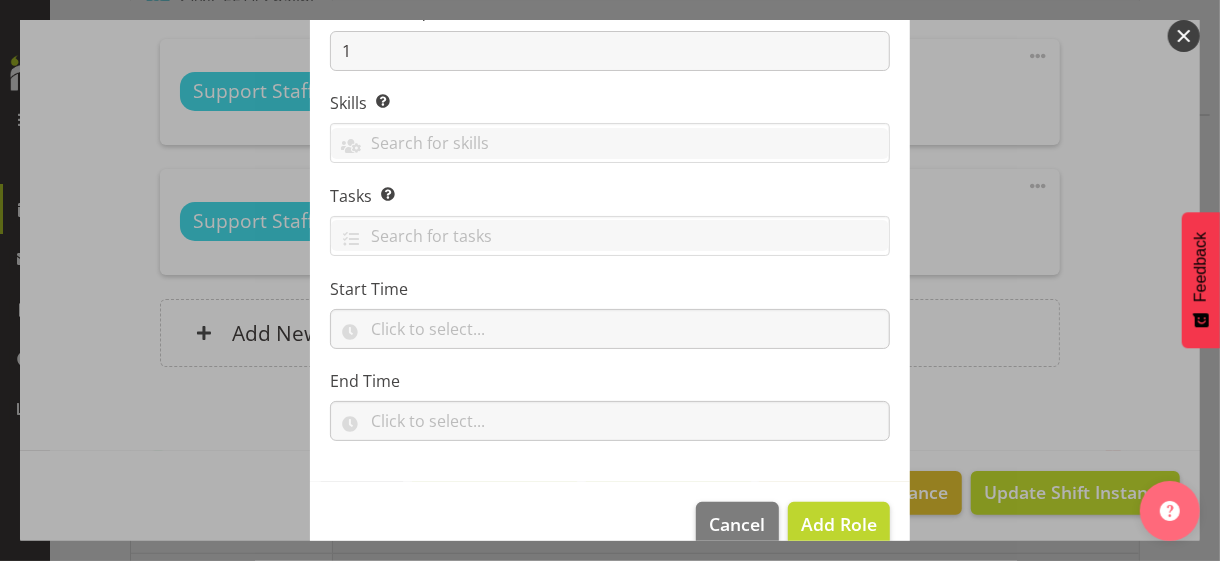 scroll, scrollTop: 304, scrollLeft: 0, axis: vertical 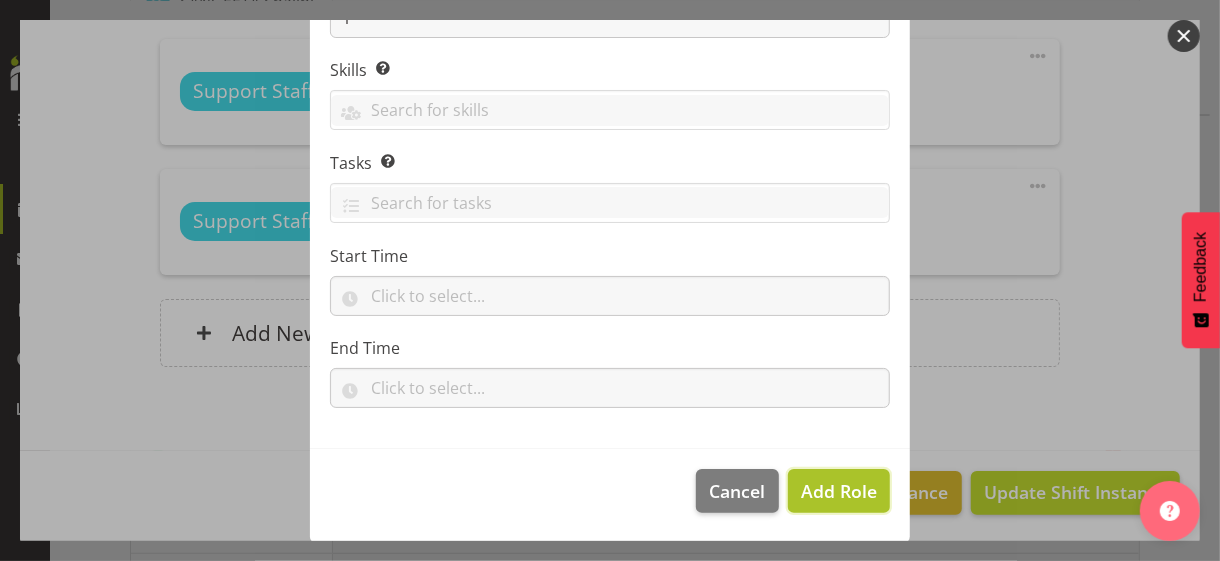 click on "Add Role" at bounding box center (839, 491) 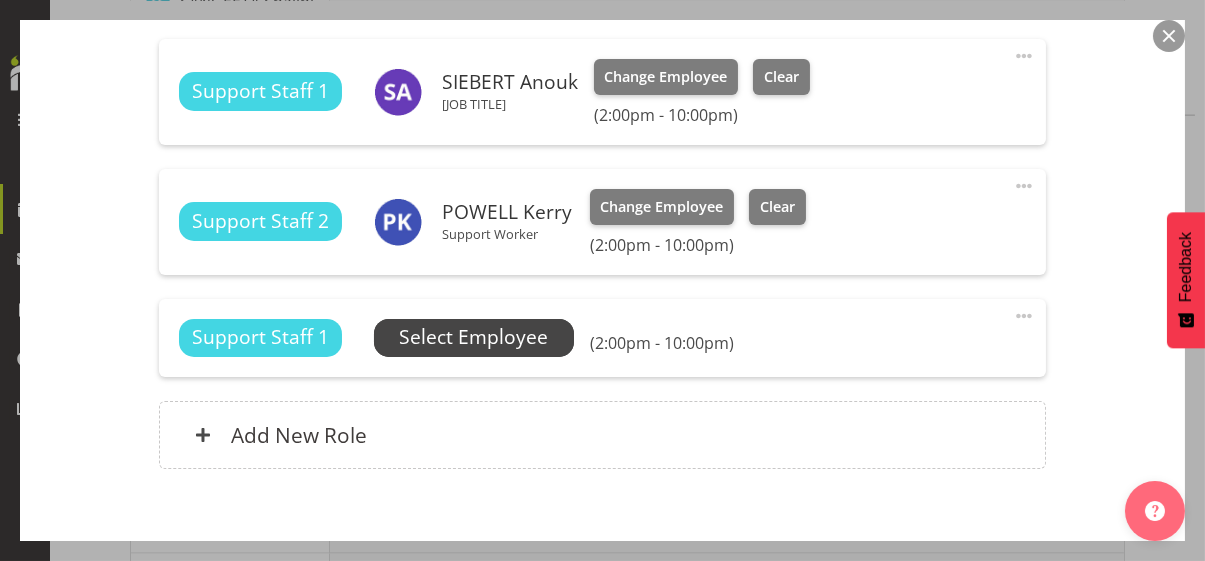 click on "Select Employee" at bounding box center [473, 337] 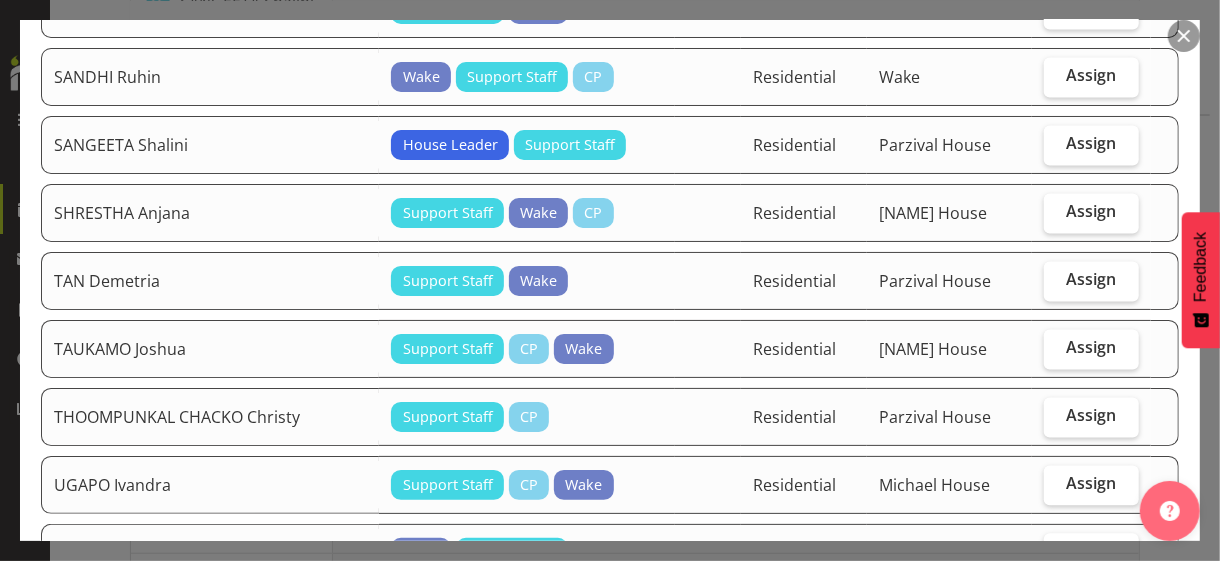 scroll, scrollTop: 1900, scrollLeft: 0, axis: vertical 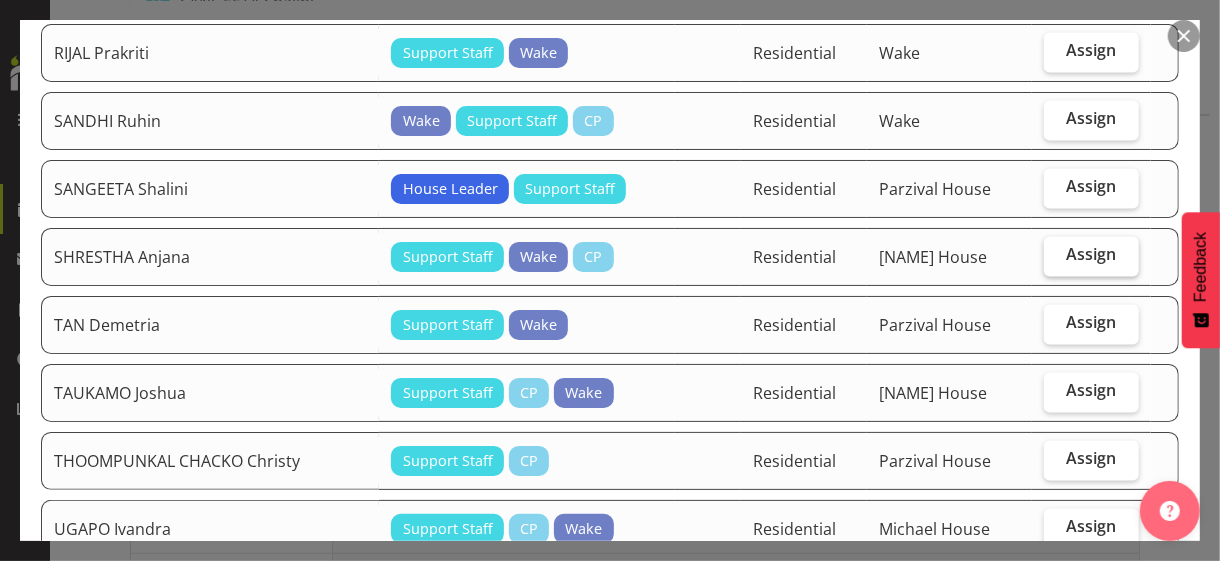 click on "Assign" at bounding box center (1091, 257) 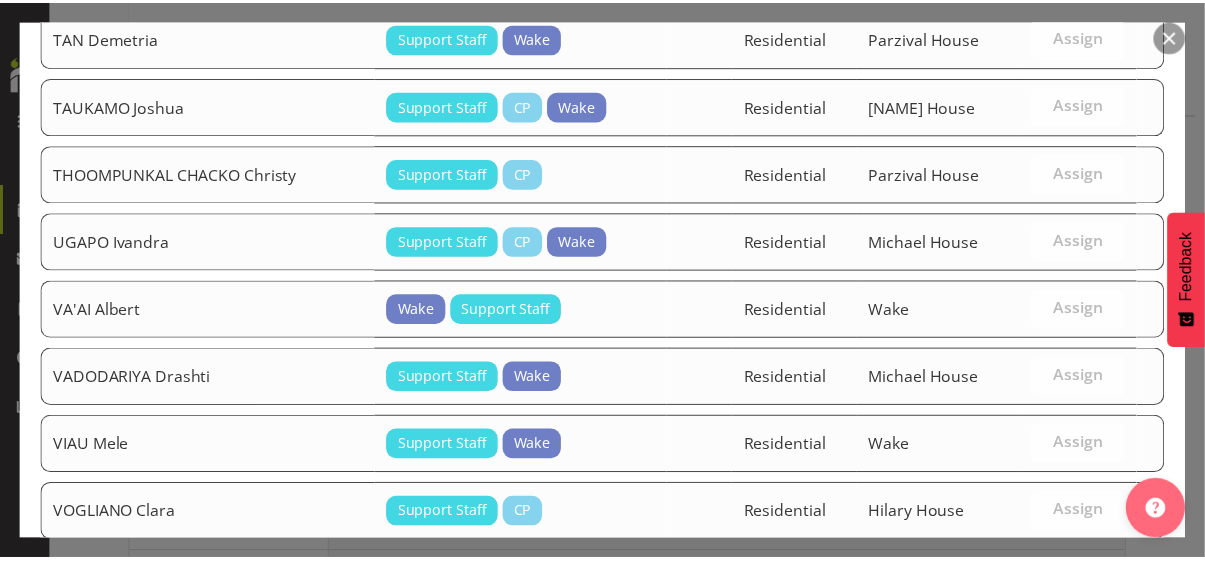 scroll, scrollTop: 2400, scrollLeft: 0, axis: vertical 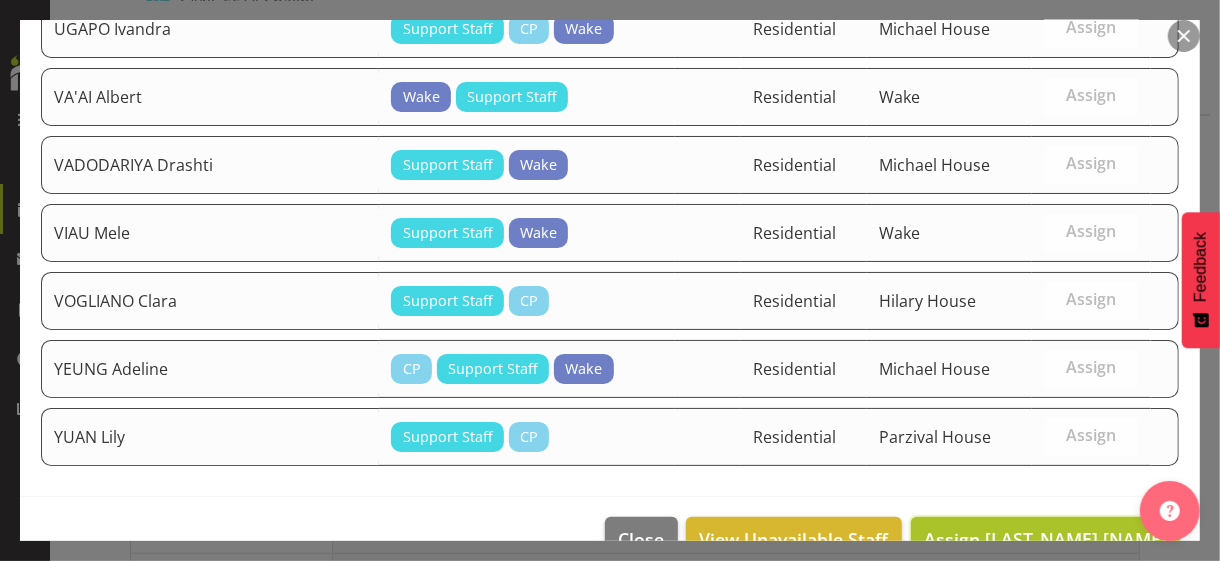 click on "Assign [LAST_NAME] [NAME]" at bounding box center [1045, 539] 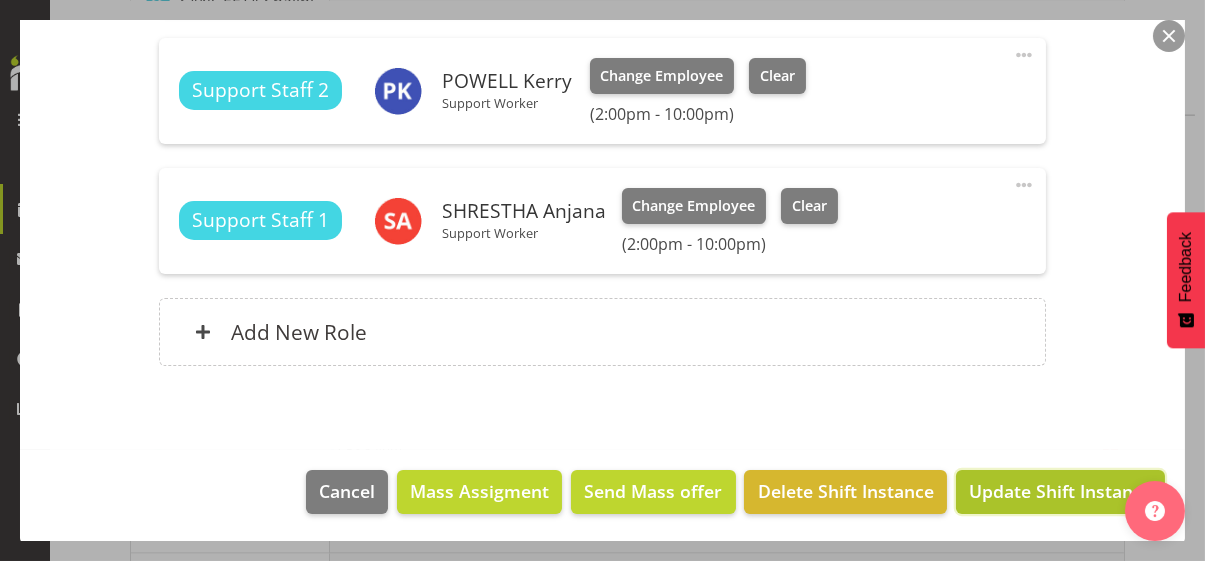 click on "Update Shift Instance" at bounding box center (1060, 491) 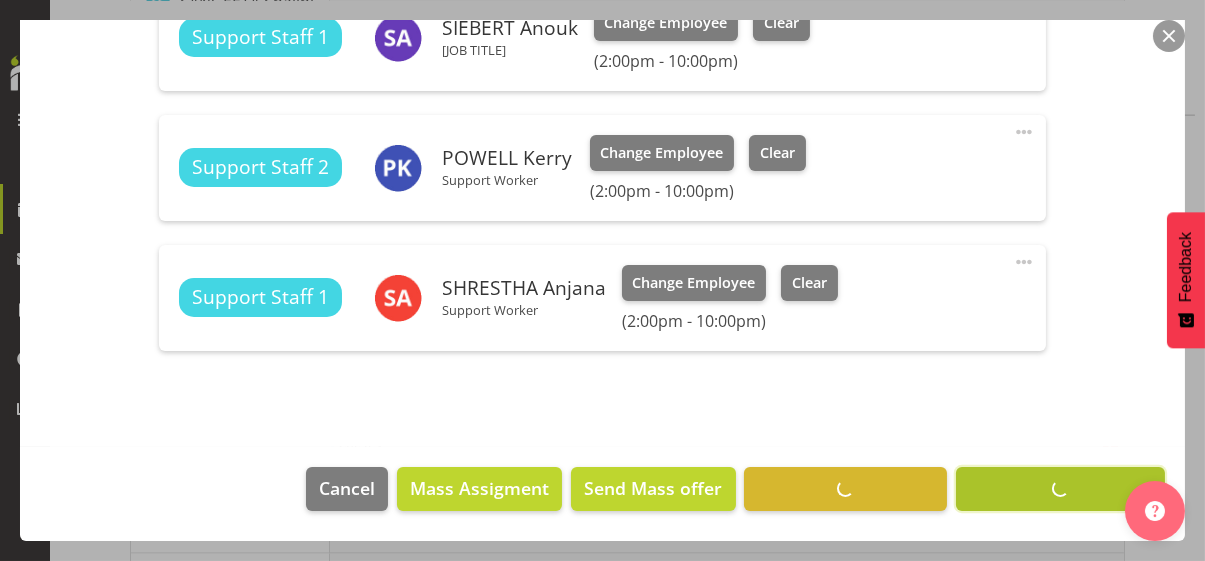 scroll, scrollTop: 760, scrollLeft: 0, axis: vertical 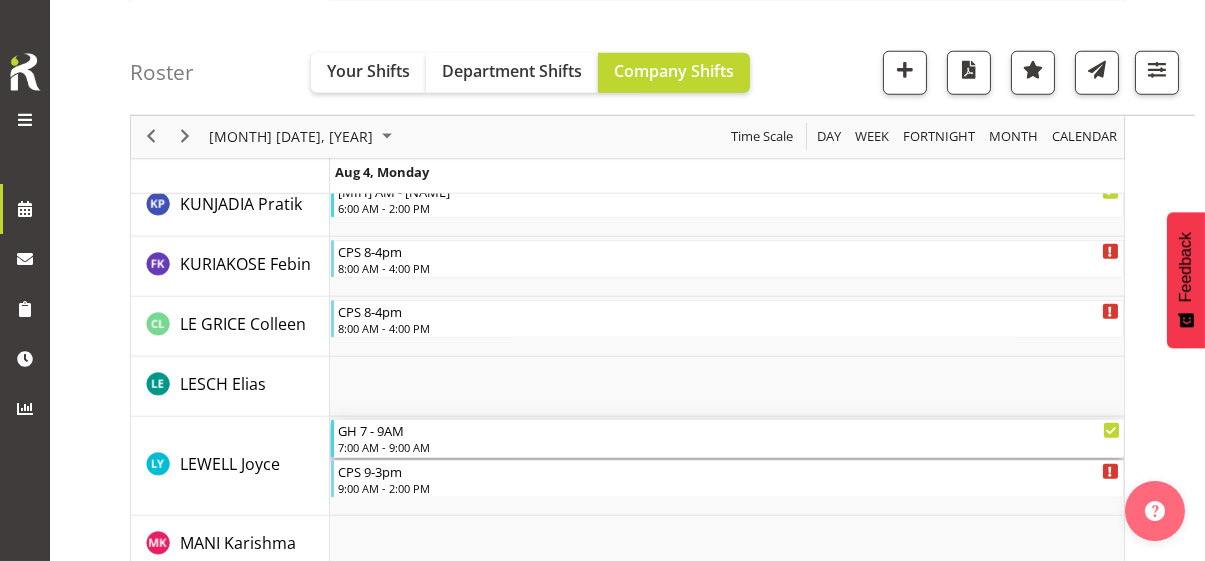 click on "7:00 AM - 9:00 AM" at bounding box center [729, 447] 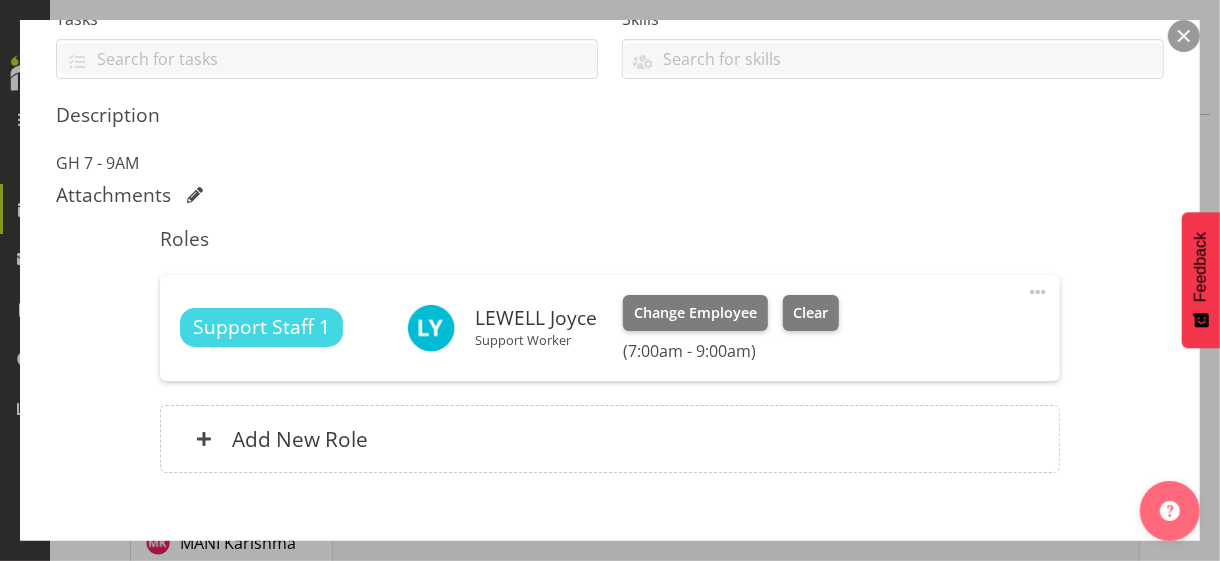 scroll, scrollTop: 500, scrollLeft: 0, axis: vertical 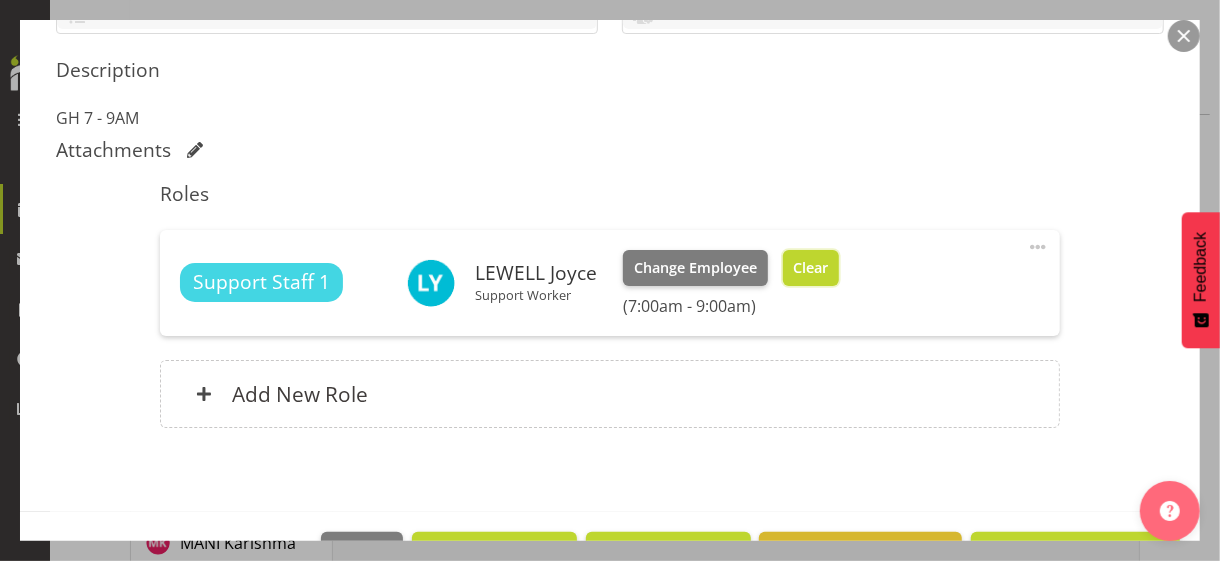 click on "Clear" at bounding box center (810, 268) 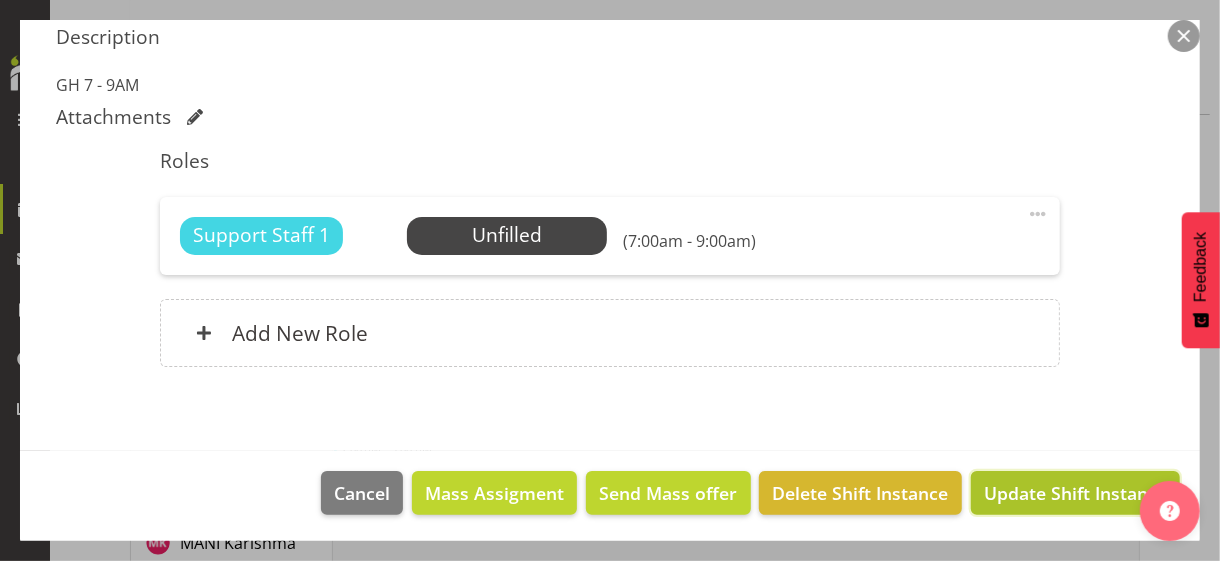 click on "Update Shift Instance" at bounding box center [1075, 493] 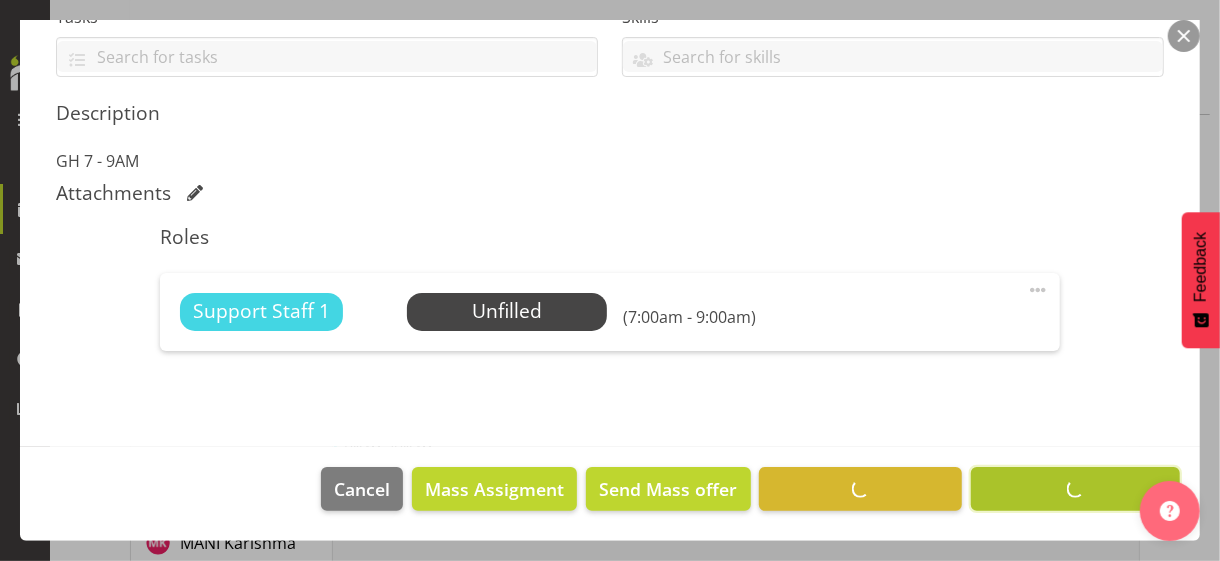 scroll, scrollTop: 455, scrollLeft: 0, axis: vertical 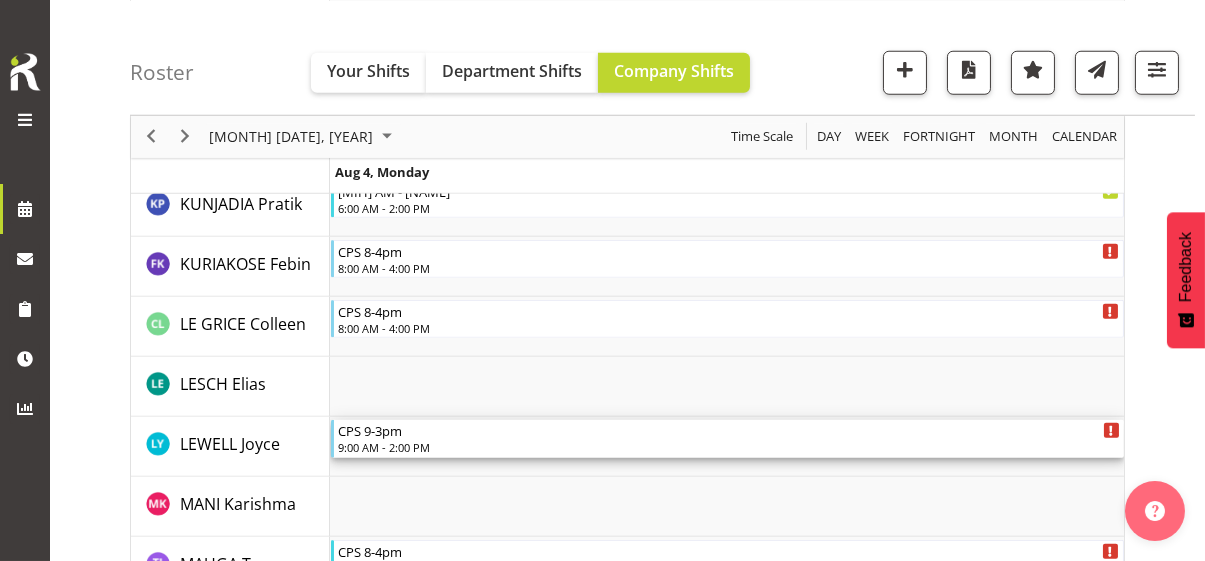 click on "CPS 9-3pm" at bounding box center [729, 430] 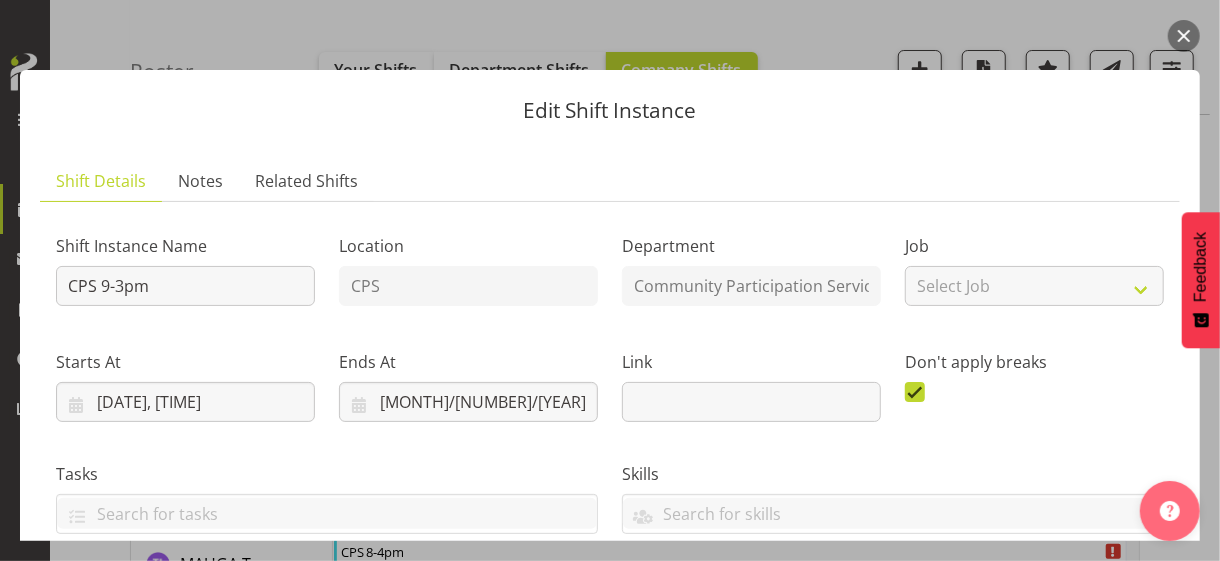 scroll, scrollTop: 500, scrollLeft: 0, axis: vertical 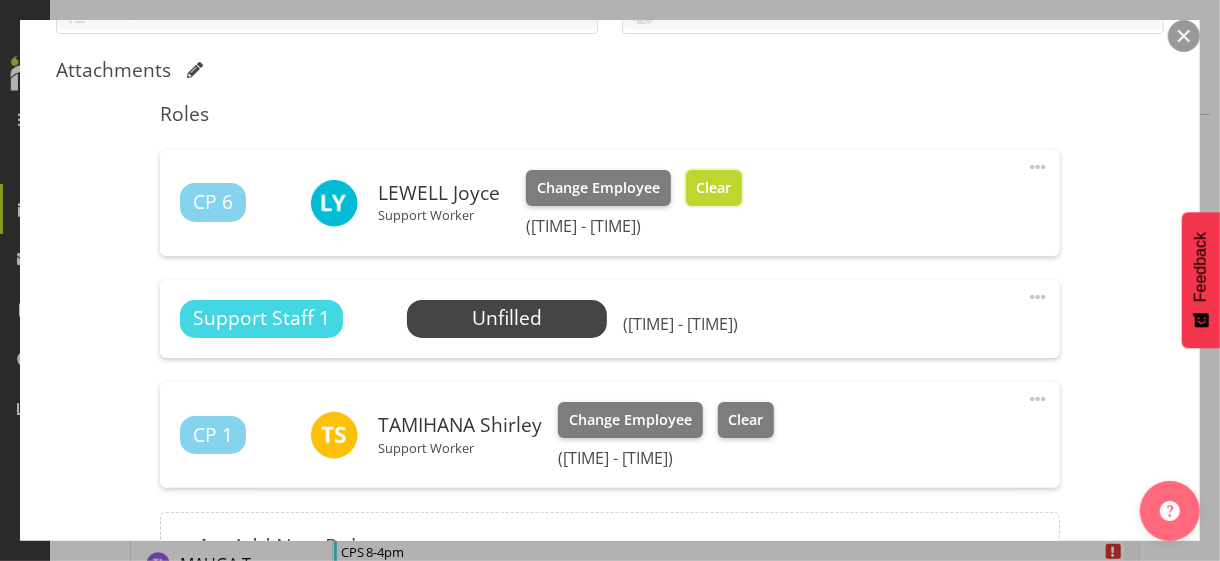 click on "Clear" at bounding box center [714, 188] 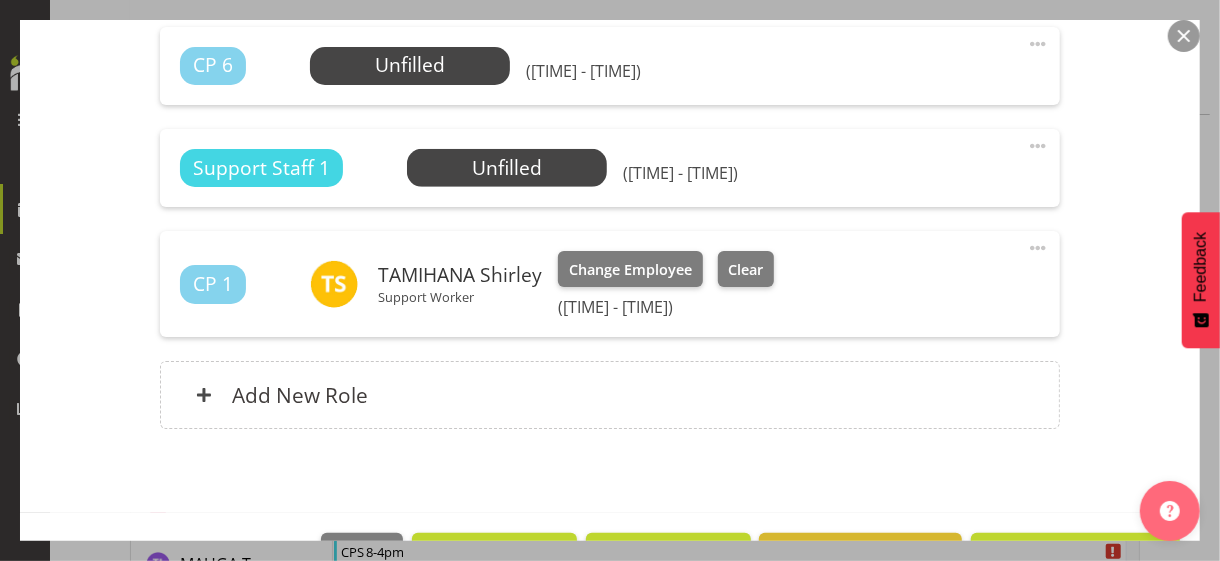 scroll, scrollTop: 686, scrollLeft: 0, axis: vertical 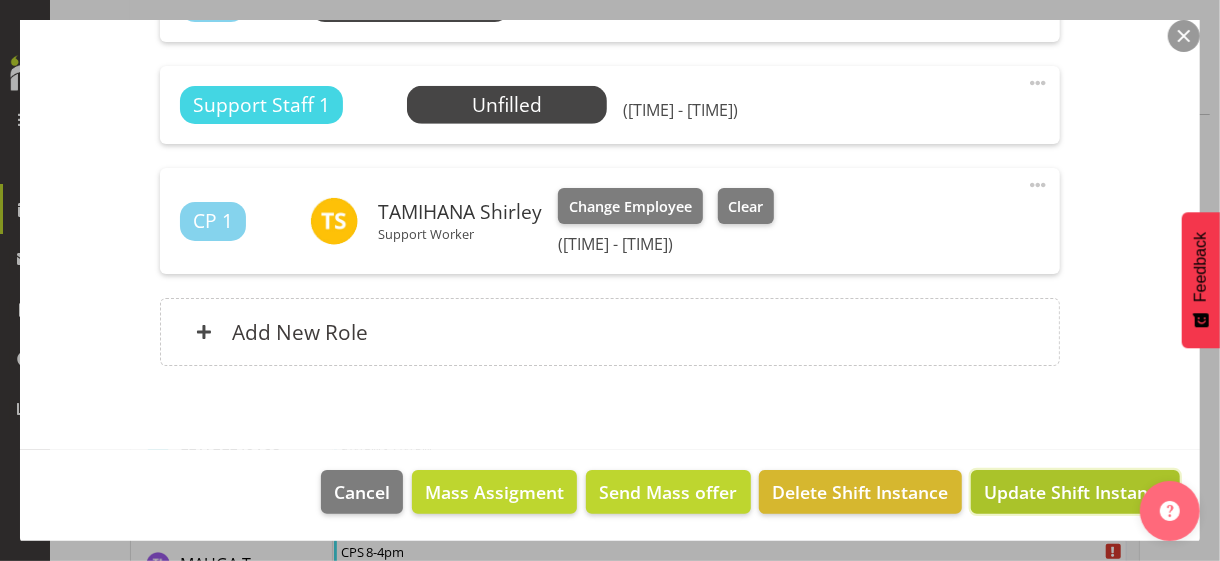 click on "Update Shift Instance" at bounding box center (1075, 492) 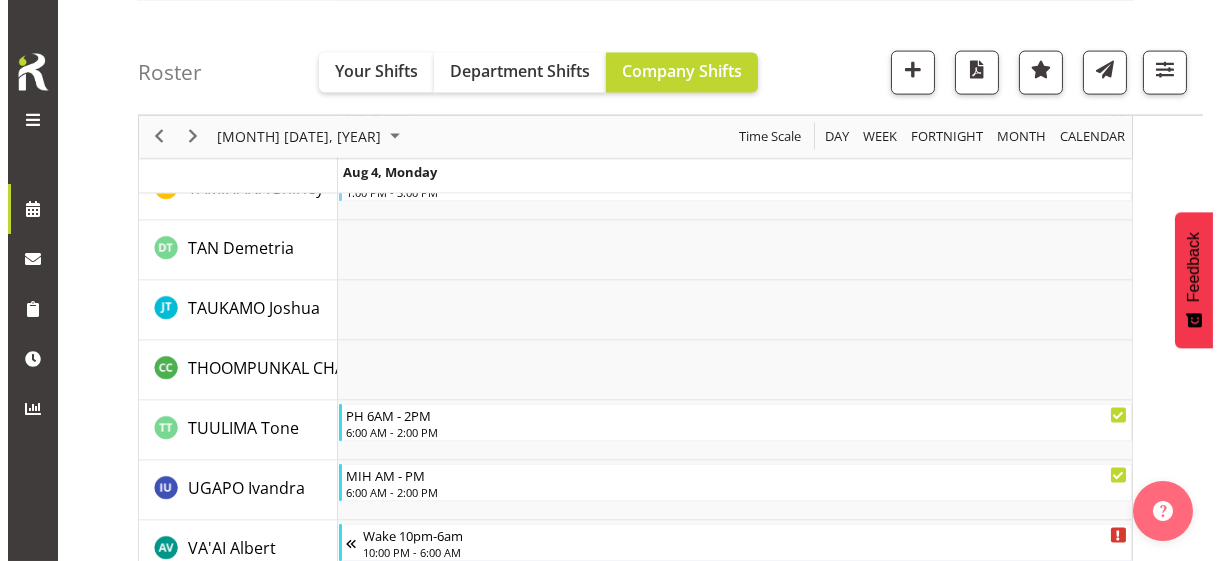 scroll, scrollTop: 6160, scrollLeft: 0, axis: vertical 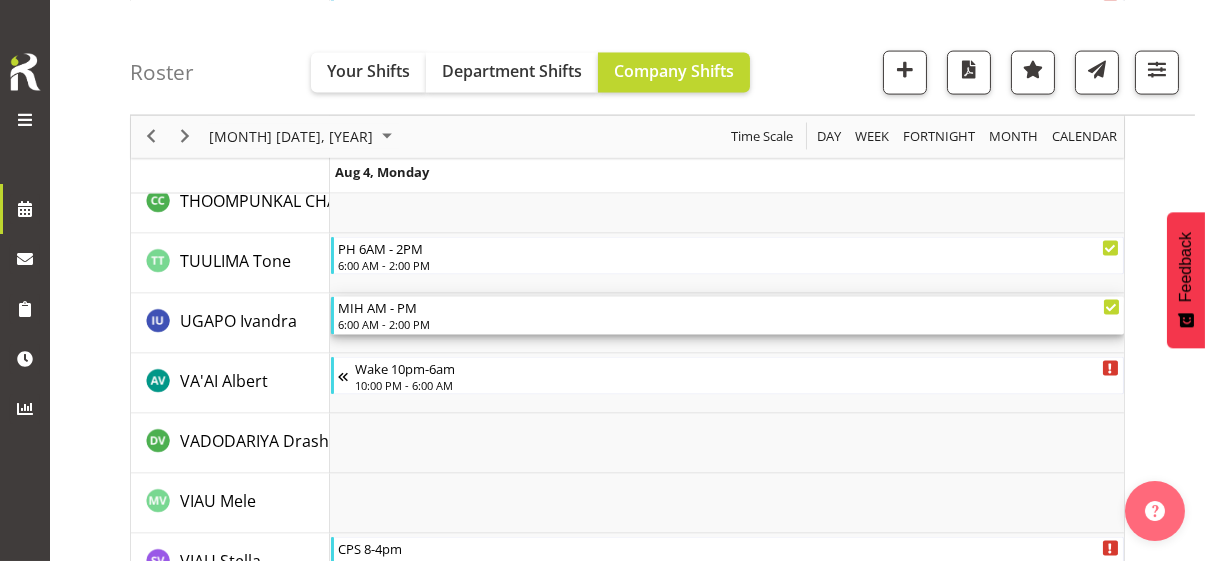 click on "6:00 AM - 2:00 PM" at bounding box center (729, 324) 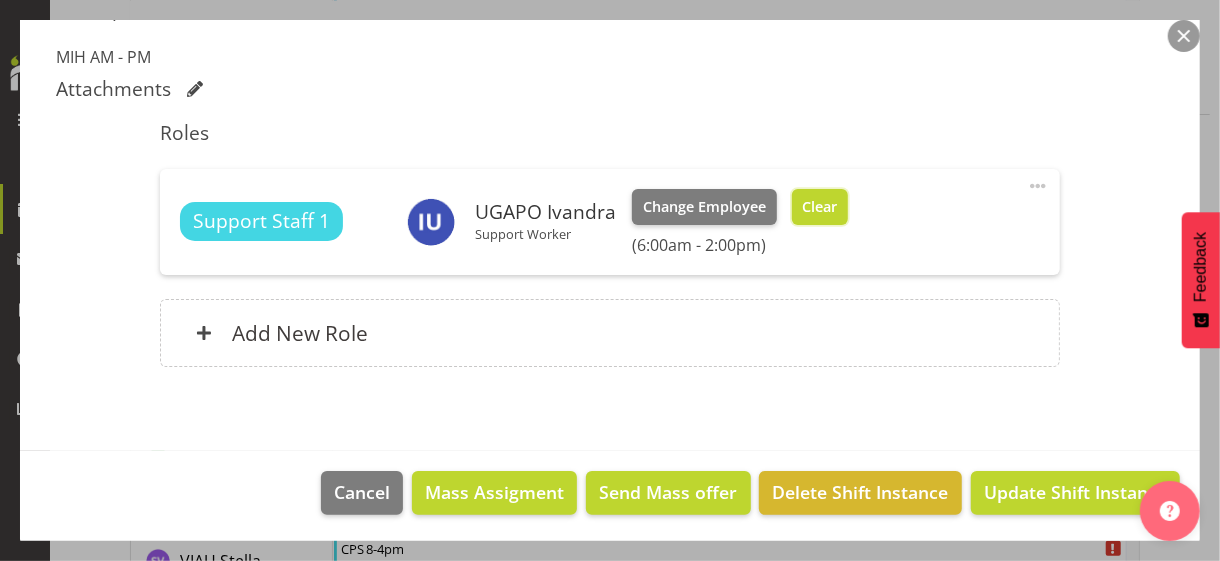 click on "Clear" at bounding box center [819, 207] 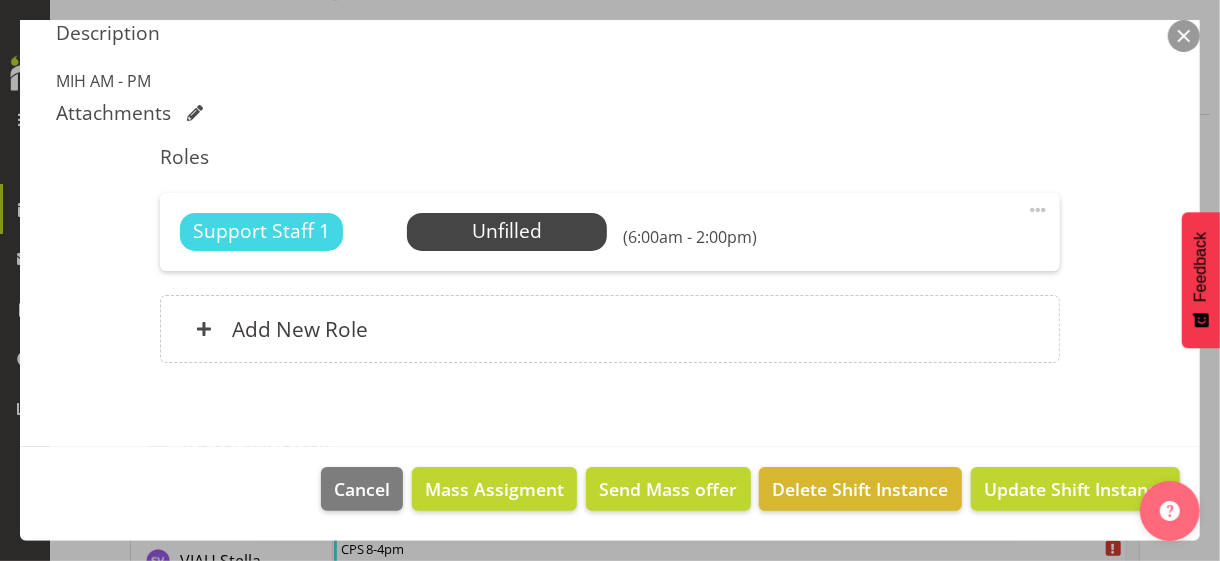 scroll, scrollTop: 534, scrollLeft: 0, axis: vertical 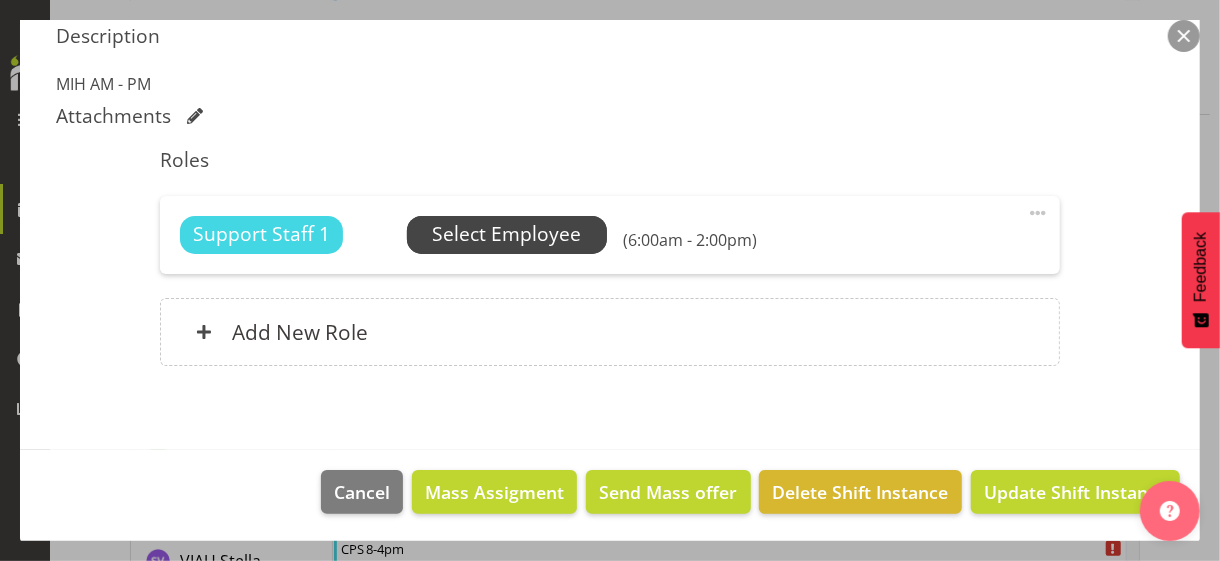 click on "Select Employee" at bounding box center [506, 234] 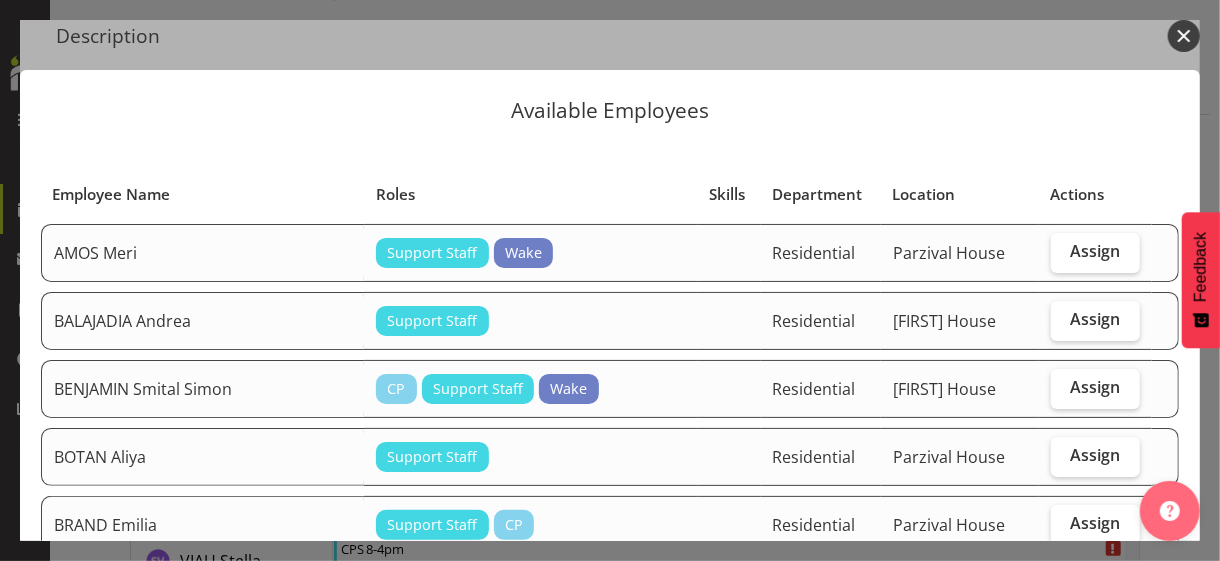 click at bounding box center (1184, 36) 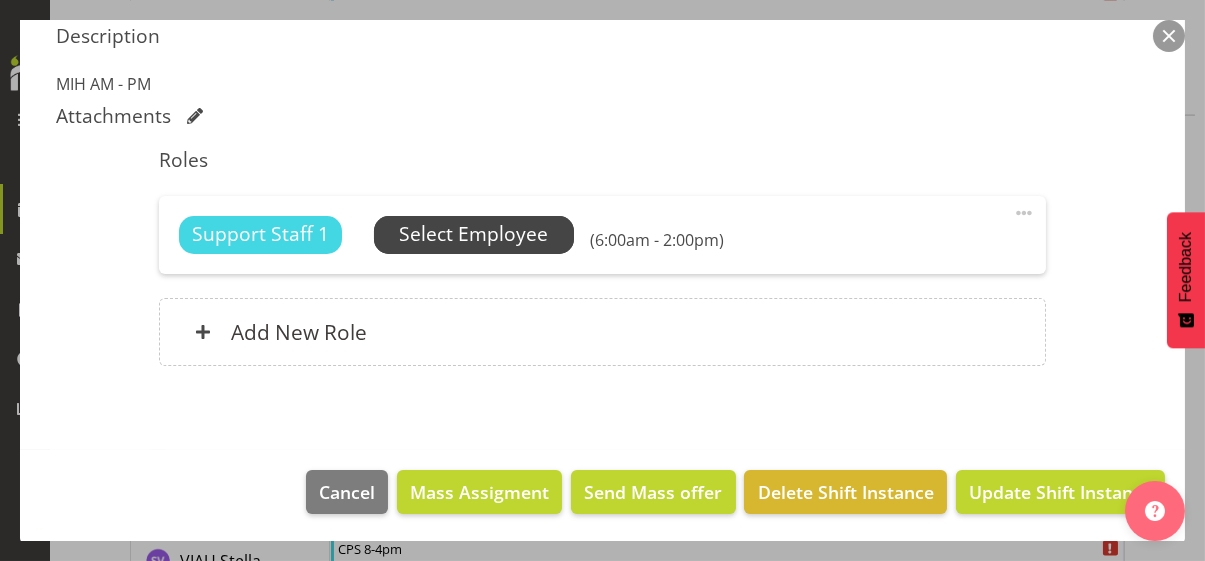 click on "Select Employee" at bounding box center (473, 234) 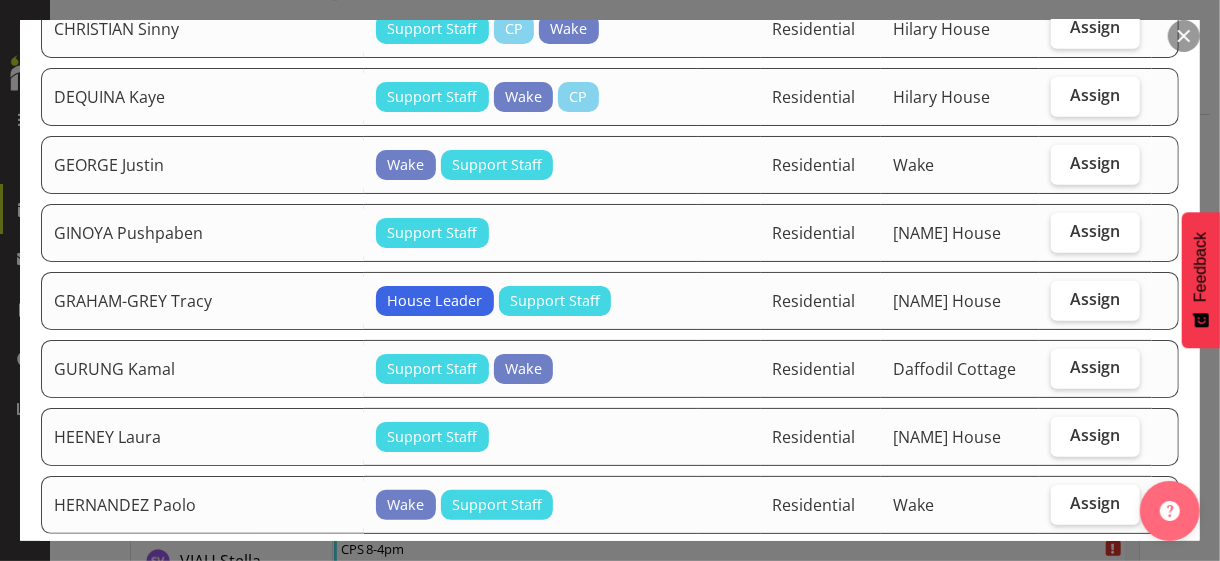 scroll, scrollTop: 800, scrollLeft: 0, axis: vertical 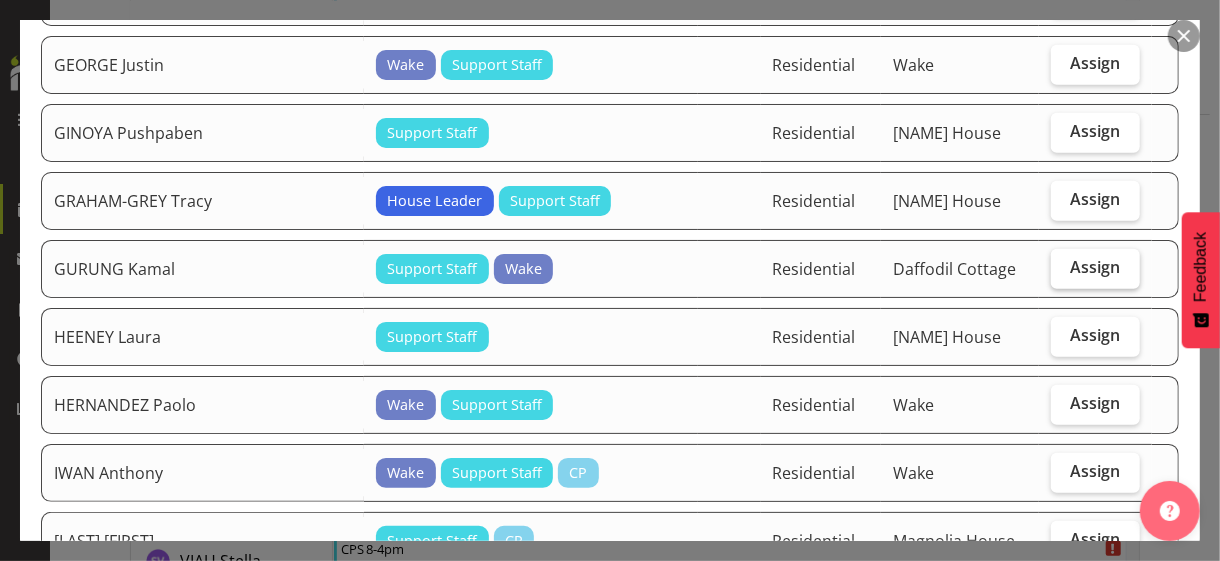 click on "Assign" at bounding box center (1095, 267) 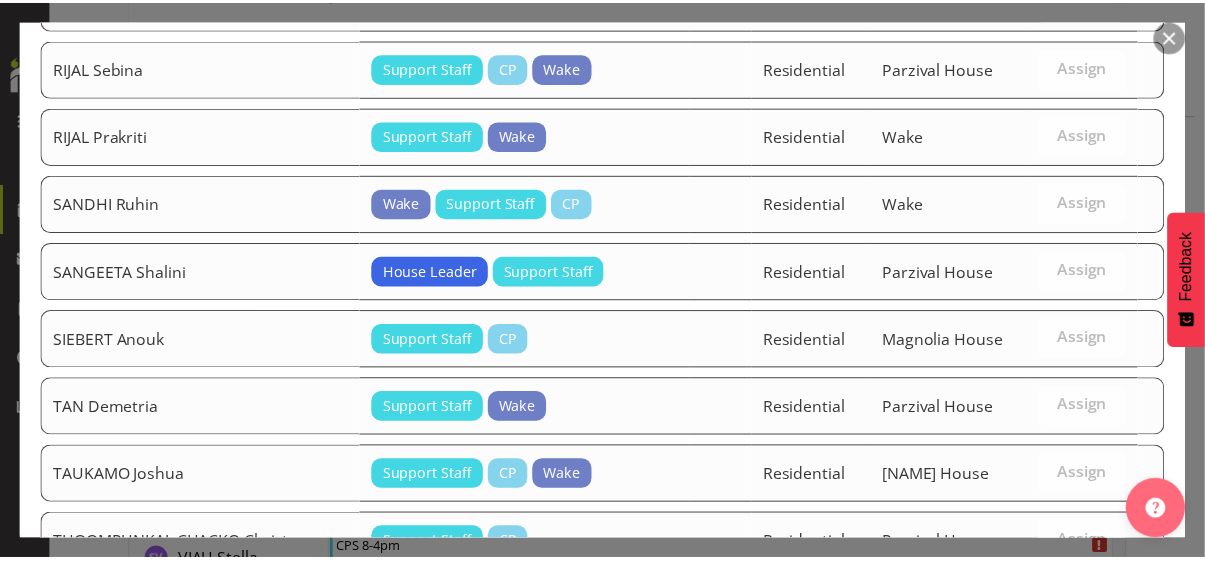 scroll, scrollTop: 2800, scrollLeft: 0, axis: vertical 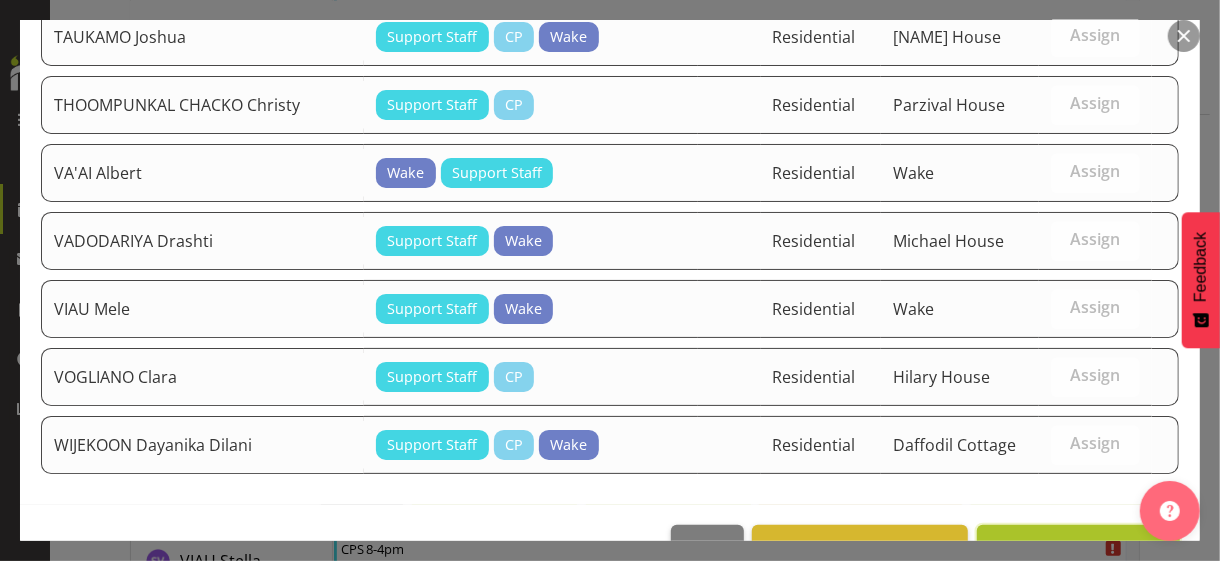 click on "Assign [LAST] [FIRST]" at bounding box center (1078, 547) 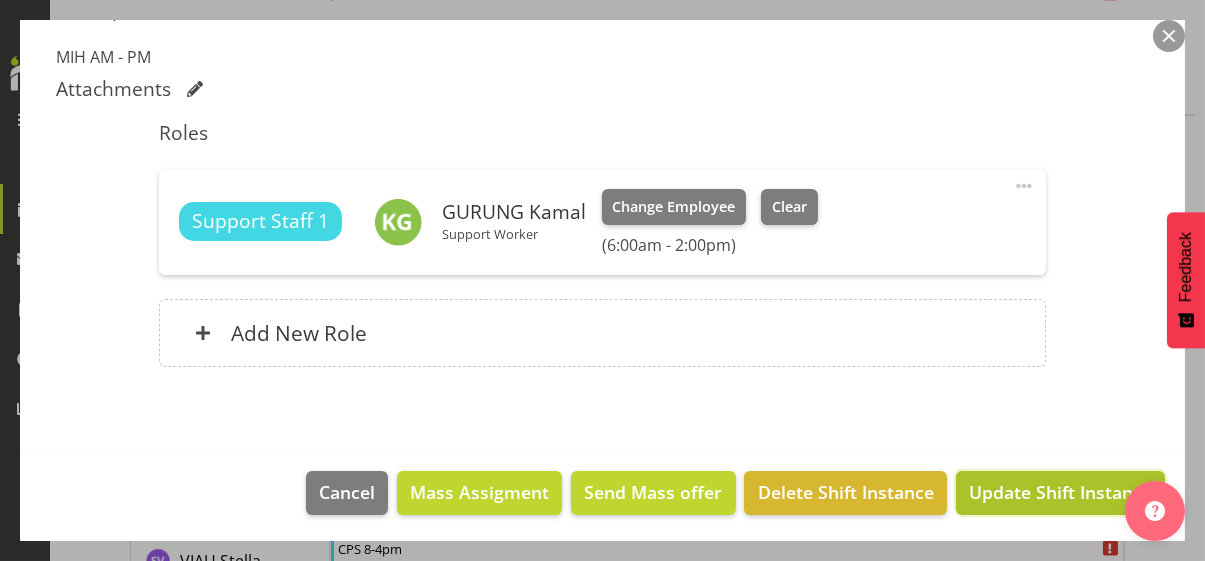click on "Update Shift Instance" at bounding box center (1060, 492) 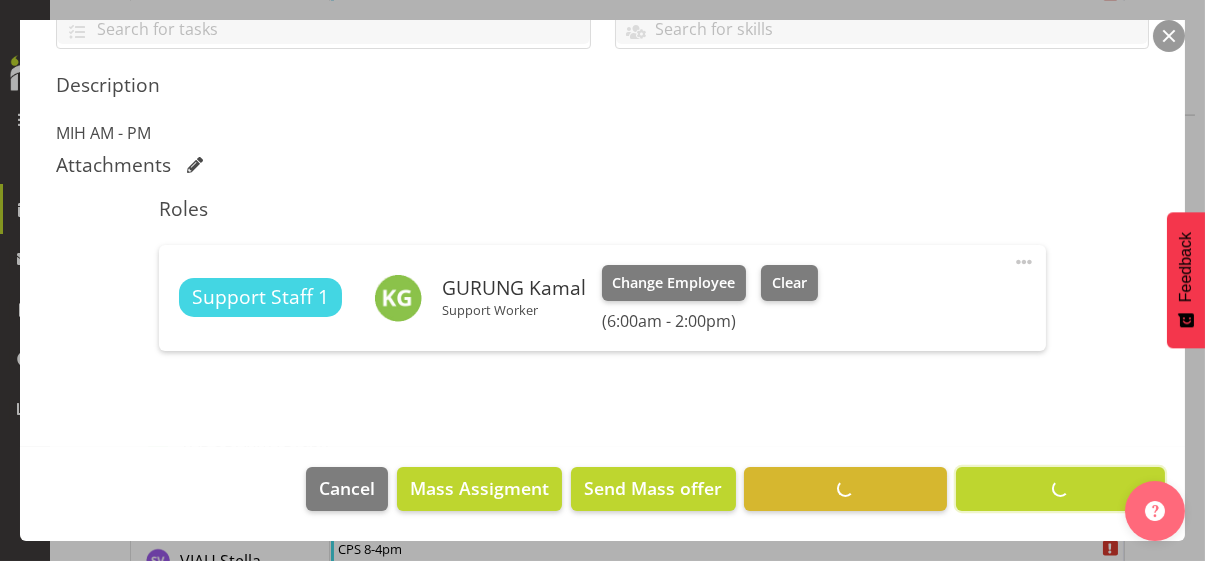 scroll, scrollTop: 482, scrollLeft: 0, axis: vertical 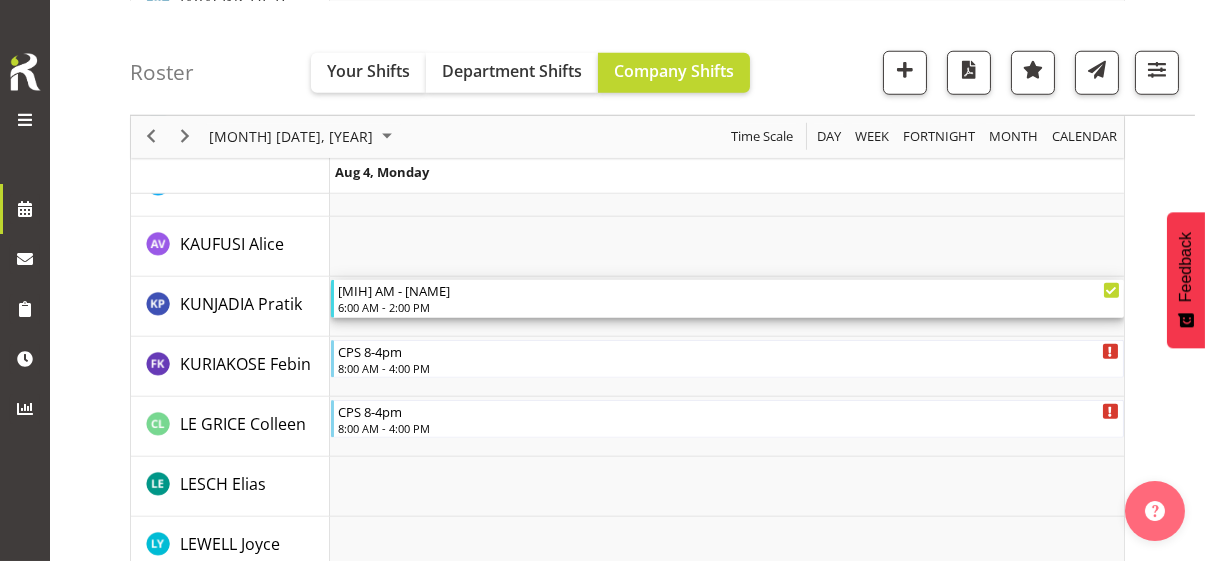 click on "6:00 AM - 2:00 PM" at bounding box center (729, 307) 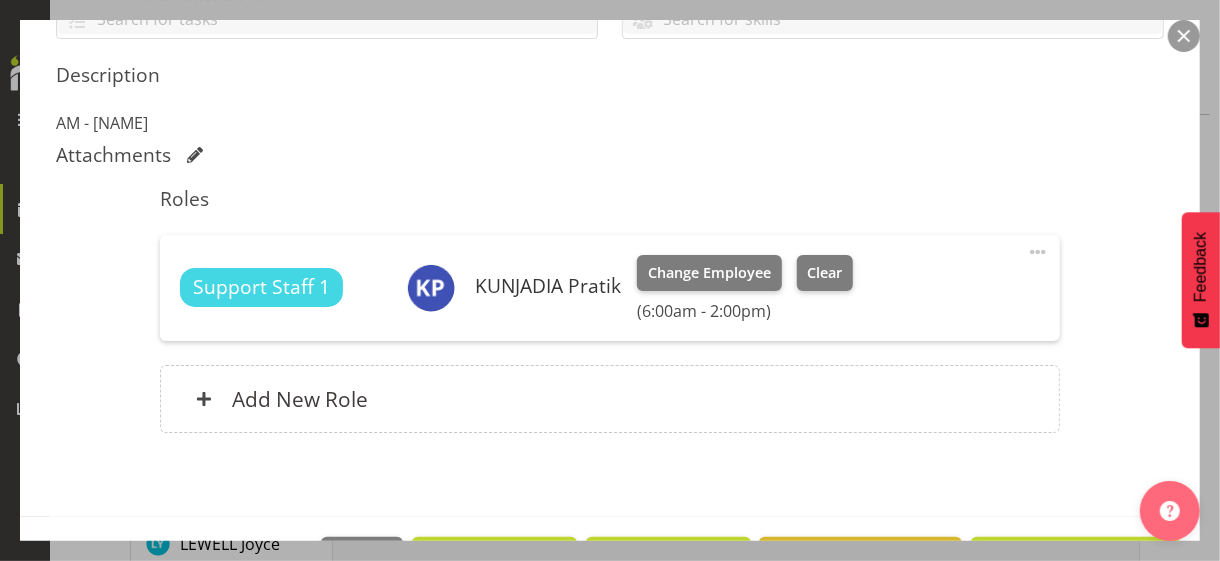 scroll, scrollTop: 500, scrollLeft: 0, axis: vertical 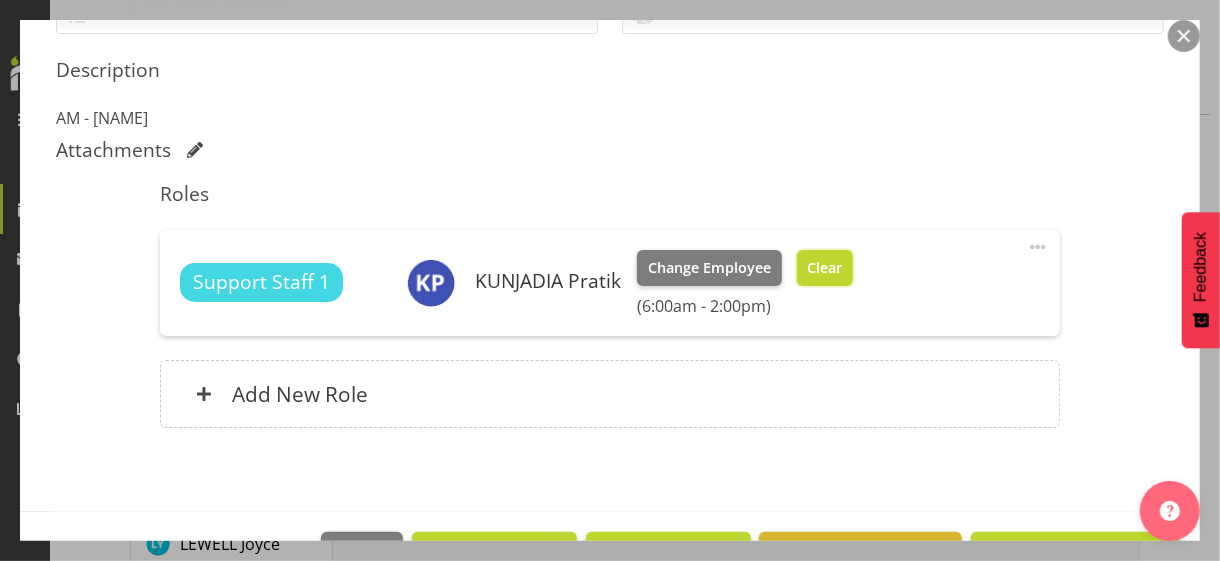 click on "Clear" at bounding box center (824, 268) 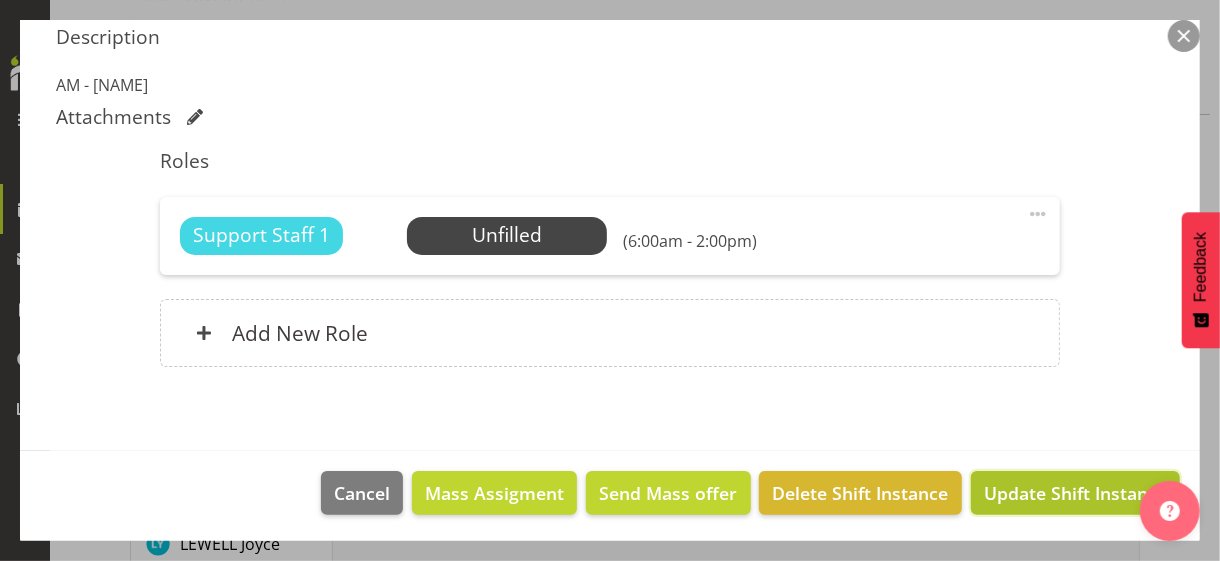 click on "Update Shift Instance" at bounding box center (1075, 493) 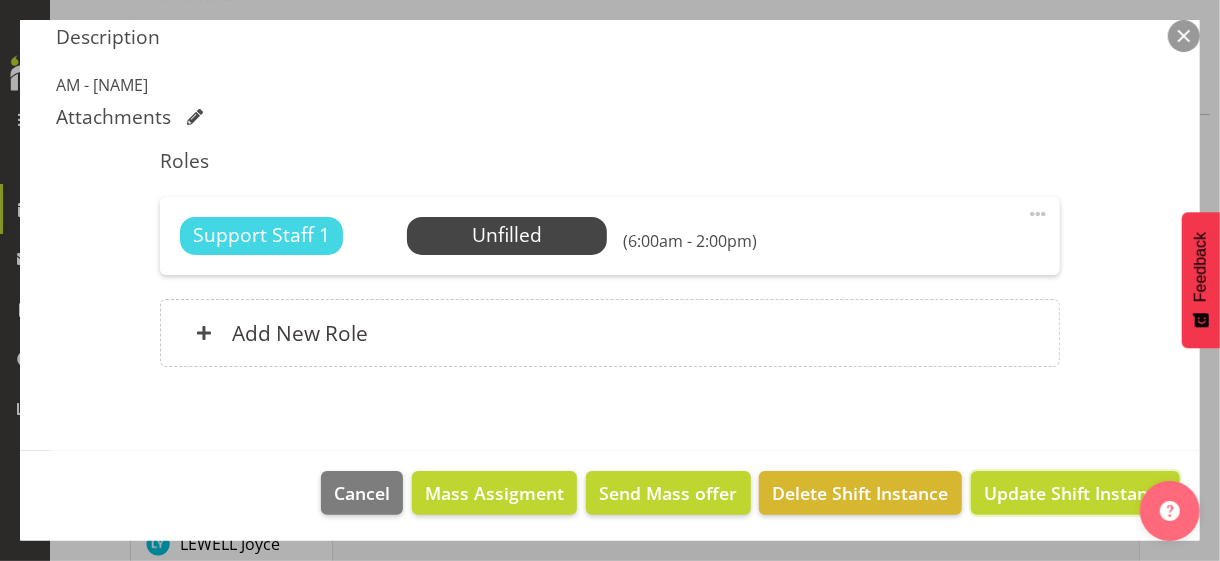 scroll, scrollTop: 455, scrollLeft: 0, axis: vertical 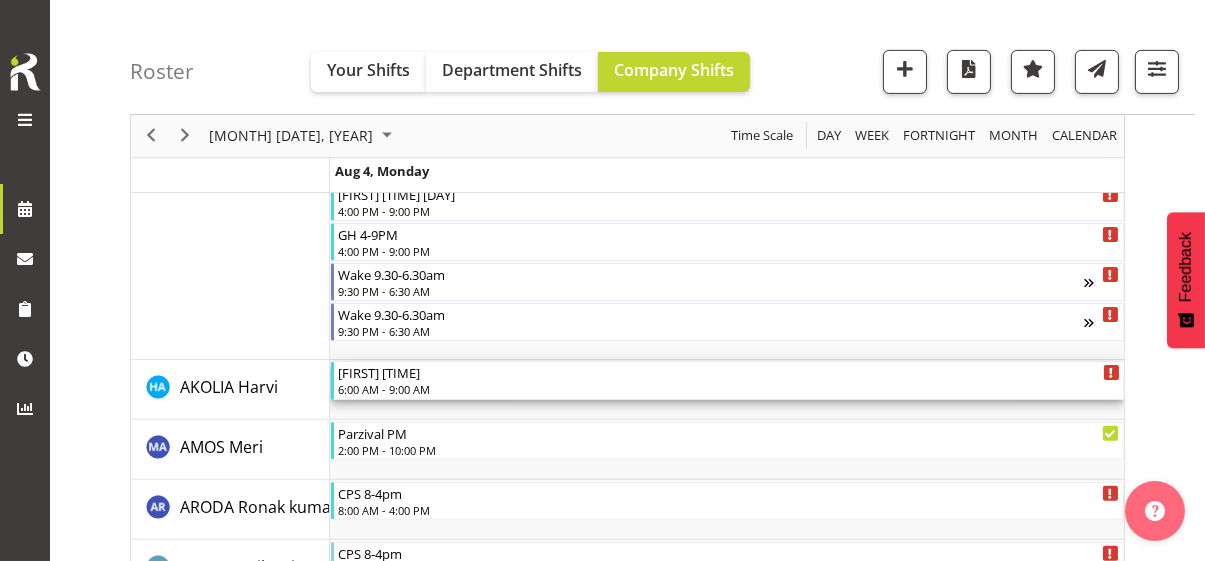 click on "6:00 AM - 9:00 AM" at bounding box center (729, 389) 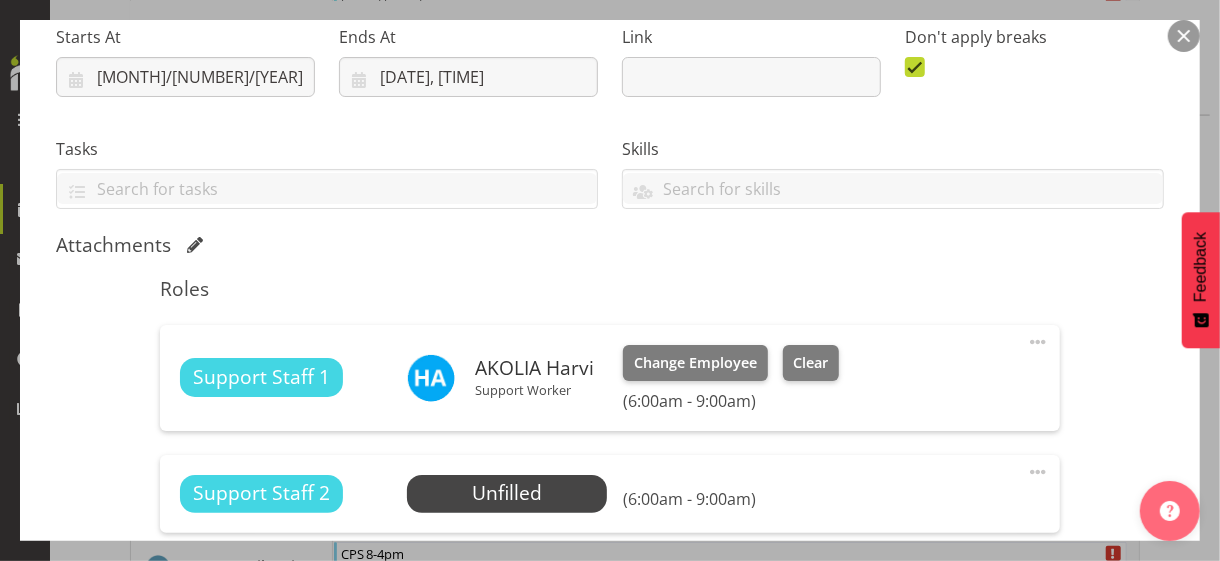 scroll, scrollTop: 500, scrollLeft: 0, axis: vertical 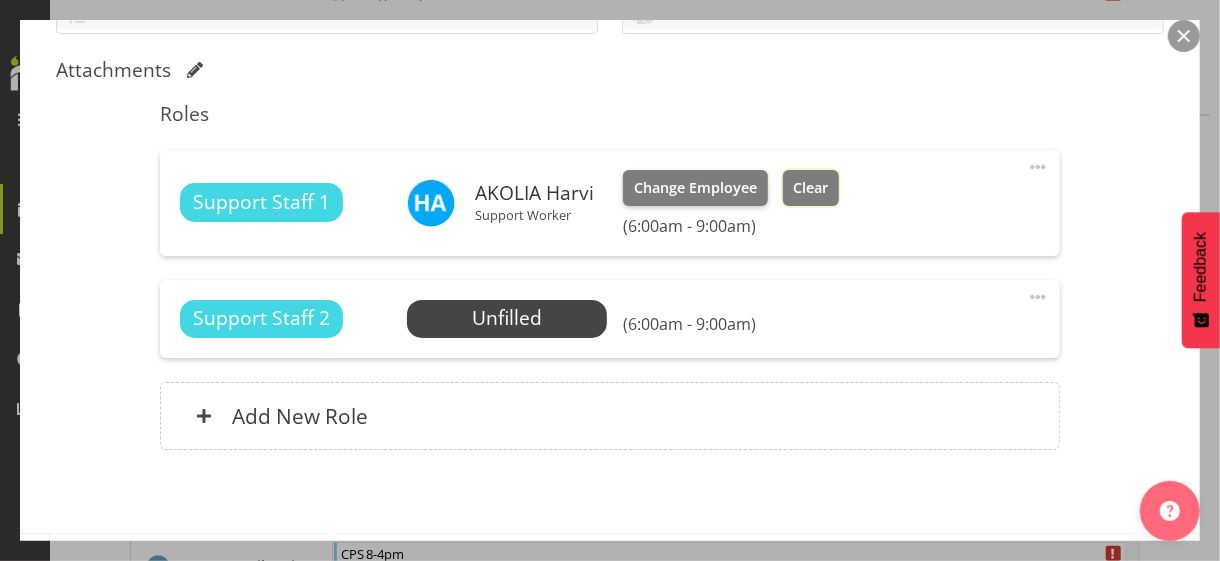drag, startPoint x: 811, startPoint y: 181, endPoint x: 831, endPoint y: 196, distance: 25 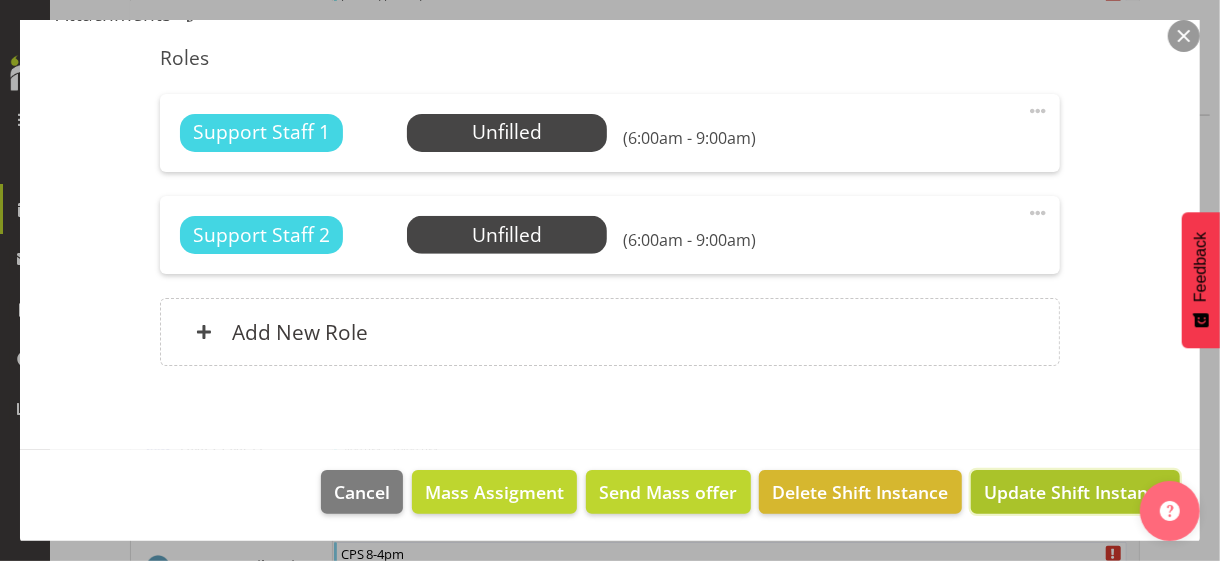click on "Update Shift Instance" at bounding box center (1075, 492) 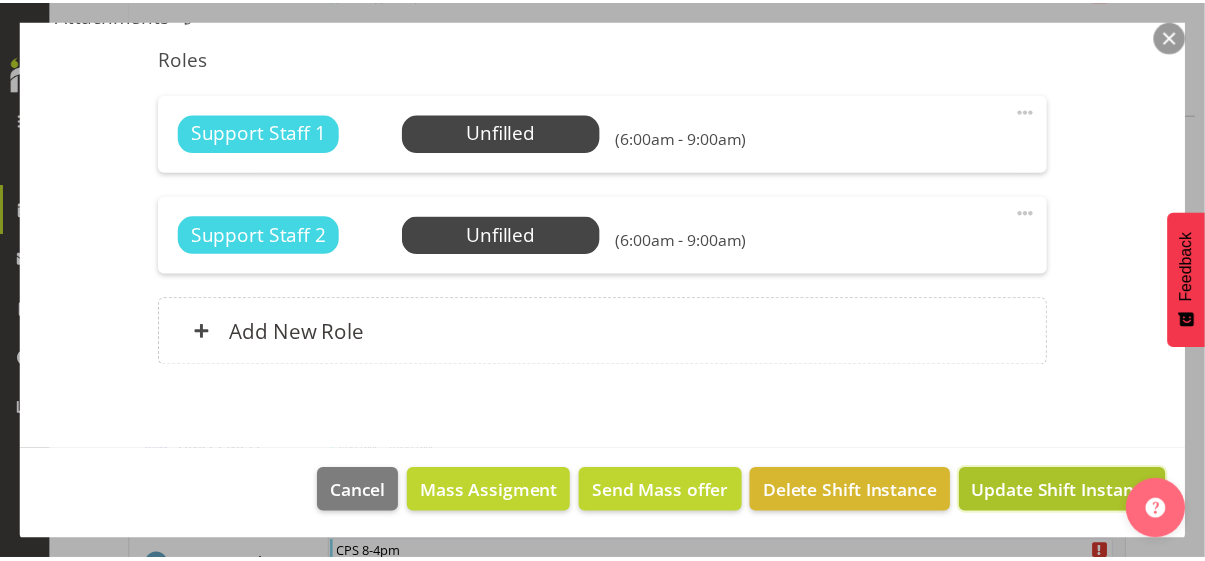 scroll, scrollTop: 477, scrollLeft: 0, axis: vertical 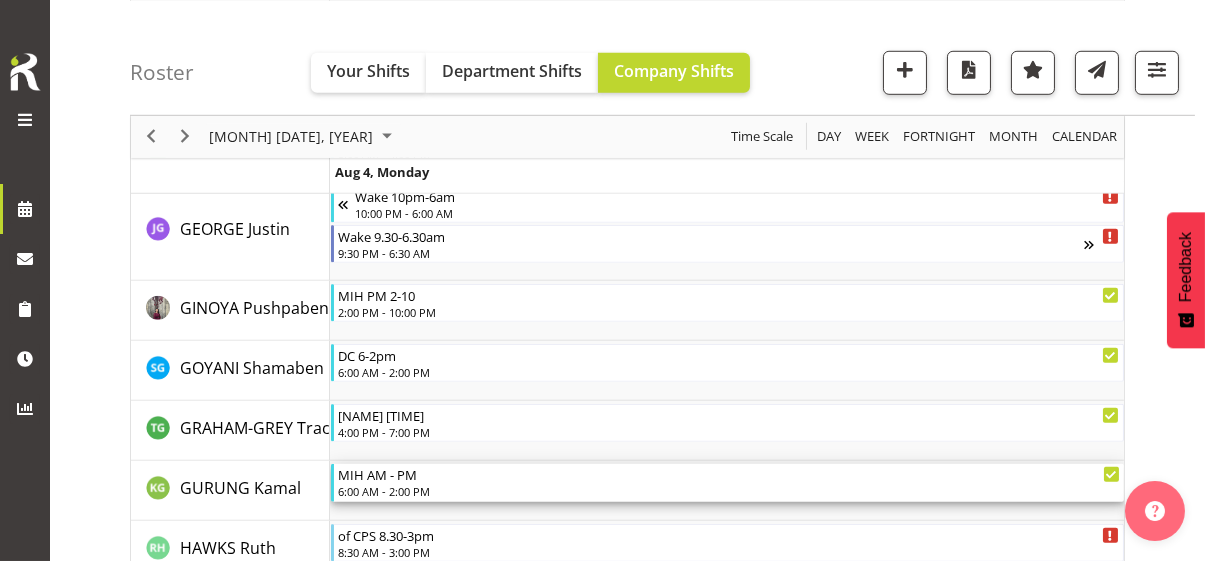 click on "6:00 AM - 2:00 PM" at bounding box center [729, 491] 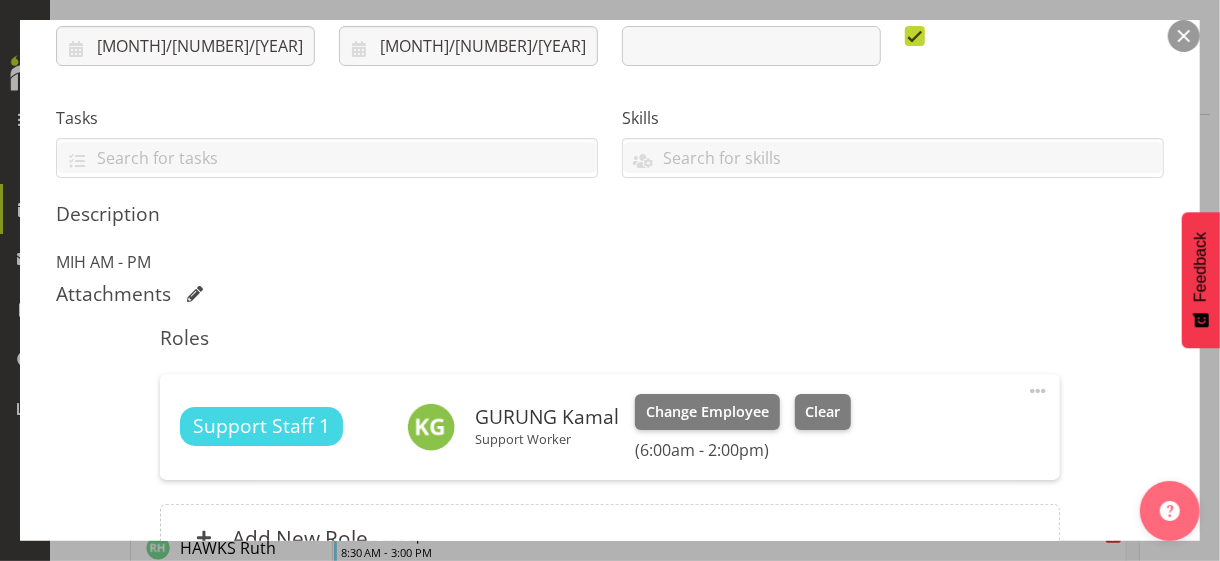 scroll, scrollTop: 561, scrollLeft: 0, axis: vertical 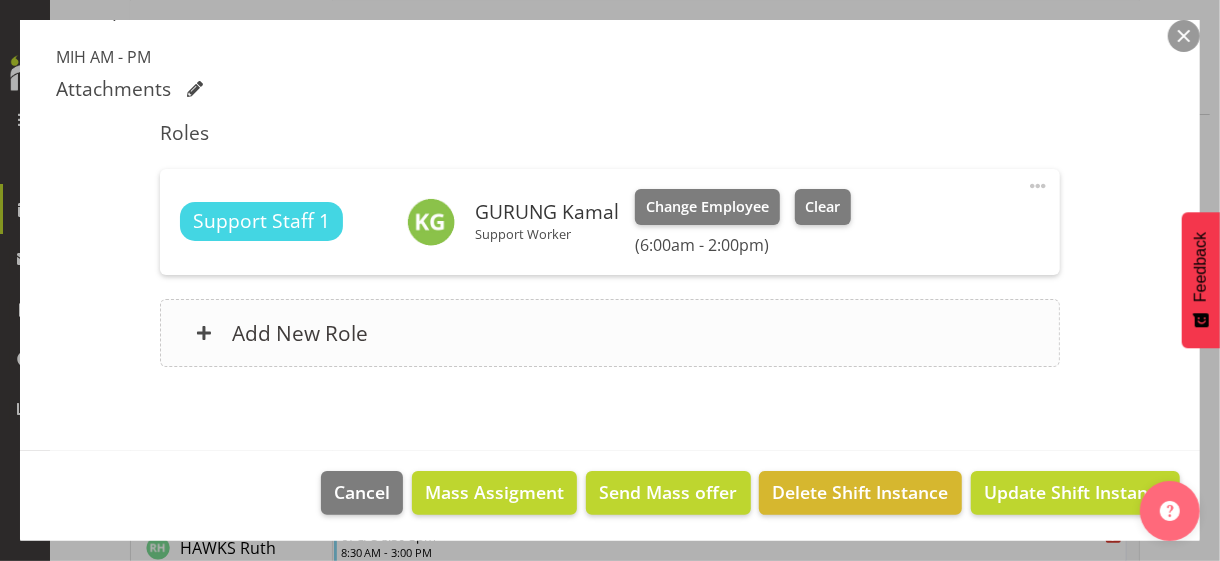 click on "Add New Role" at bounding box center (609, 333) 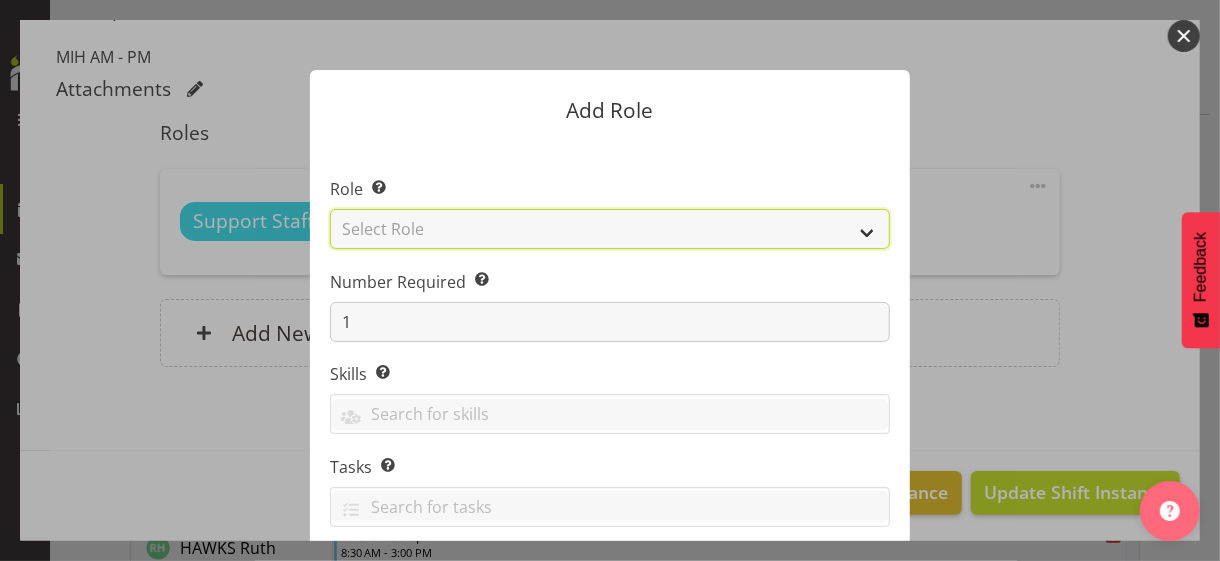 click on "Select Role  CP House Leader Support Staff Wake" at bounding box center (610, 229) 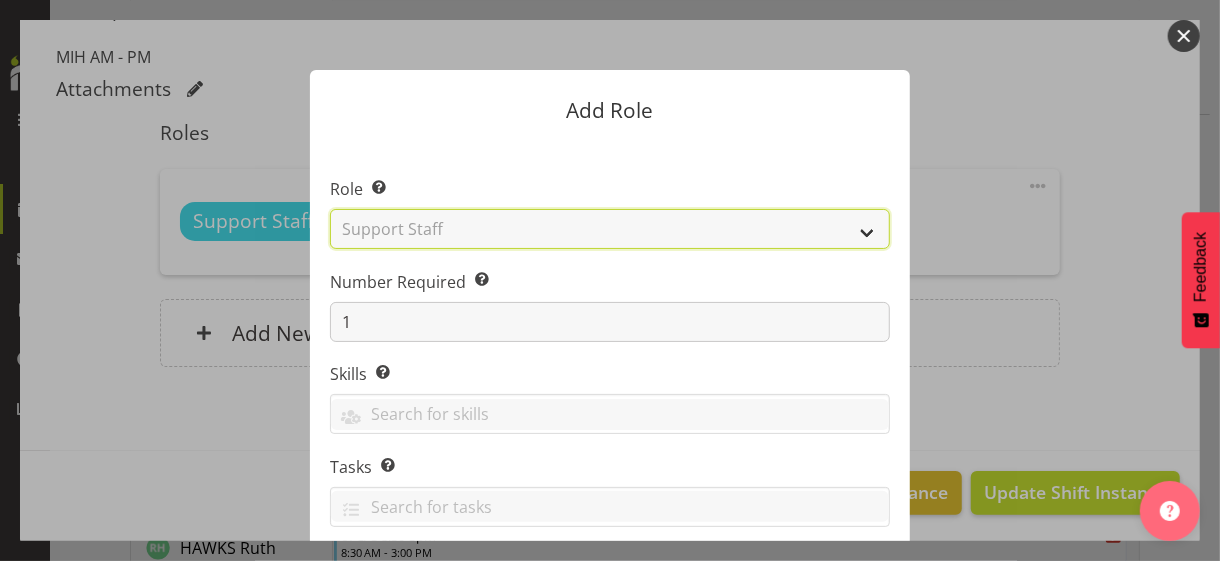 click on "Select Role  CP House Leader Support Staff Wake" at bounding box center (610, 229) 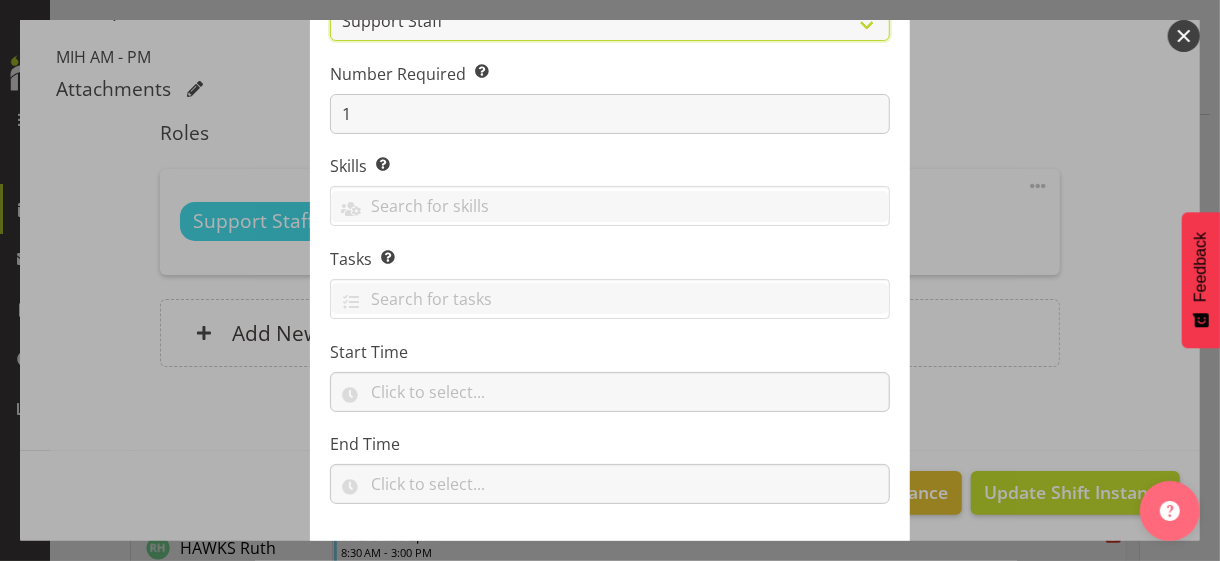 scroll, scrollTop: 304, scrollLeft: 0, axis: vertical 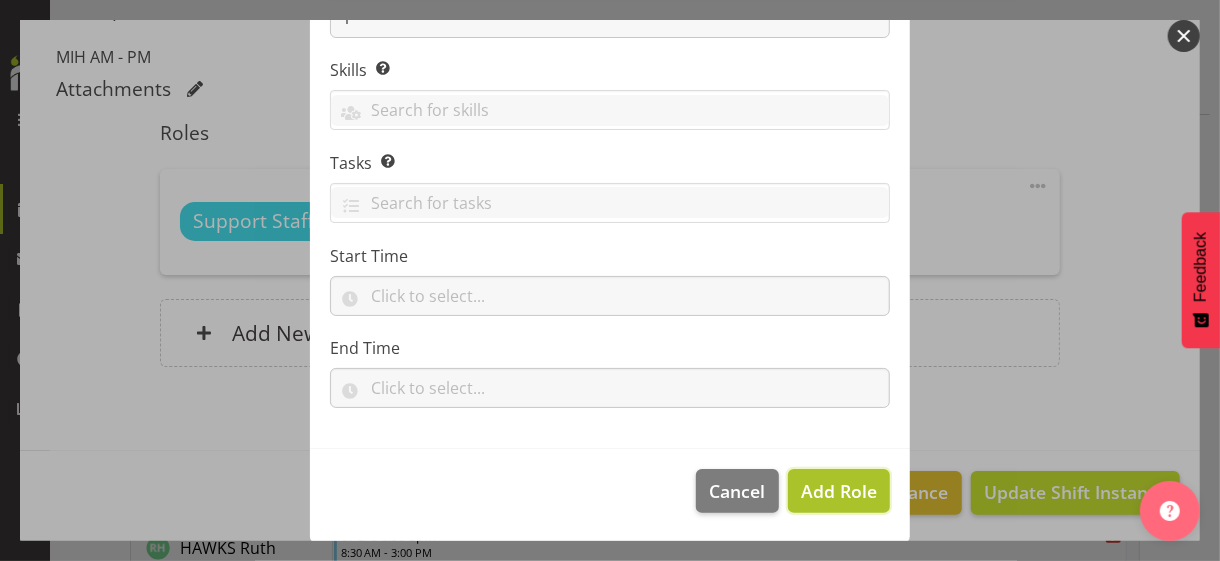 click on "Add Role" at bounding box center (839, 491) 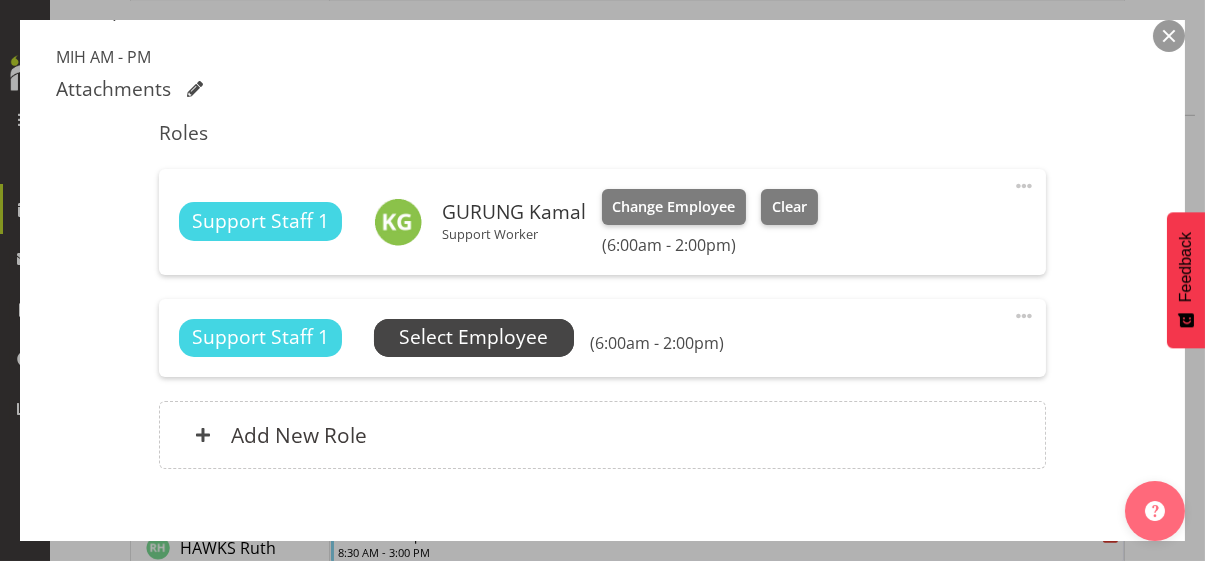 click on "Select Employee" at bounding box center (473, 337) 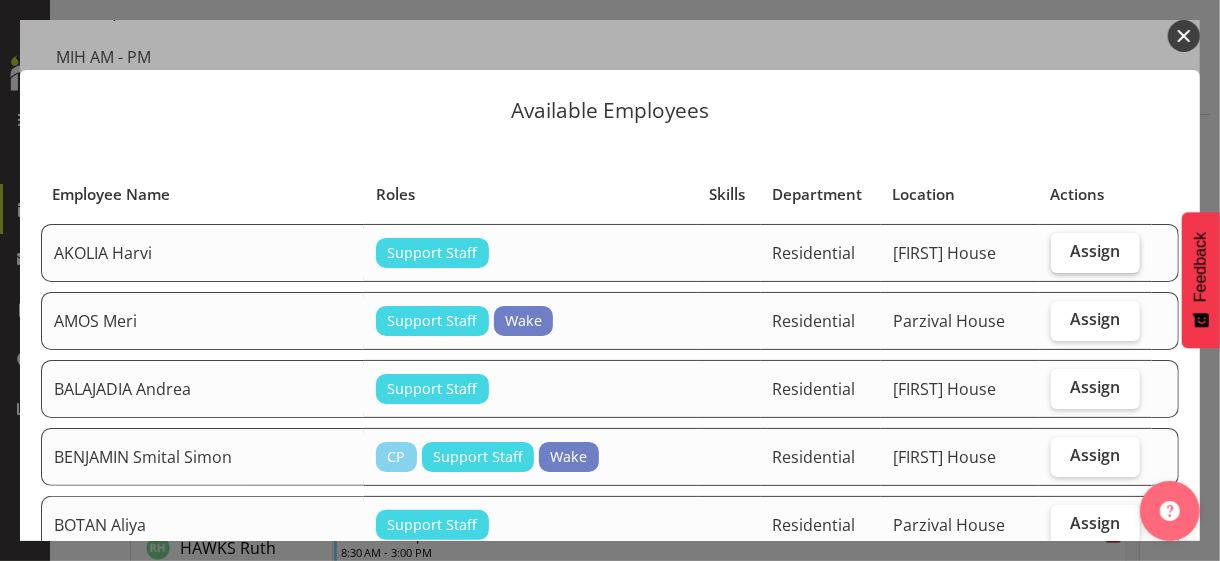 click on "Assign" at bounding box center (1096, 253) 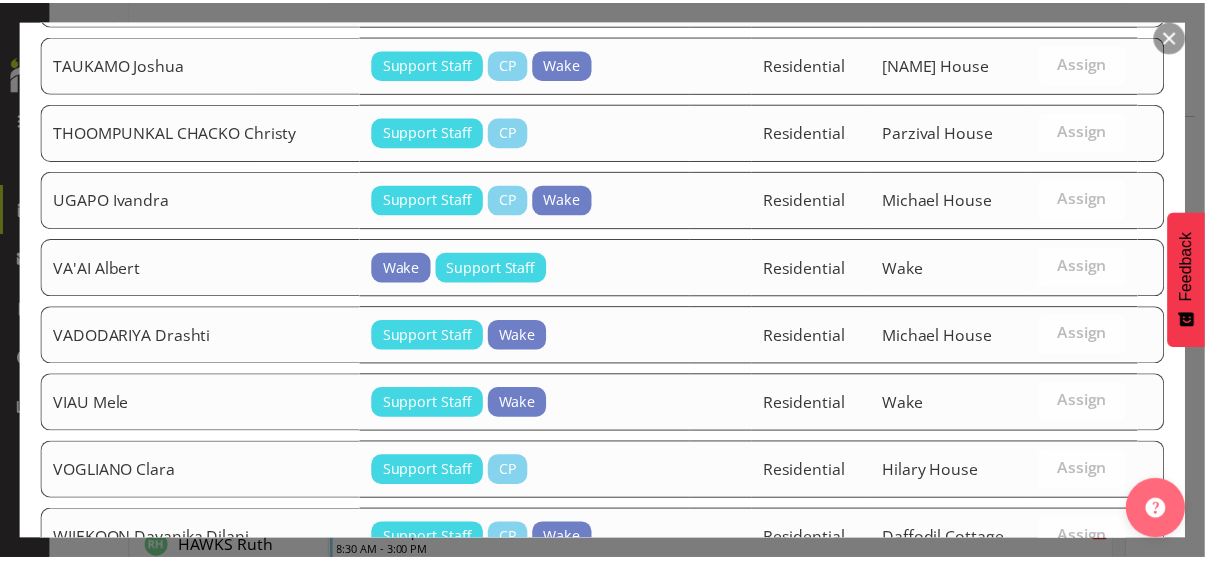 scroll, scrollTop: 2934, scrollLeft: 0, axis: vertical 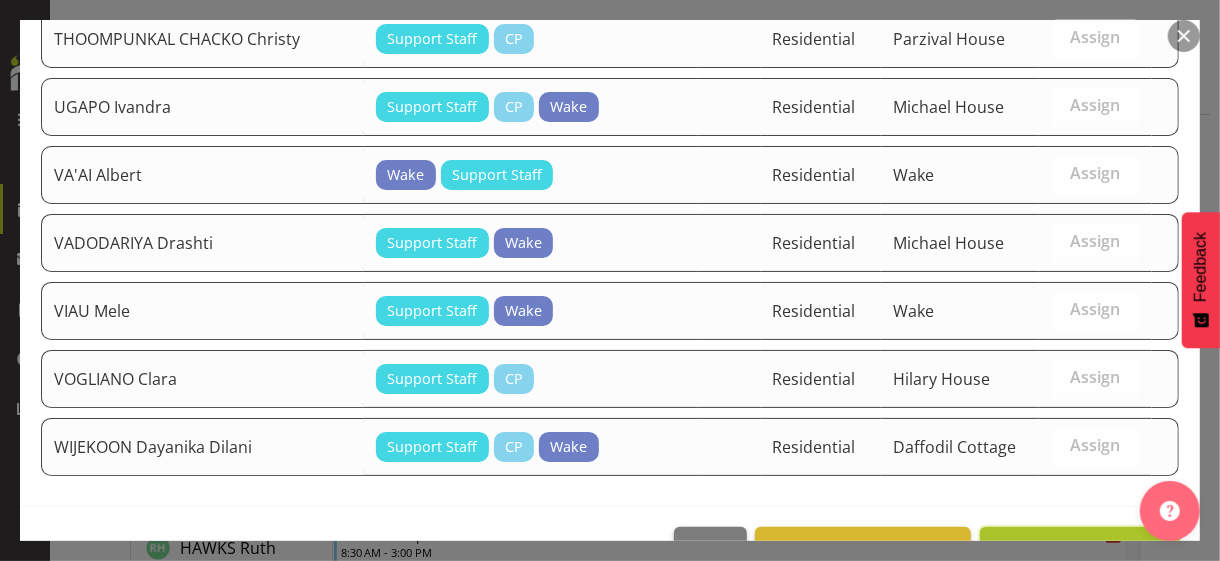 click on "Assign [LAST] [LAST]" at bounding box center [1080, 549] 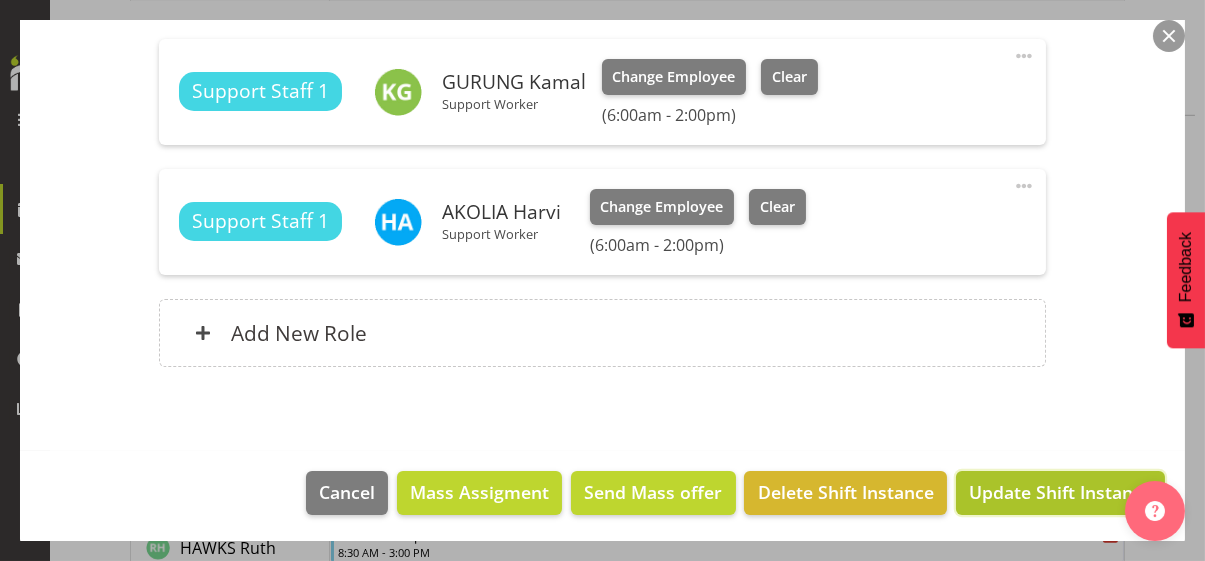 click on "Update Shift Instance" at bounding box center [1060, 492] 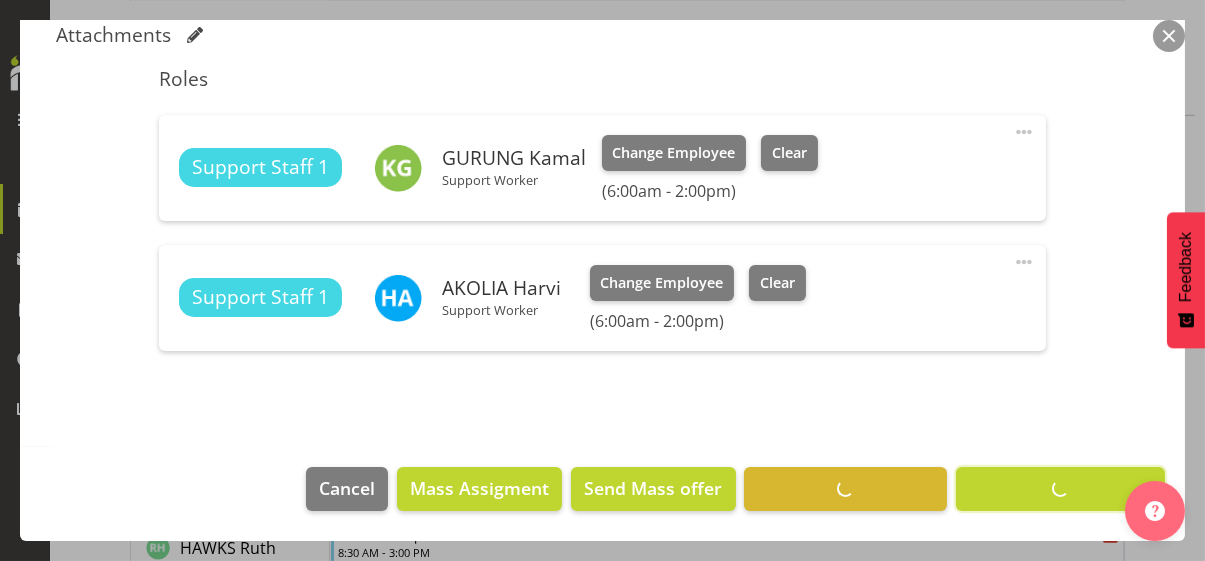 scroll, scrollTop: 612, scrollLeft: 0, axis: vertical 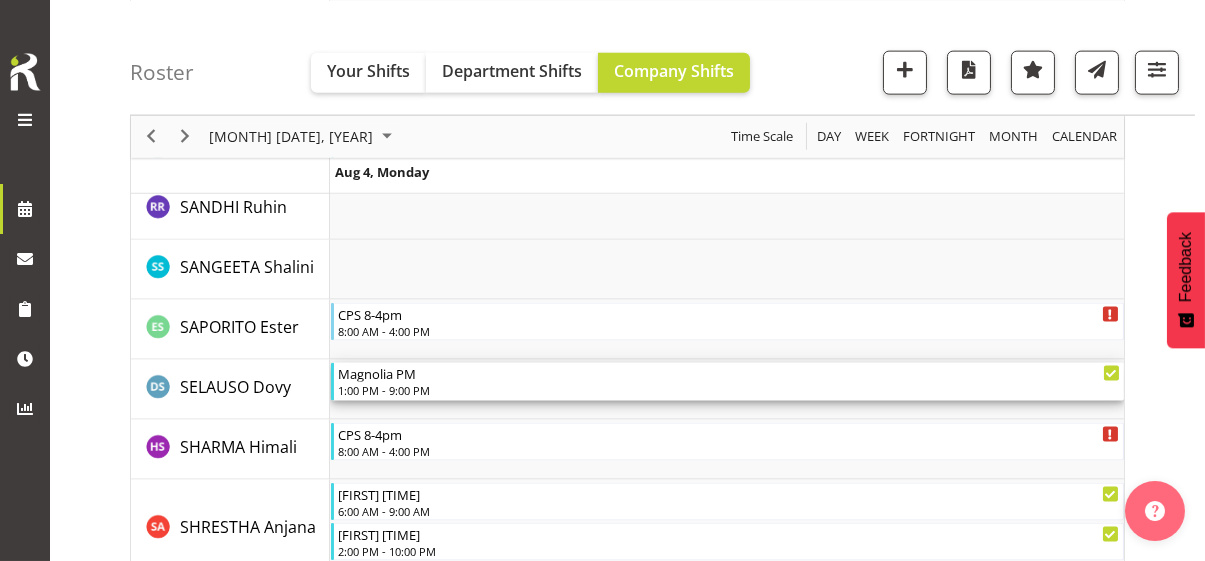 click on "1:00 PM - 9:00 PM" at bounding box center [729, 390] 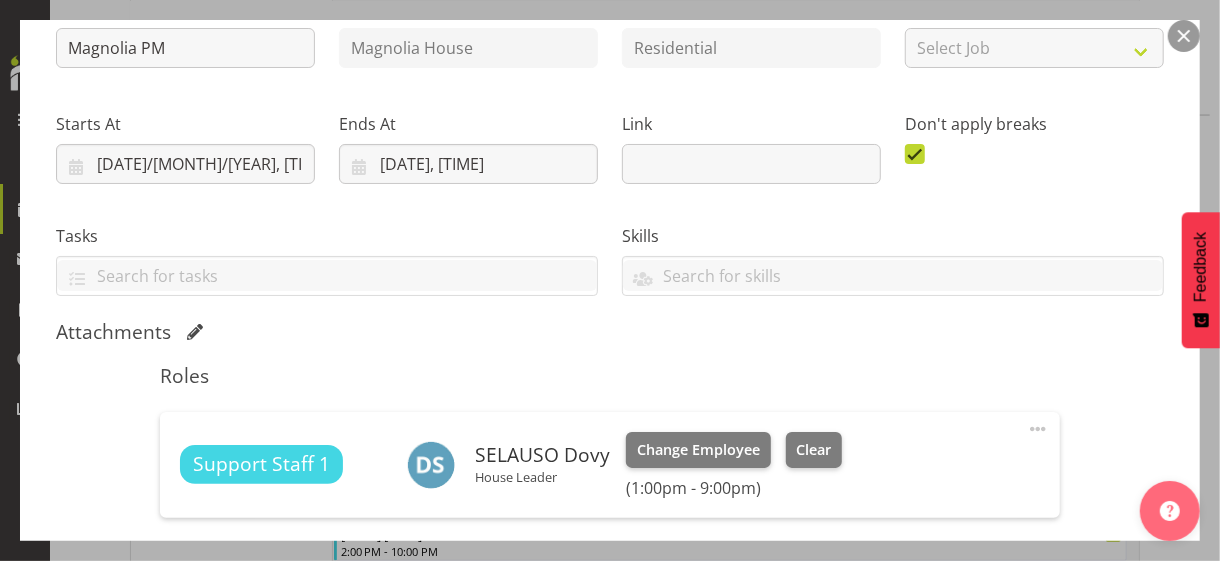scroll, scrollTop: 481, scrollLeft: 0, axis: vertical 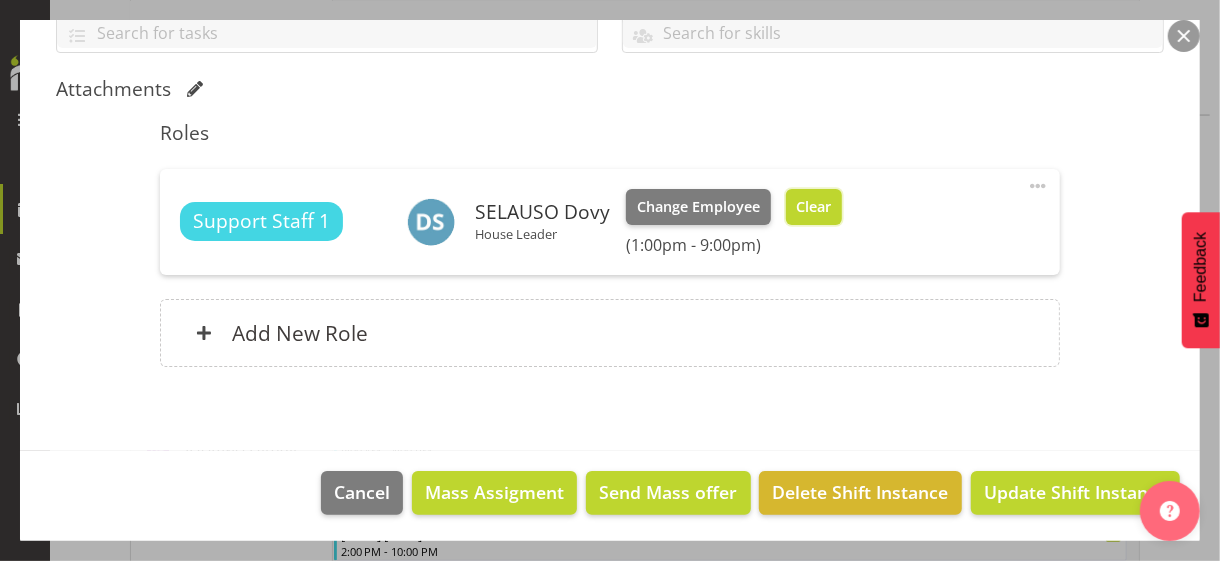 click on "Clear" at bounding box center [813, 207] 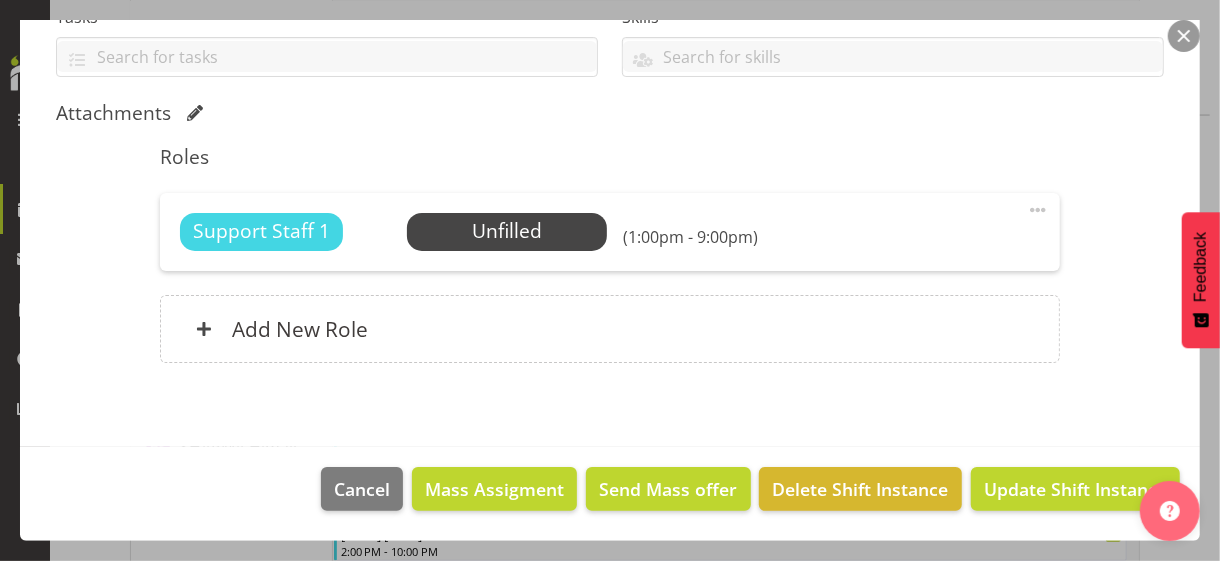 scroll, scrollTop: 454, scrollLeft: 0, axis: vertical 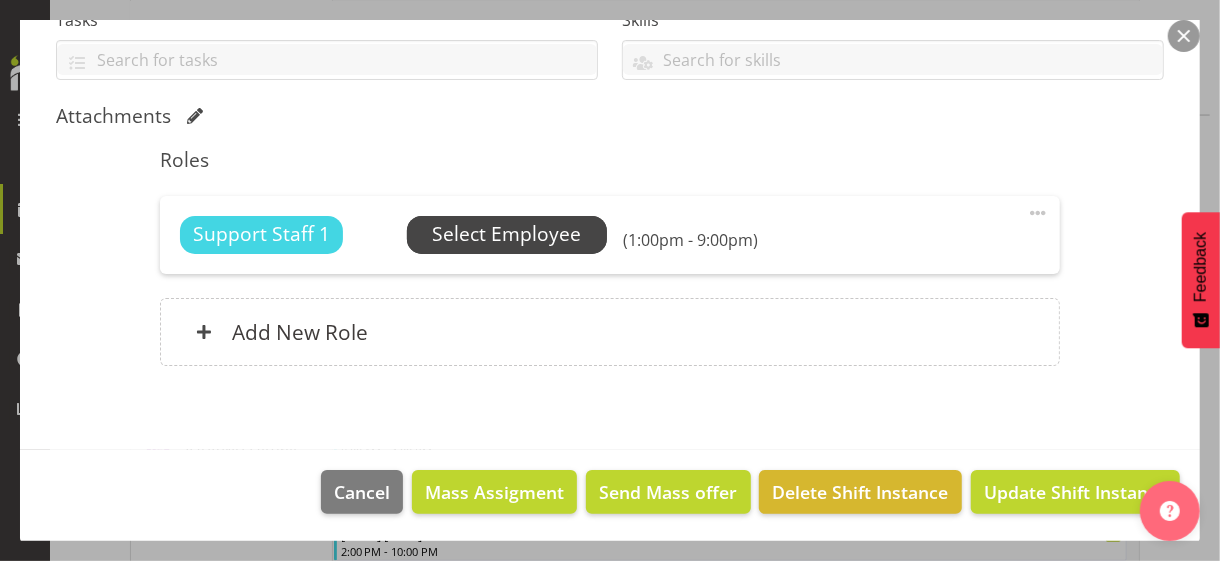 click on "Select Employee" at bounding box center [506, 234] 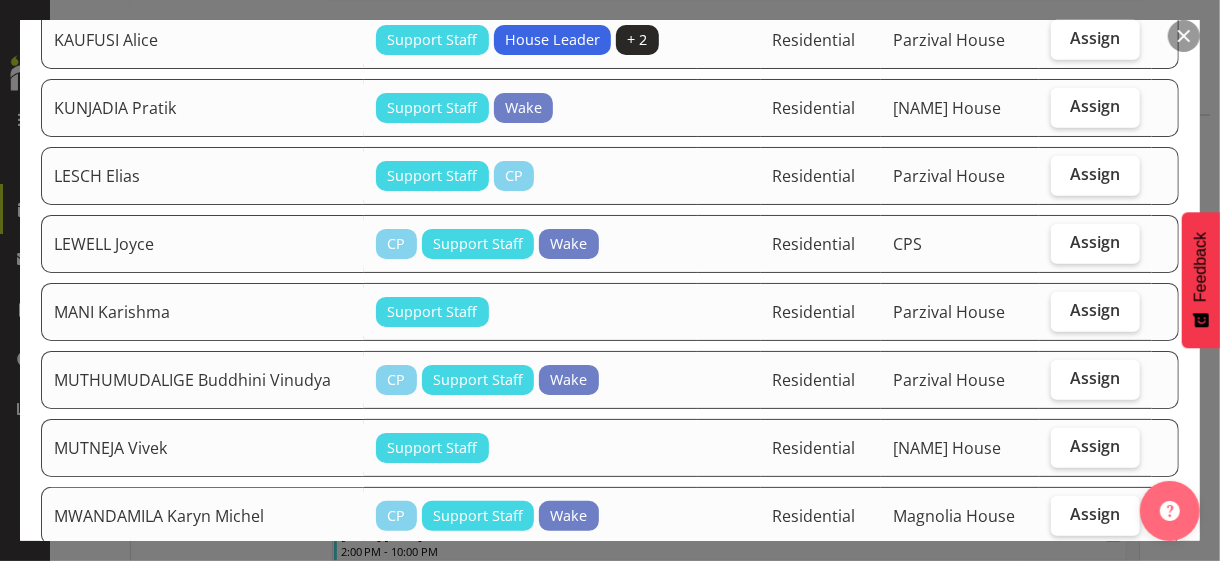 scroll, scrollTop: 900, scrollLeft: 0, axis: vertical 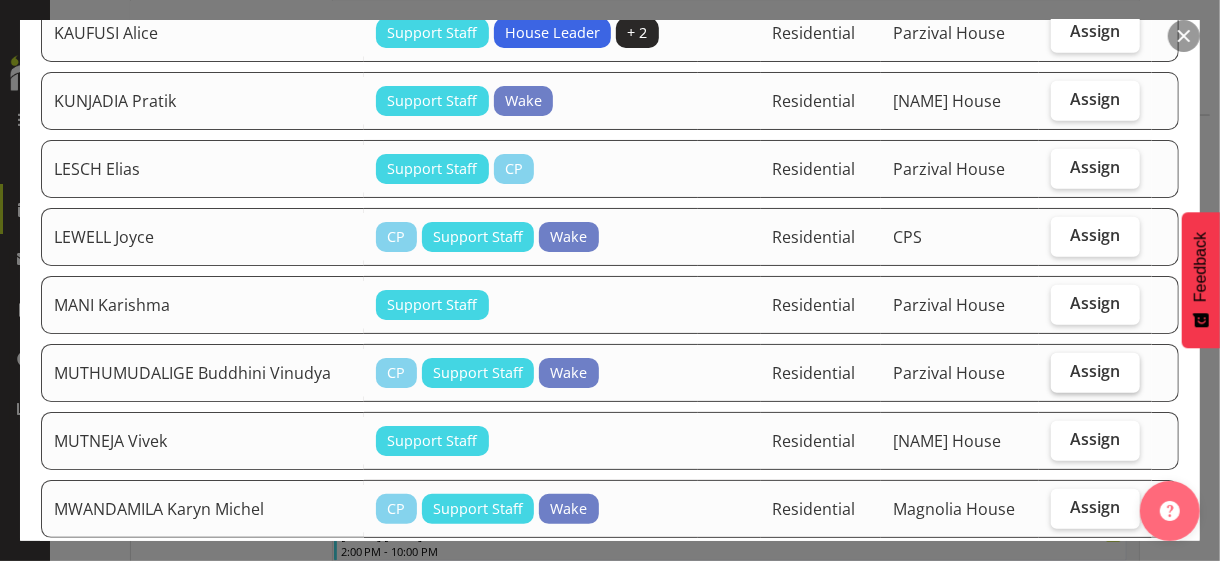 click on "Assign" at bounding box center (1096, 373) 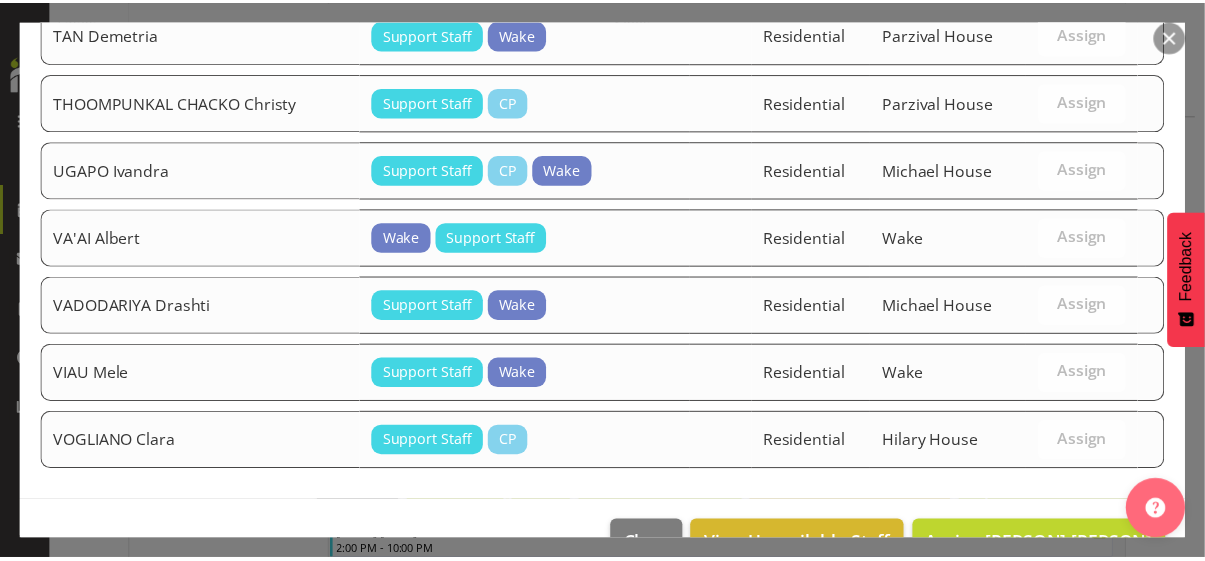 scroll, scrollTop: 1932, scrollLeft: 0, axis: vertical 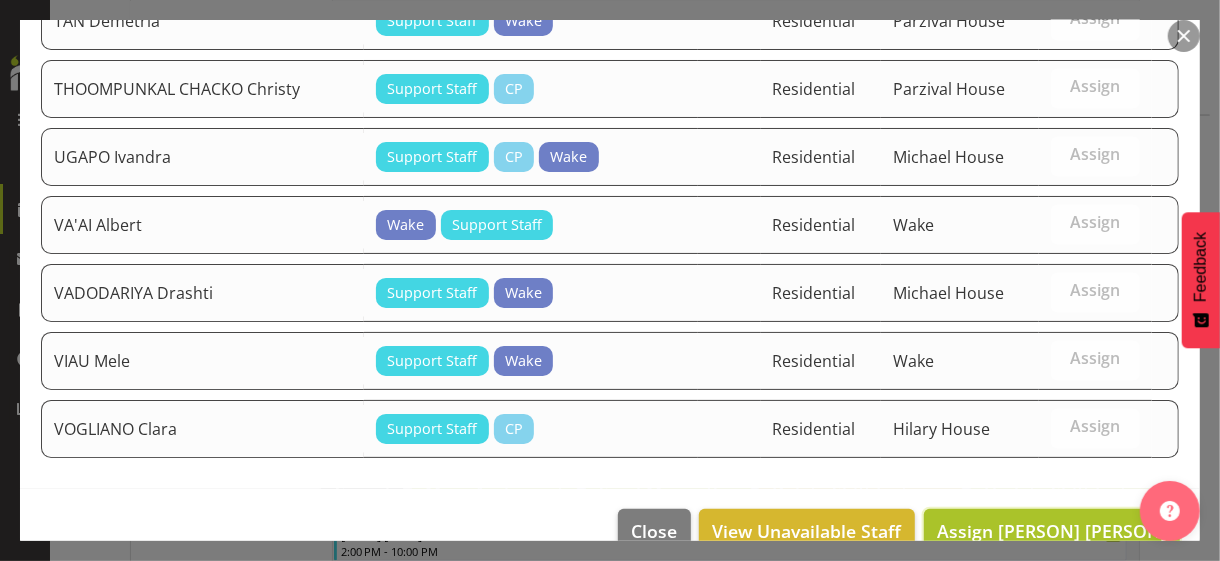 click on "Assign [PERSON] [PERSON]" at bounding box center [1052, 531] 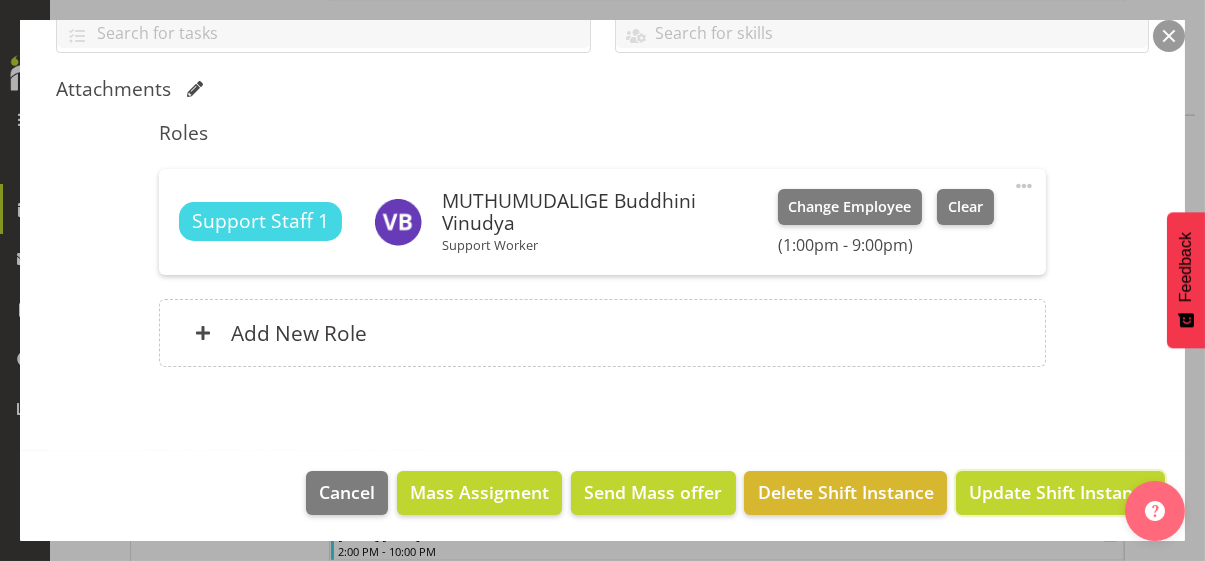 click on "Update Shift Instance" at bounding box center (1060, 492) 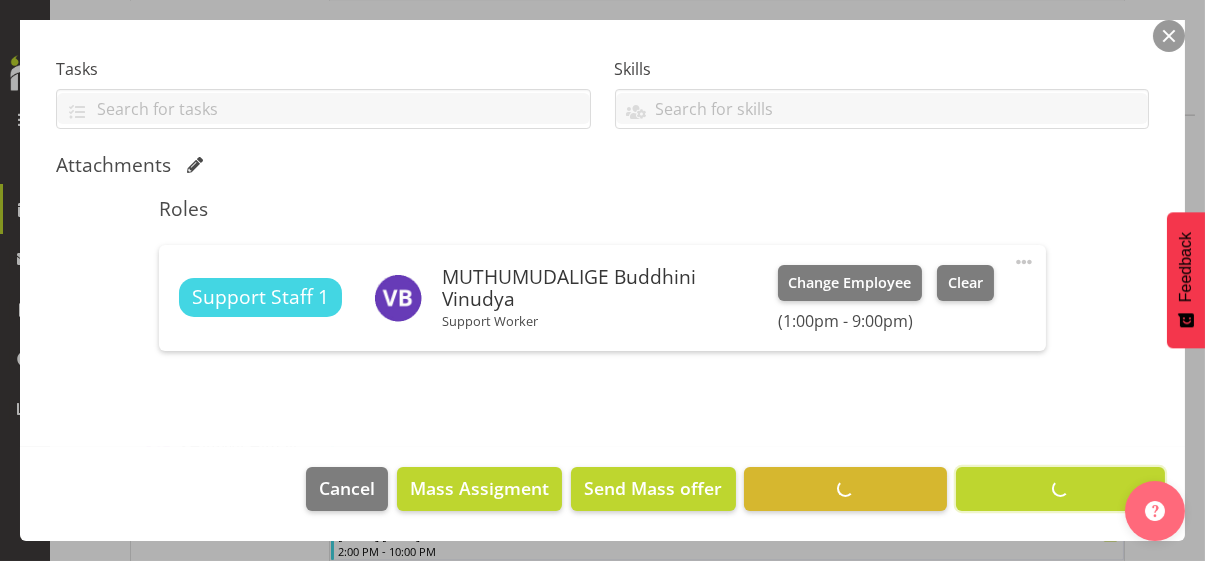 scroll, scrollTop: 402, scrollLeft: 0, axis: vertical 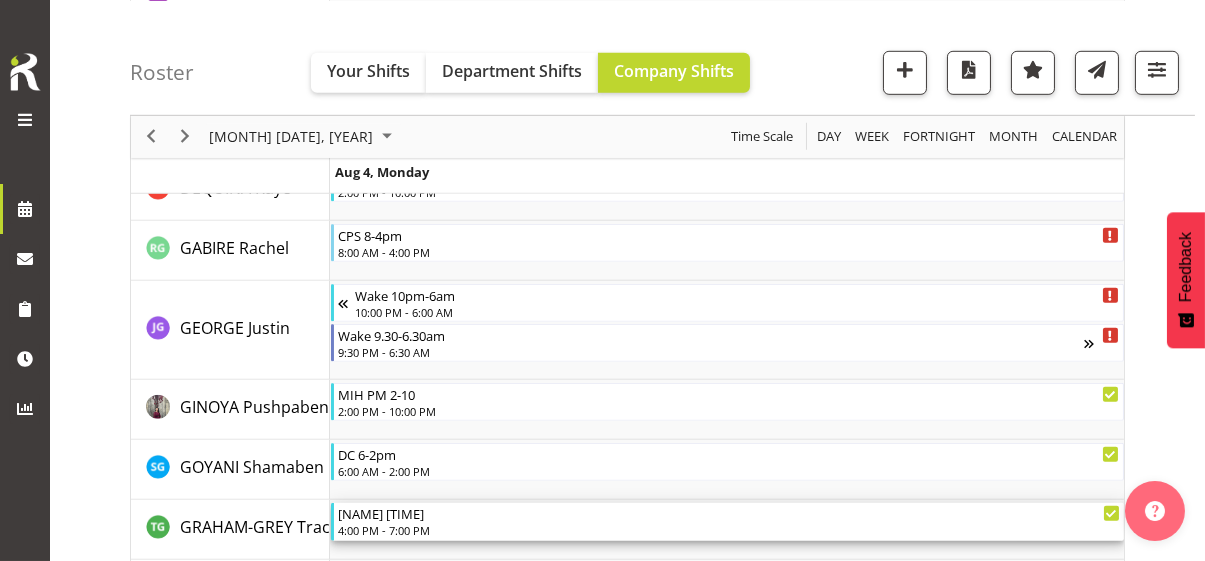 click on "4:00 PM - 7:00 PM" at bounding box center (729, 530) 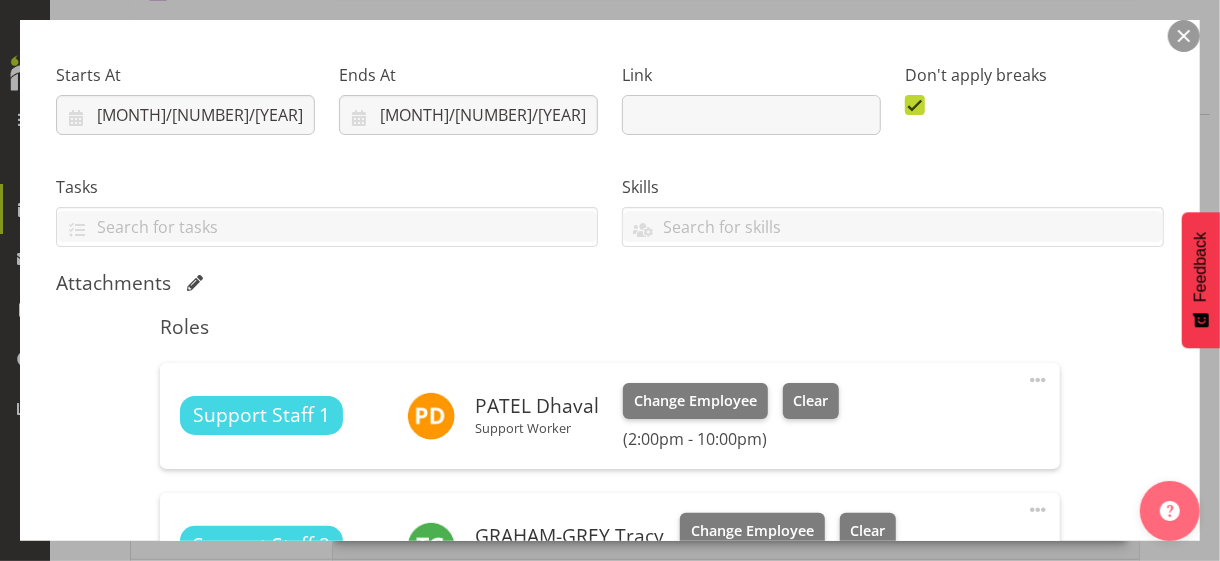 scroll, scrollTop: 500, scrollLeft: 0, axis: vertical 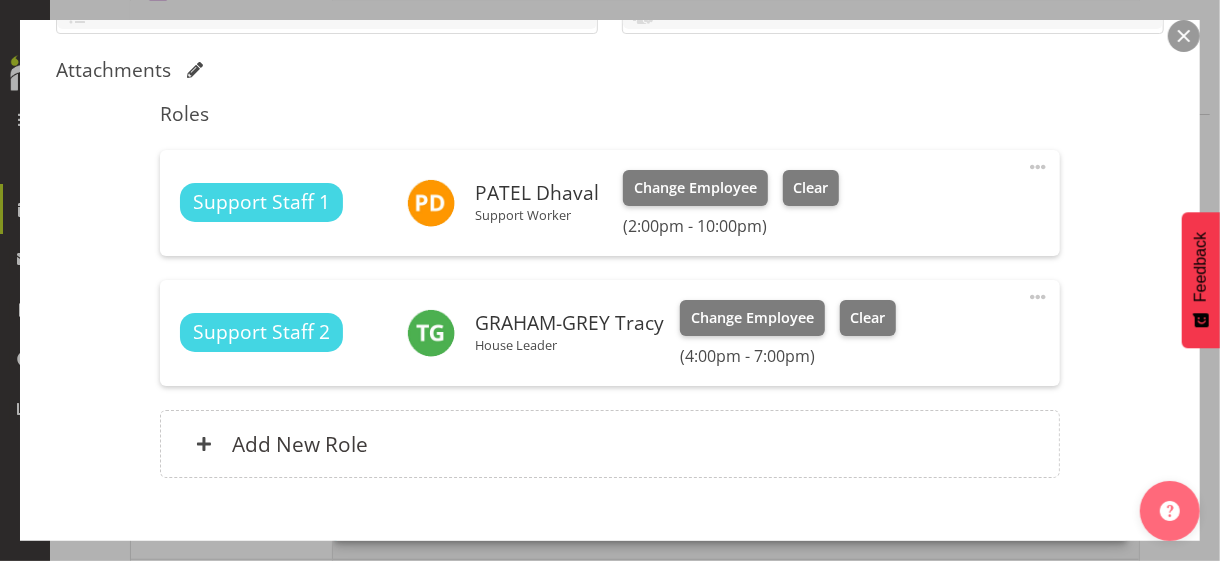 click at bounding box center (1038, 297) 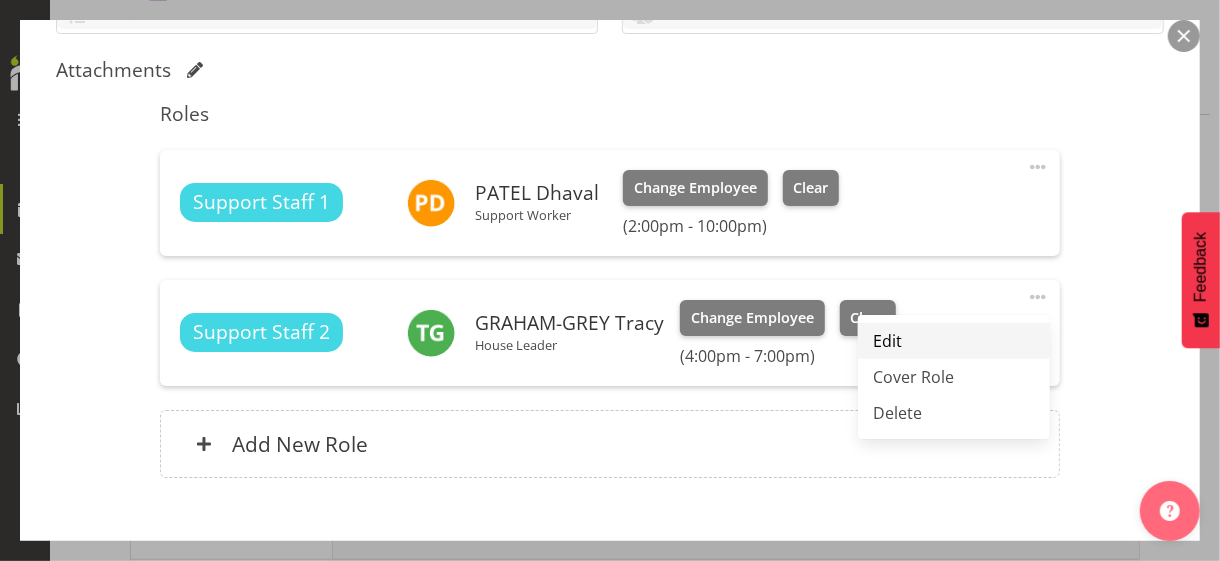 click on "Edit" at bounding box center (954, 341) 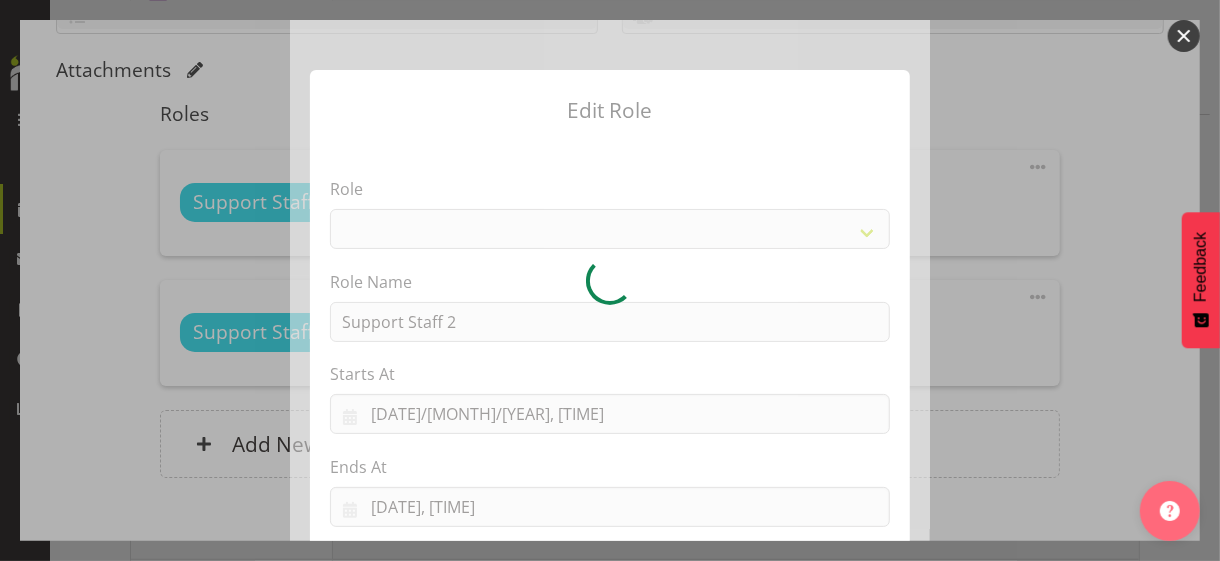 select on "1091" 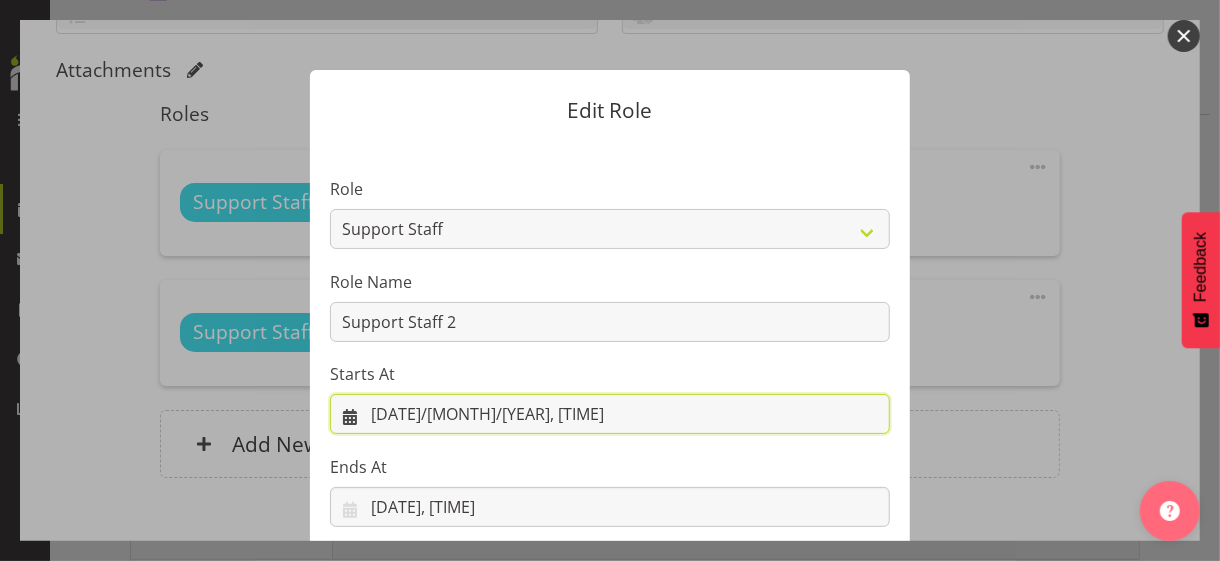 click on "[DATE]/[MONTH]/[YEAR], [TIME]" at bounding box center (610, 414) 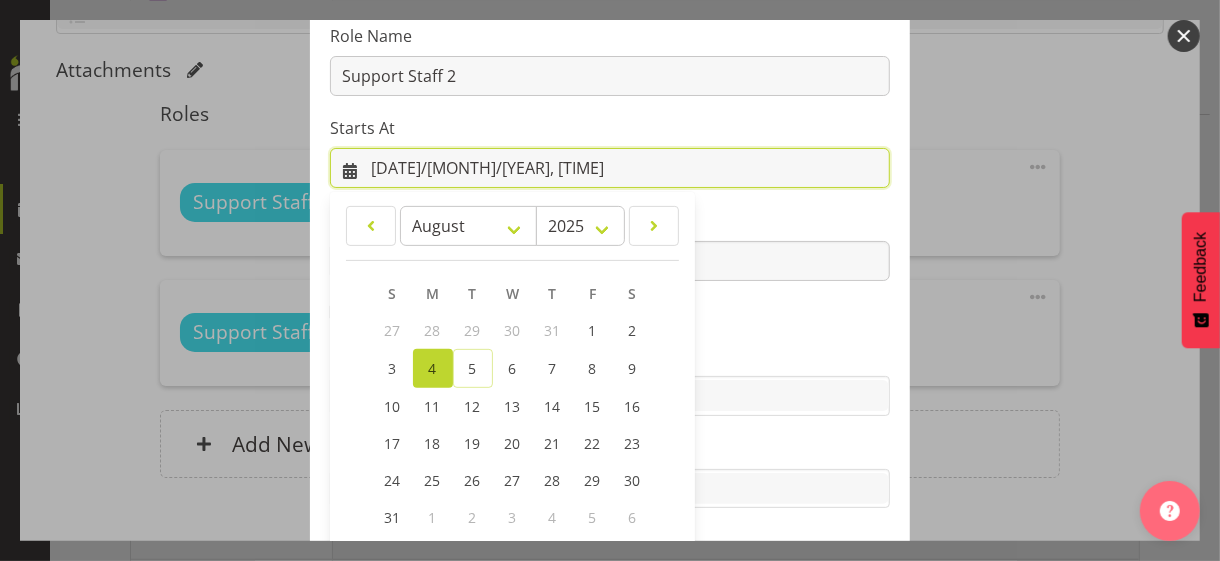 scroll, scrollTop: 347, scrollLeft: 0, axis: vertical 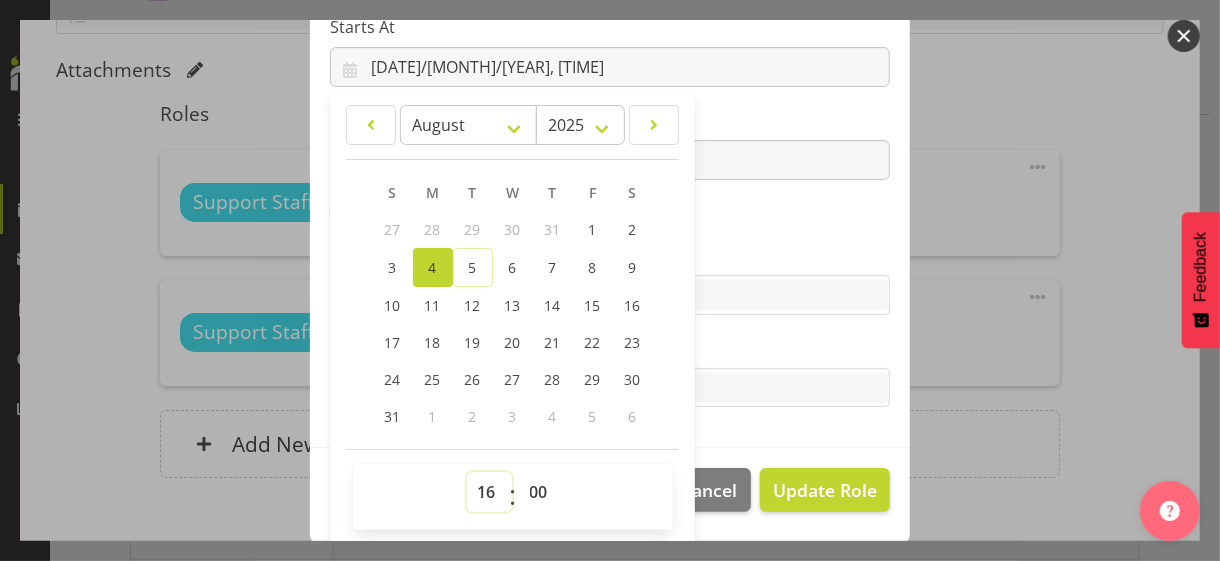 click on "00   01   02   03   04   05   06   07   08   09   10   11   12   13   14   15   16   17   18   19   20   21   22   23" at bounding box center (489, 492) 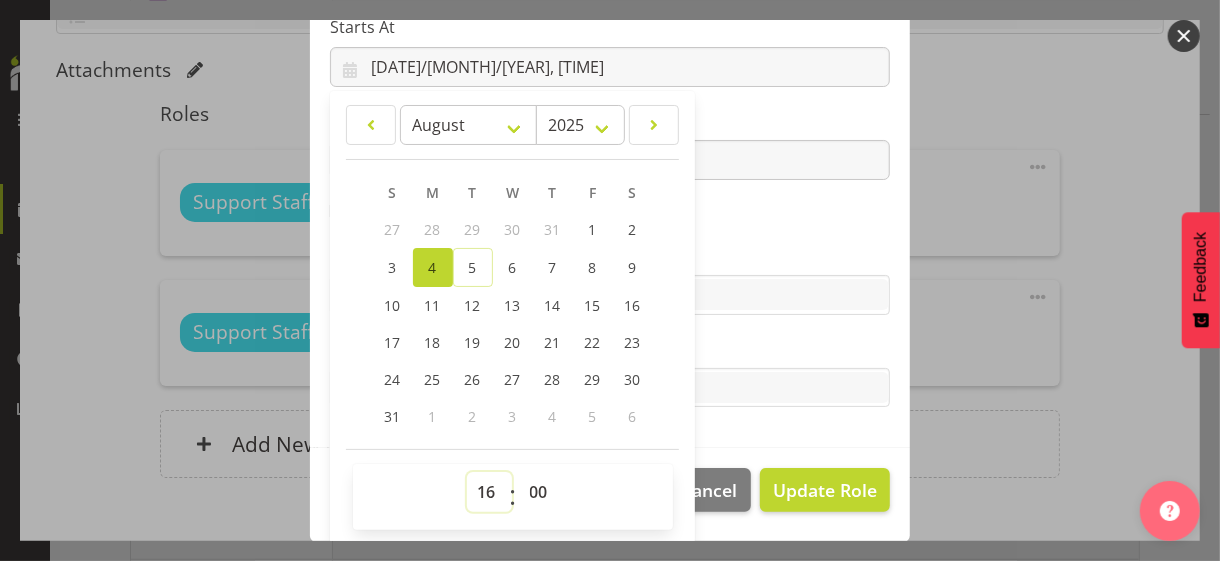 select on "7" 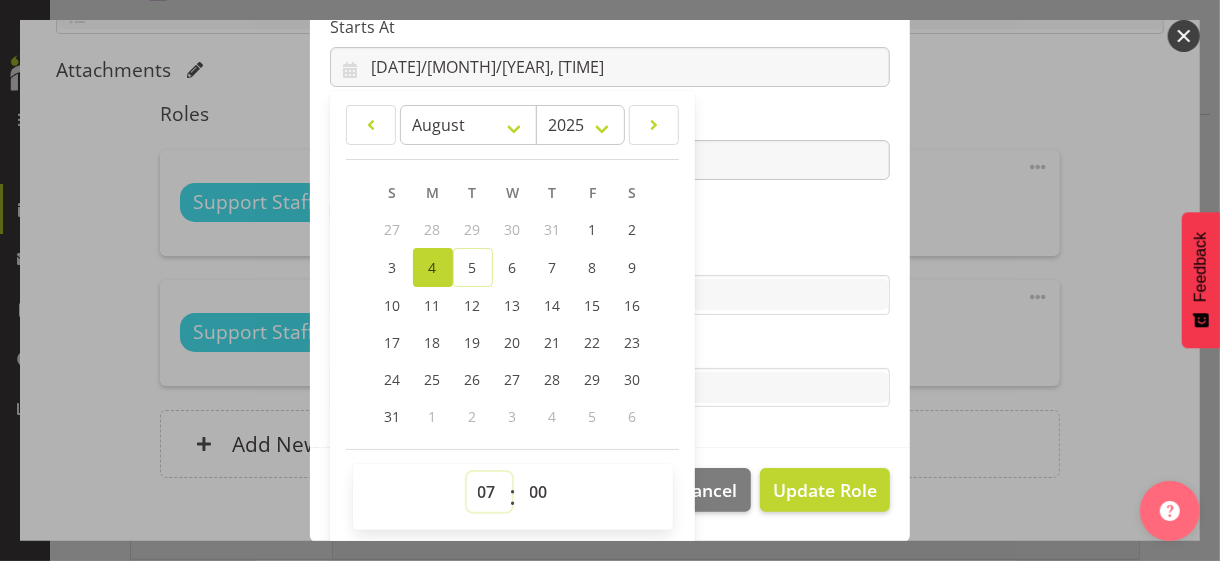 click on "00   01   02   03   04   05   06   07   08   09   10   11   12   13   14   15   16   17   18   19   20   21   22   23" at bounding box center (489, 492) 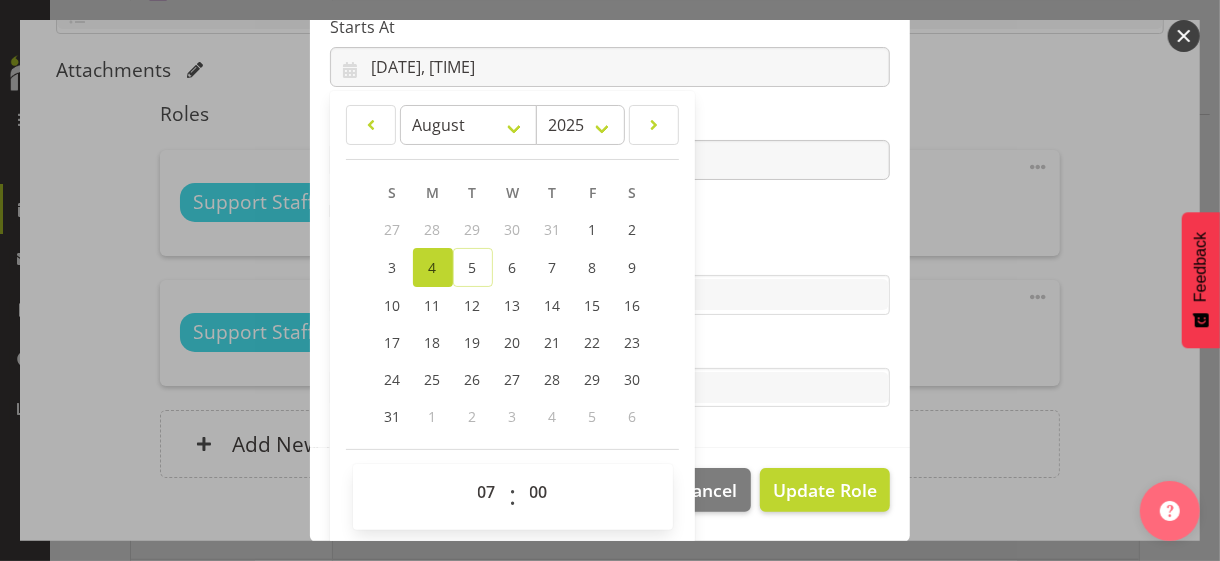 click on "Role CP House Leader Support Staff Wake   Role Name Support Staff [NUMBER]
Starts At
[DATE]/[MONTH]/[YEAR], [TIME]  January   February   March   April   May   June   July   August   September   October   November   December   2035   2034   2033   2032   2031   2030   2029   2028   2027   2026   2025   2024   2023   2022   2021   2020   2019   2018   2017   2016   2015   2014   2013   2012   2011   2010   2009   2008   2007   2006   2005   2004   2003   2002   2001   2000   1999   1998   1997   1996   1995   1994   1993   1992   1991   1990   1989   1988   1987   1986   1985   1984   1983   1982   1981   1980   1979   1978   1977   1976   1975   1974   1973   1972   1971   1970   1969   1968   1967   1966   1965   1964   1963   1962   1961   1960   1959   1958   1957   1956   1955   1954   1953   1952   1951   1950   1949   1948   1947   1946   1945   1944   1943   1942   1941   1940   1939   1938   1937   1936   1935   1934   1933   1932   1931   1930   1929   1928   1927   1926   1925  S M T W T F S 27 28" at bounding box center [610, 121] 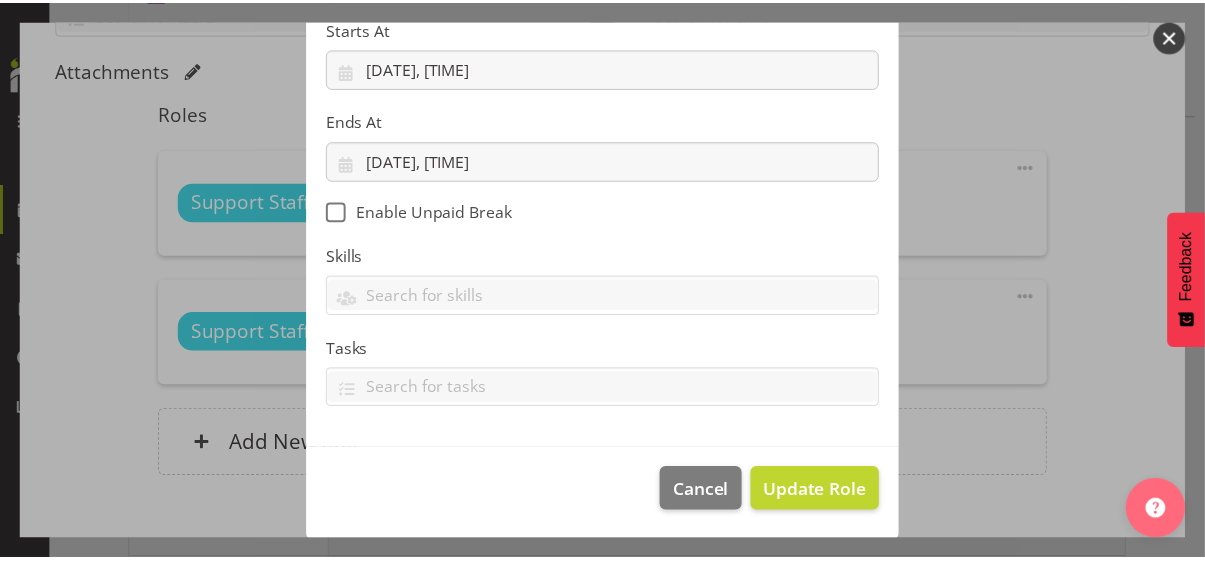 scroll, scrollTop: 346, scrollLeft: 0, axis: vertical 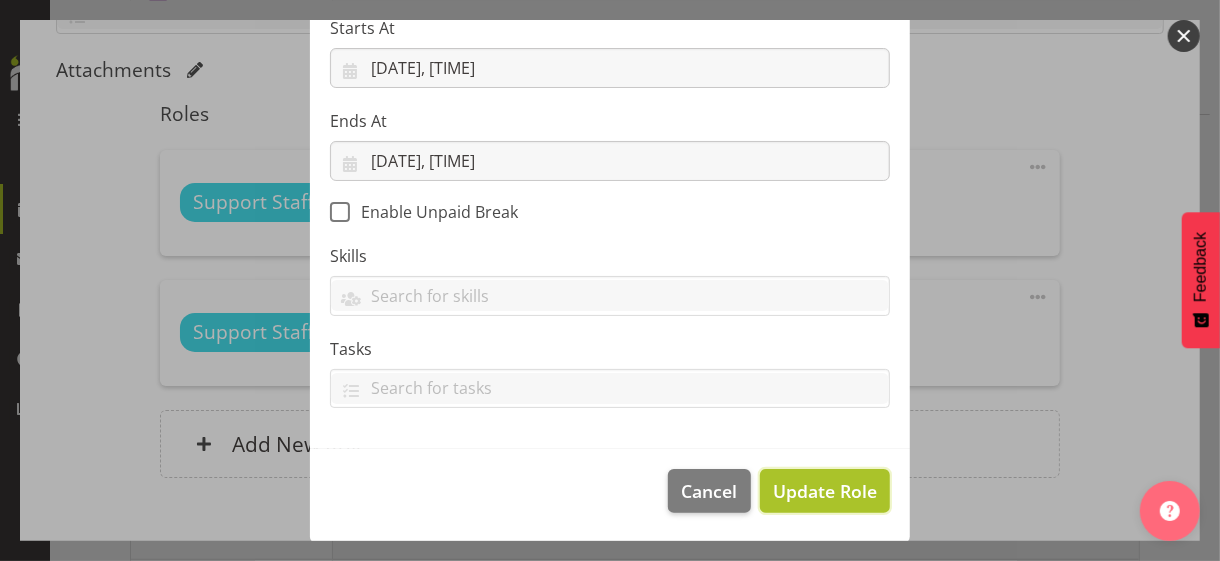 click on "Update Role" at bounding box center [825, 491] 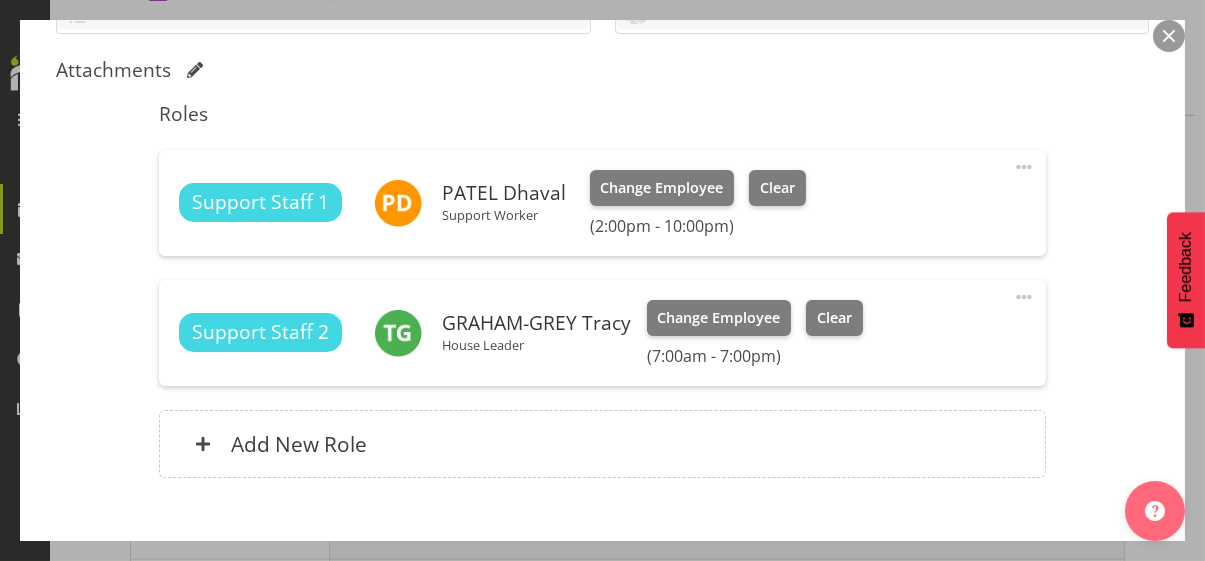 click on "Shift Instance Name [NAME] [TIME]   Location [NAME] House   Department Residential   Job  Select Job  Create new job
Starts At
[DATE]/[MONTH]/[YEAR], [TIME]  January   February   March   April   May   June   July   August   September   October   November   December   2035   2034   2033   2032   2031   2030   2029   2028   2027   2026   2025   2024   2023   2022   2021   2020   2019   2018   2017   2016   2015   2014   2013   2012   2011   2010   2009   2008   2007   2006   2005   2004   2003   2002   2001   2000   1999   1998   1997   1996   1995   1994   1993   1992   1991   1990   1989   1988   1987   1986   1985   1984   1983   1982   1981   1980   1979   1978   1977   1976   1975   1974   1973   1972   1971   1970   1969   1968   1967   1966   1965   1964   1963   1962   1961   1960   1959   1958   1957   1956   1955   1954   1953   1952   1951   1950   1949   1948   1947   1946   1945   1944   1943   1942   1941   1940   1939   1938   1937   1936   1935   1934   1933   1932   1931" at bounding box center [602, 110] 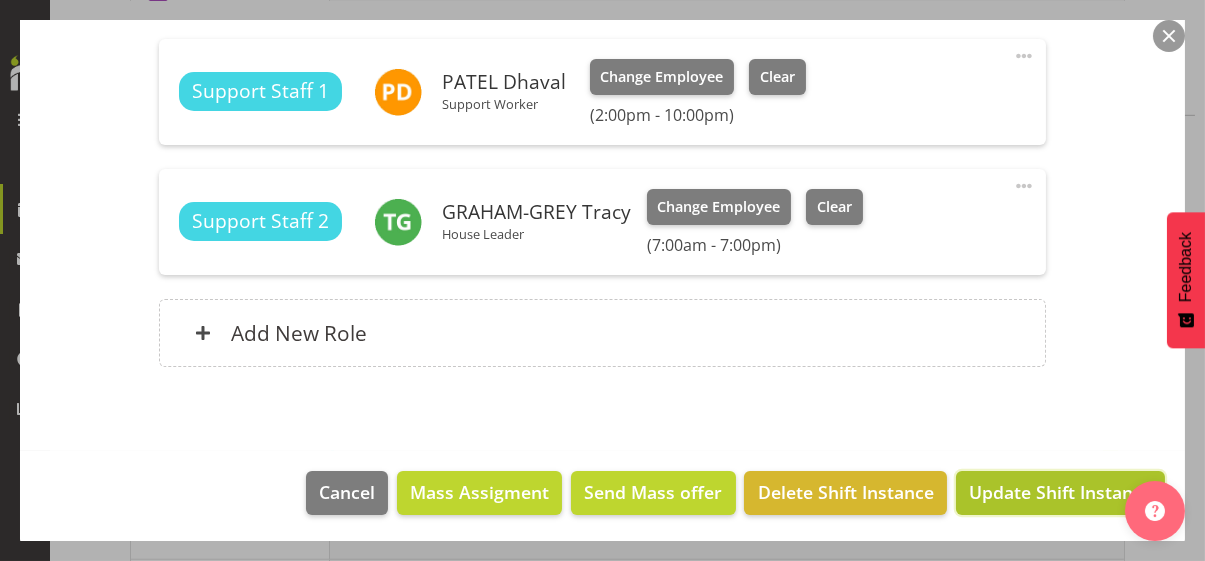 click on "Update Shift Instance" at bounding box center (1060, 492) 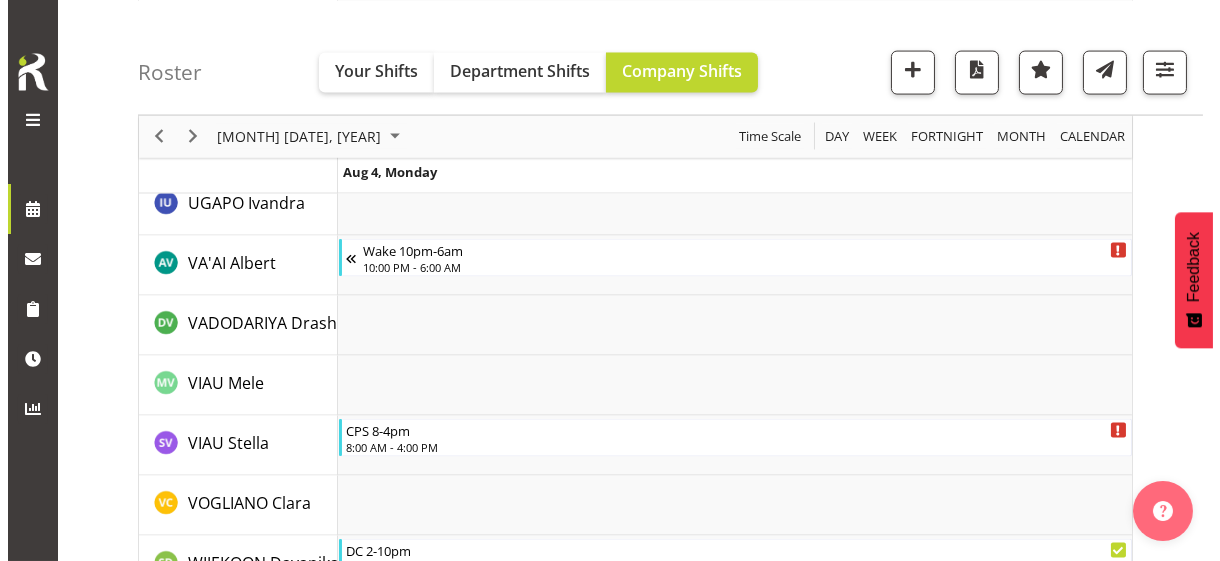 scroll, scrollTop: 6527, scrollLeft: 0, axis: vertical 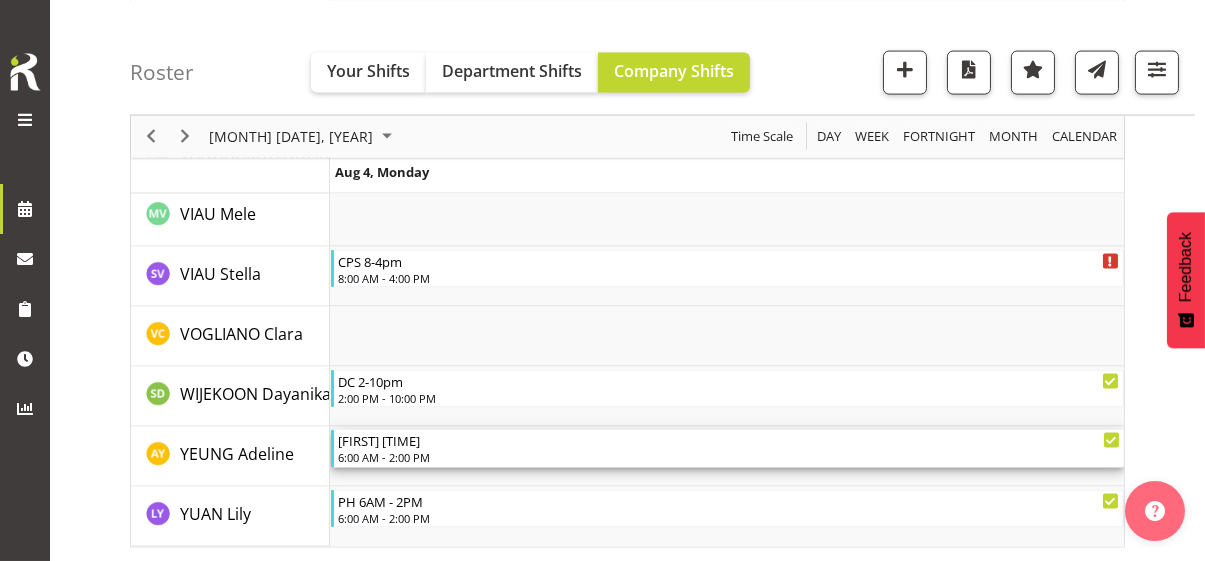 click on "6:00 AM - 2:00 PM" at bounding box center (729, 457) 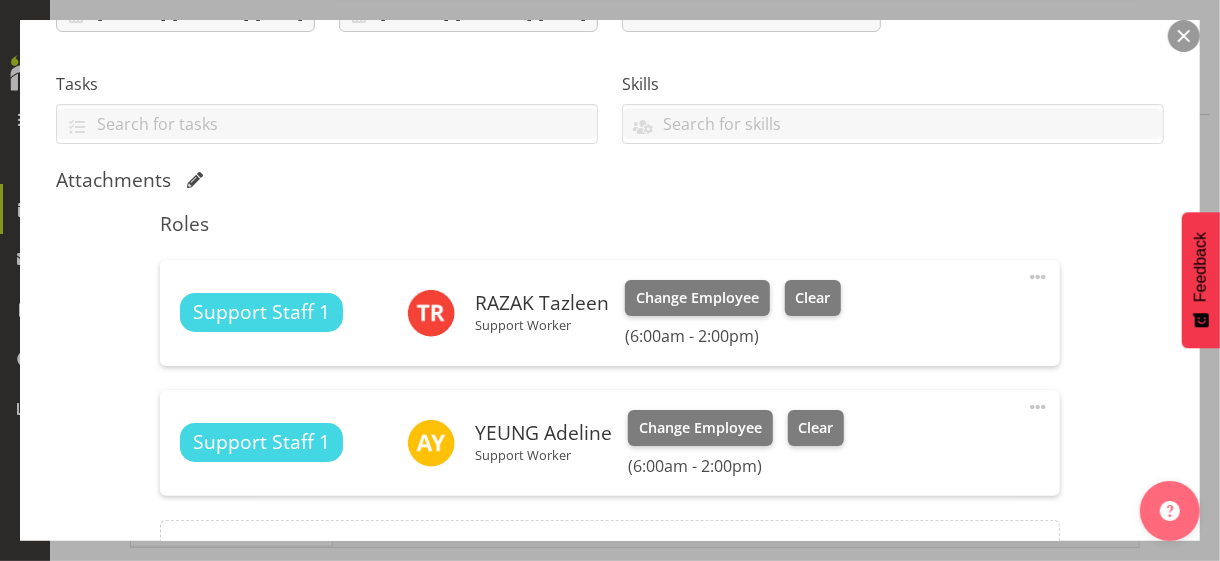 scroll, scrollTop: 600, scrollLeft: 0, axis: vertical 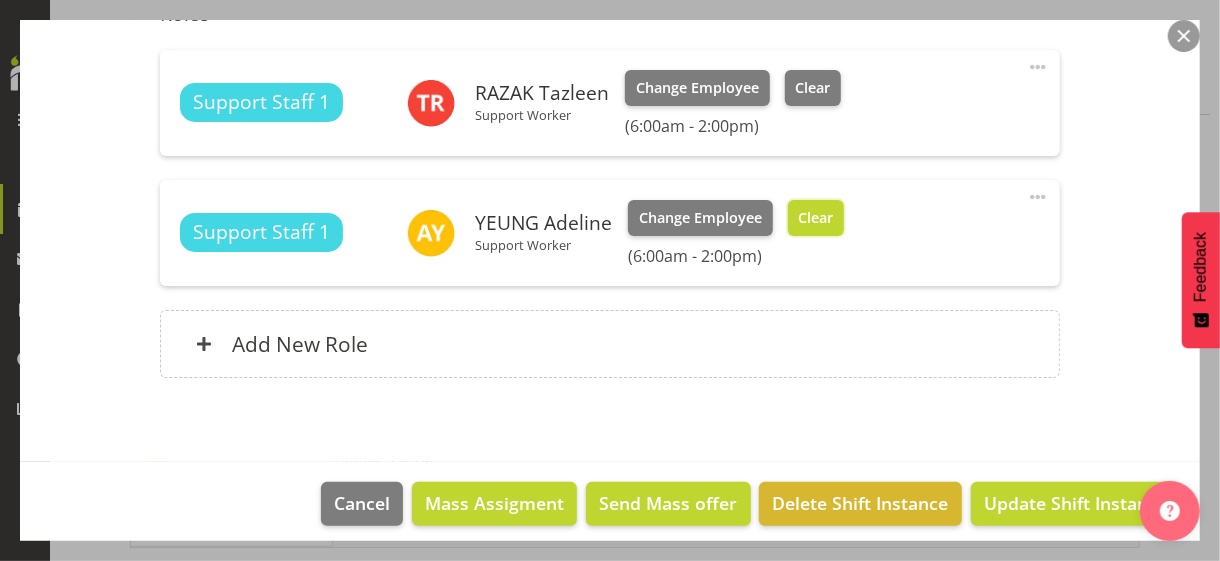 click on "Clear" at bounding box center [815, 218] 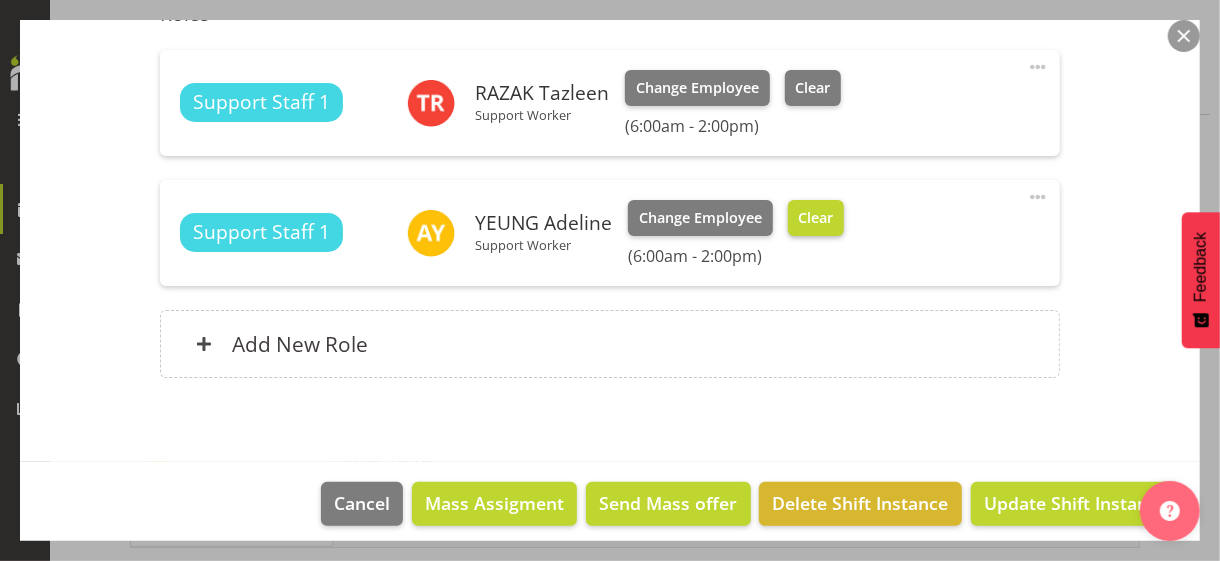 scroll, scrollTop: 584, scrollLeft: 0, axis: vertical 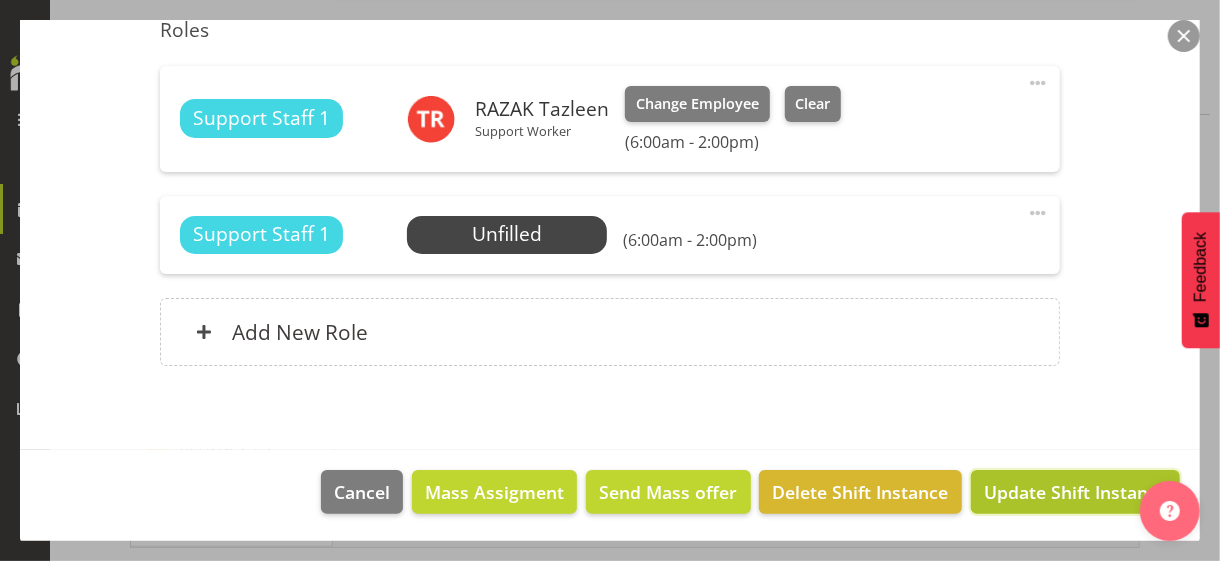 click on "Update Shift Instance" at bounding box center [1075, 492] 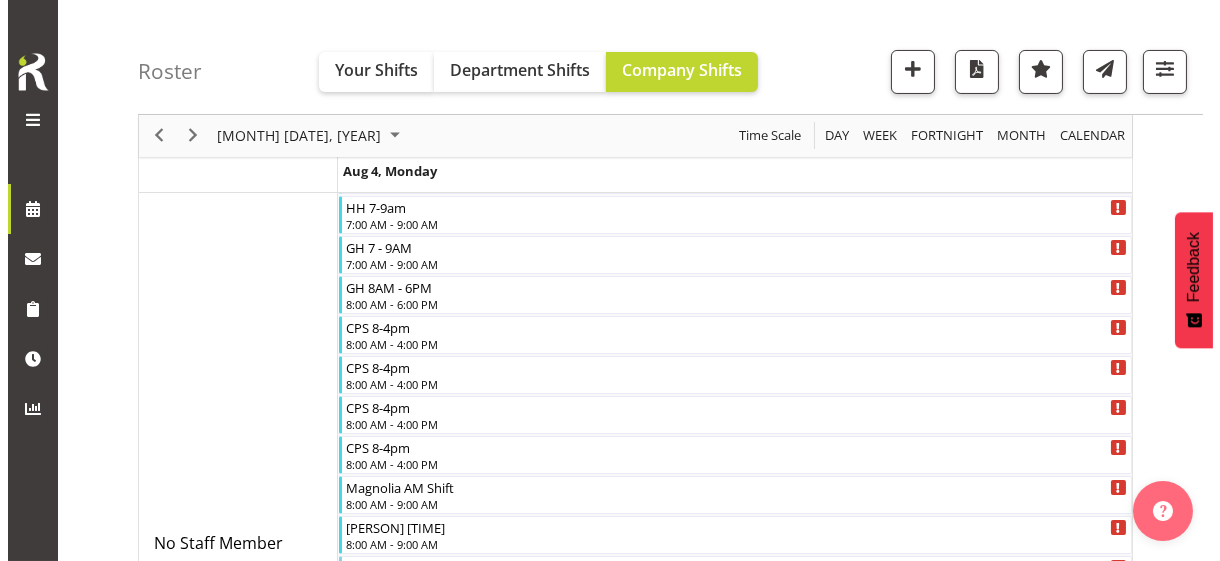 scroll, scrollTop: 0, scrollLeft: 0, axis: both 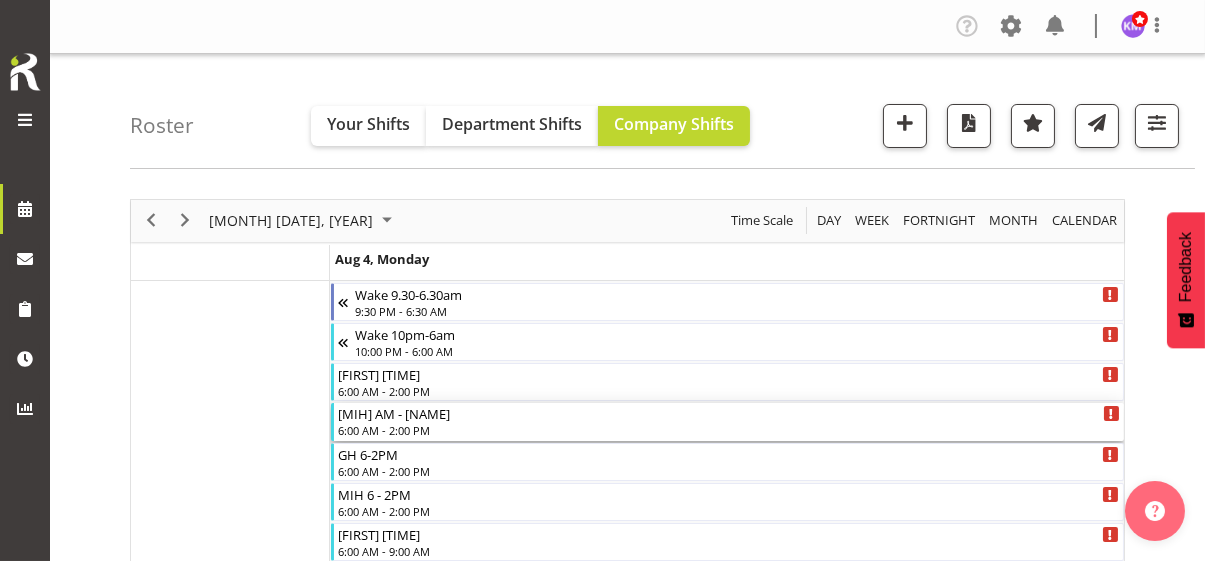 click on "6:00 AM - 2:00 PM" at bounding box center [729, 430] 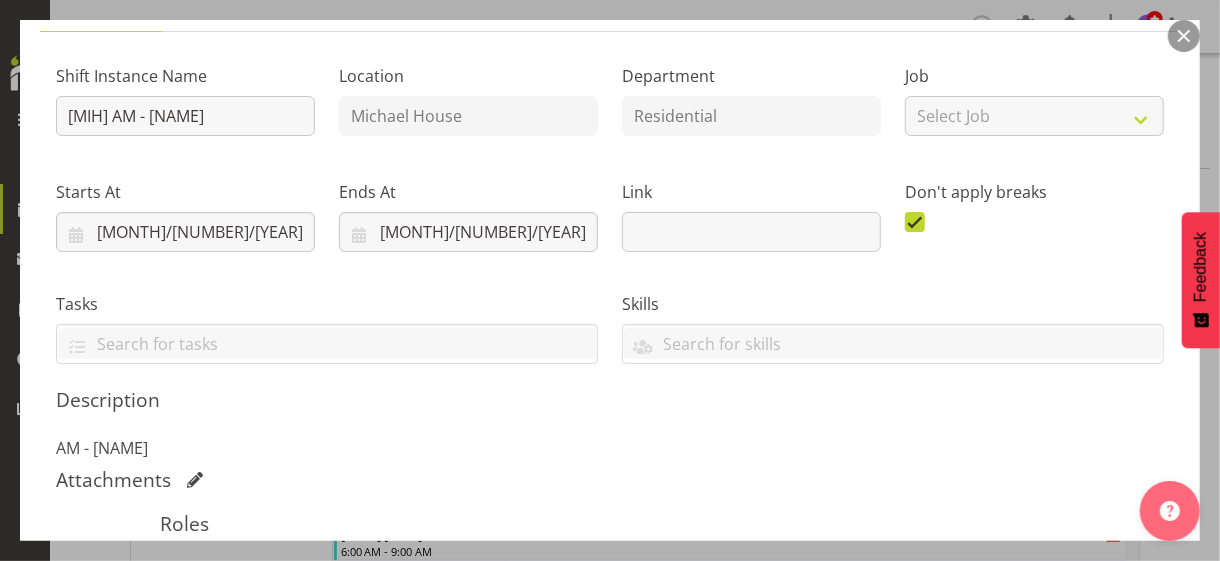 scroll, scrollTop: 533, scrollLeft: 0, axis: vertical 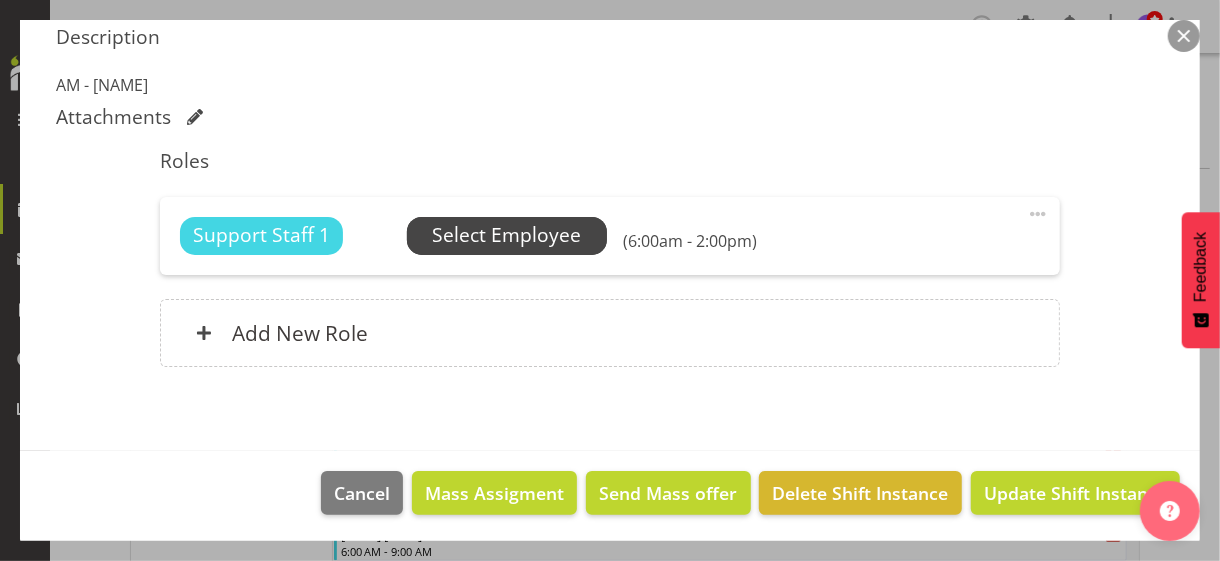 click on "Select Employee" at bounding box center [506, 235] 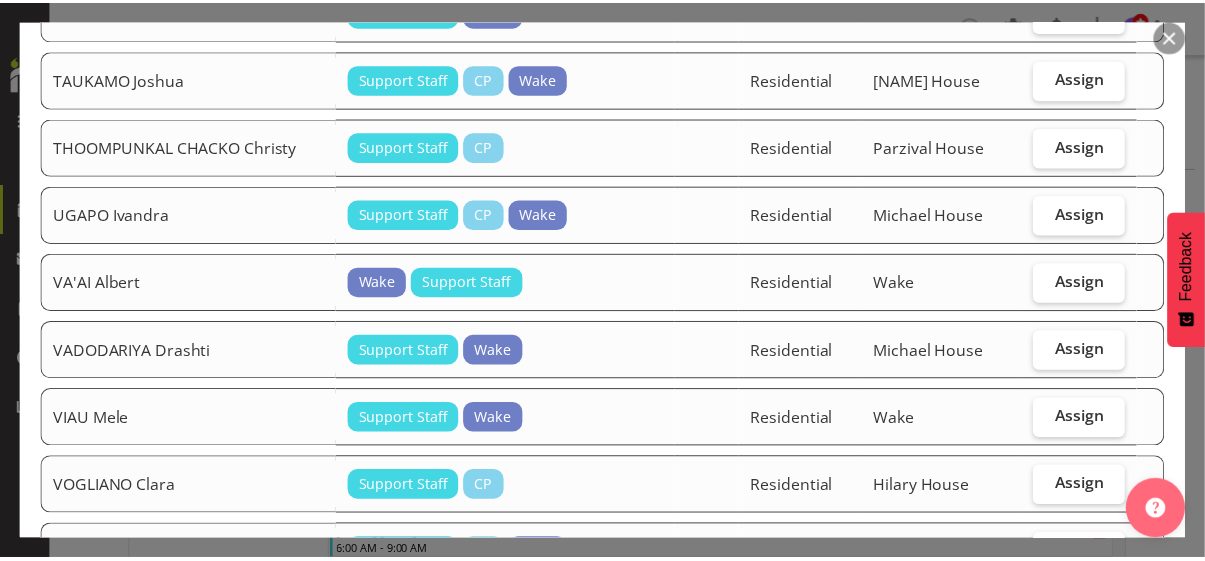 scroll, scrollTop: 2867, scrollLeft: 0, axis: vertical 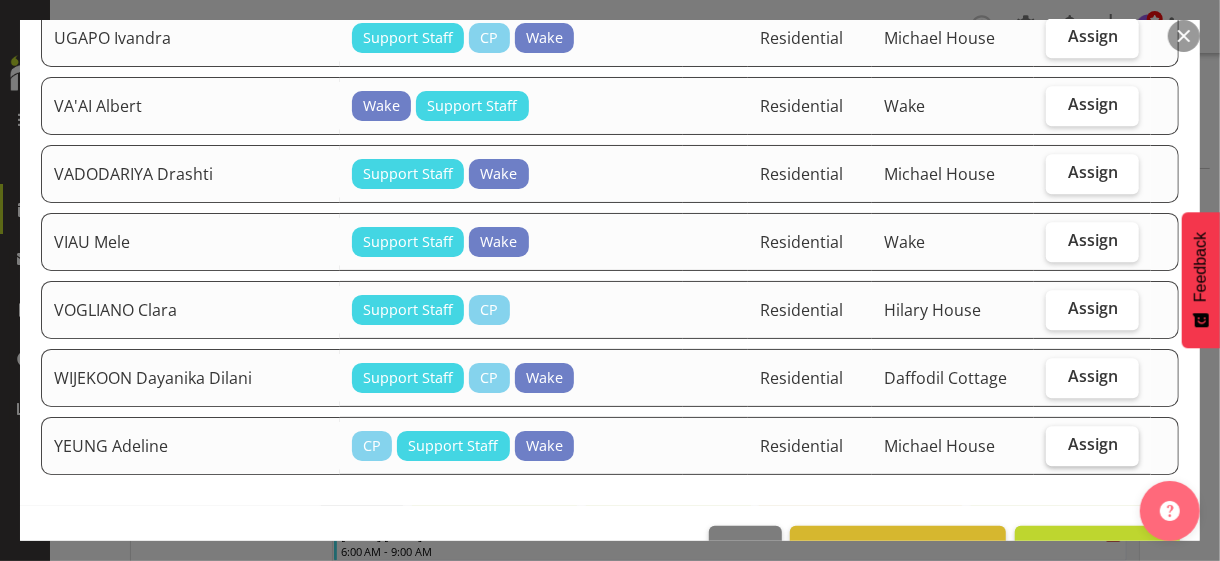 click on "Assign" at bounding box center [1093, 444] 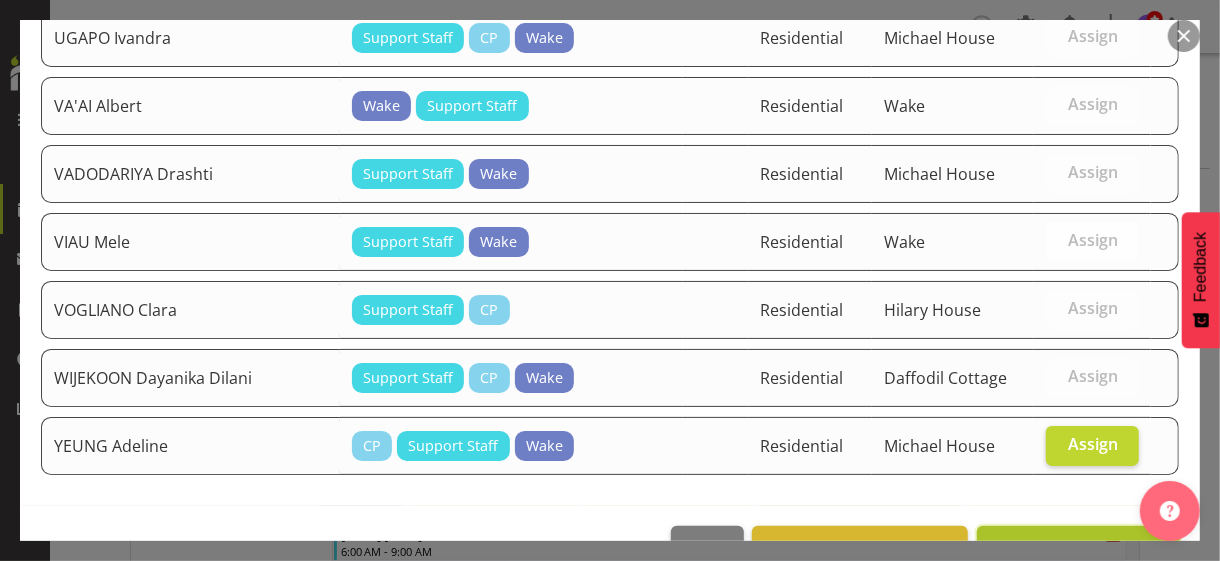 click on "Assign [LAST] [FIRST]" at bounding box center (1078, 548) 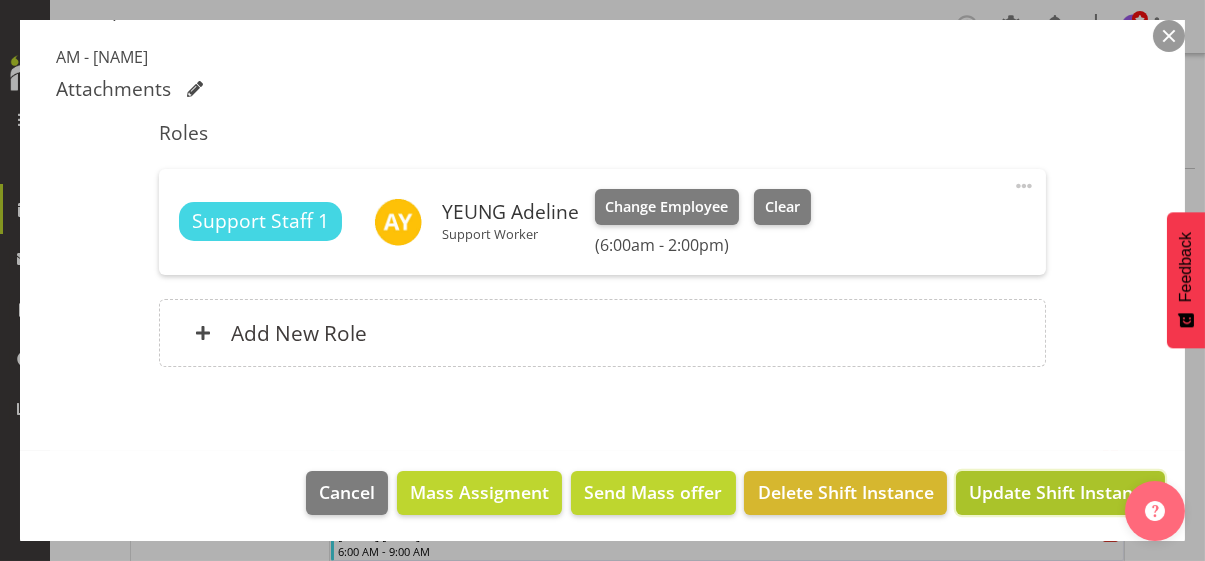 click on "Update Shift Instance" at bounding box center [1060, 492] 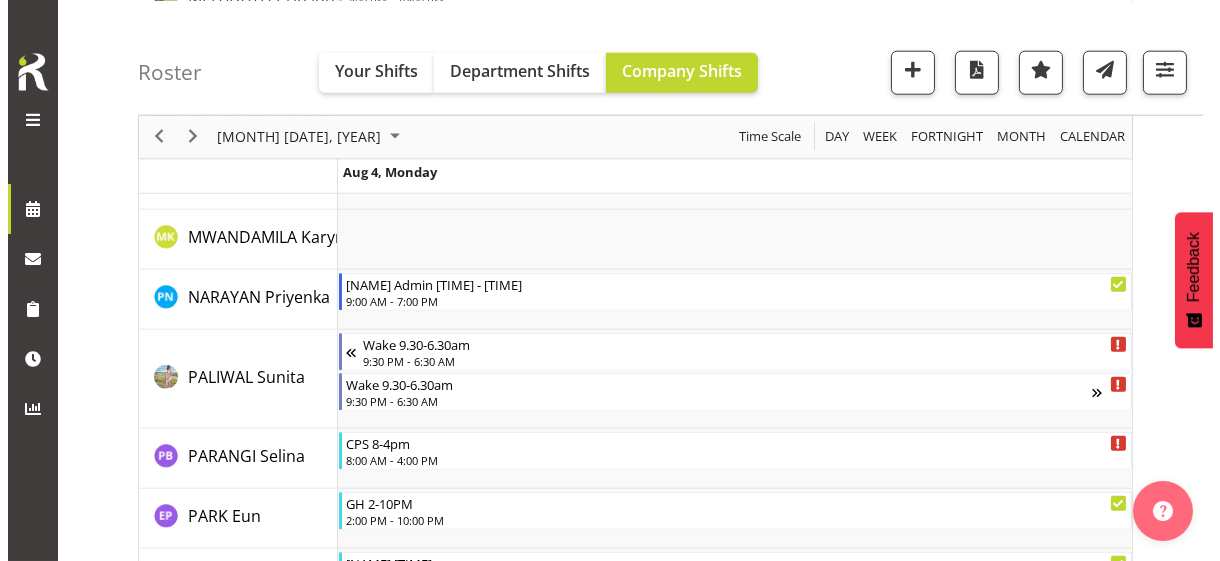 scroll, scrollTop: 4427, scrollLeft: 0, axis: vertical 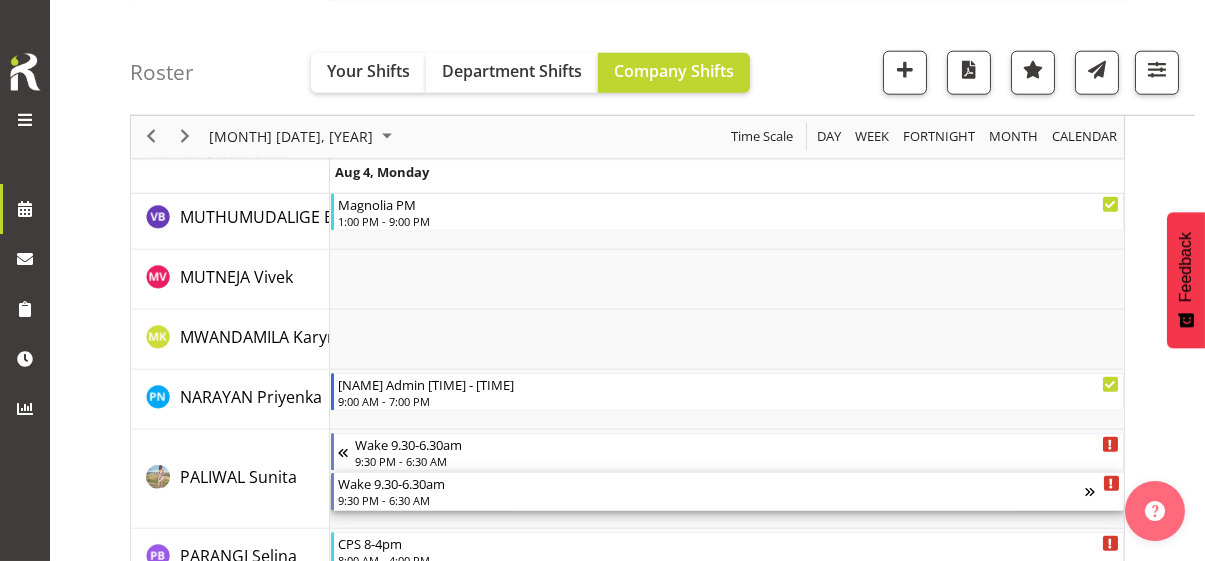 click on "Wake 9.30-6.30am" at bounding box center (711, 483) 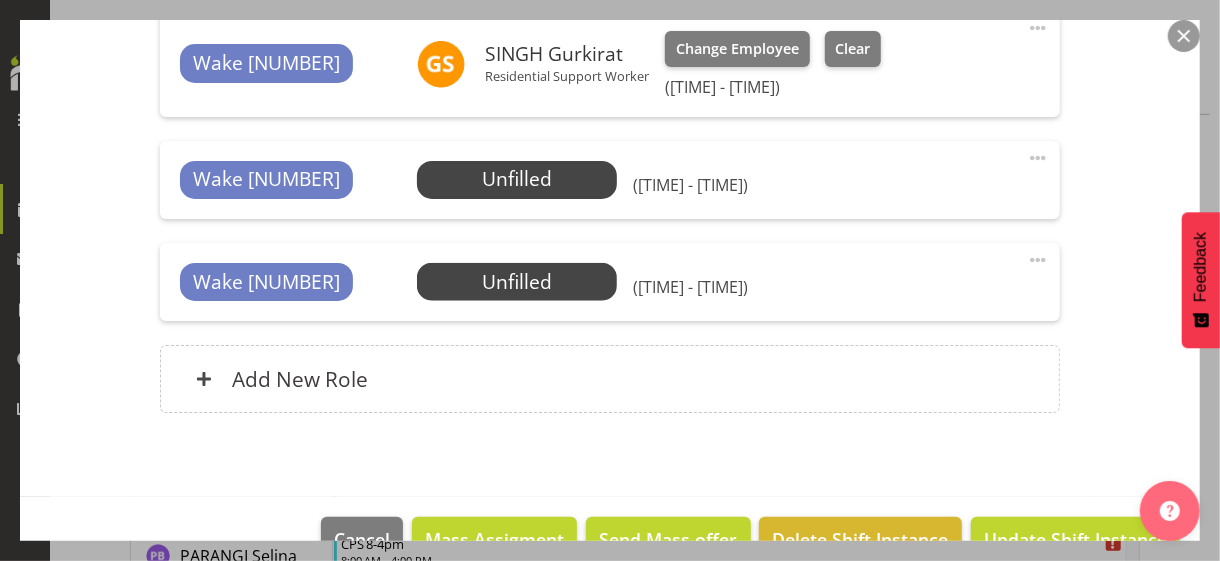 scroll, scrollTop: 900, scrollLeft: 0, axis: vertical 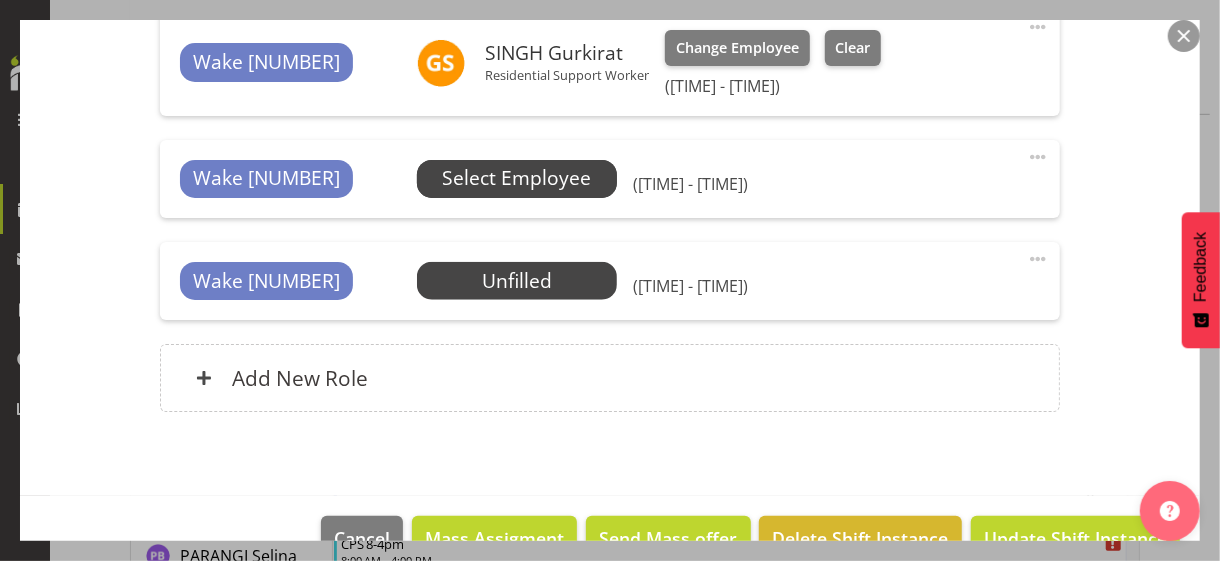 click on "Select Employee" at bounding box center (516, 178) 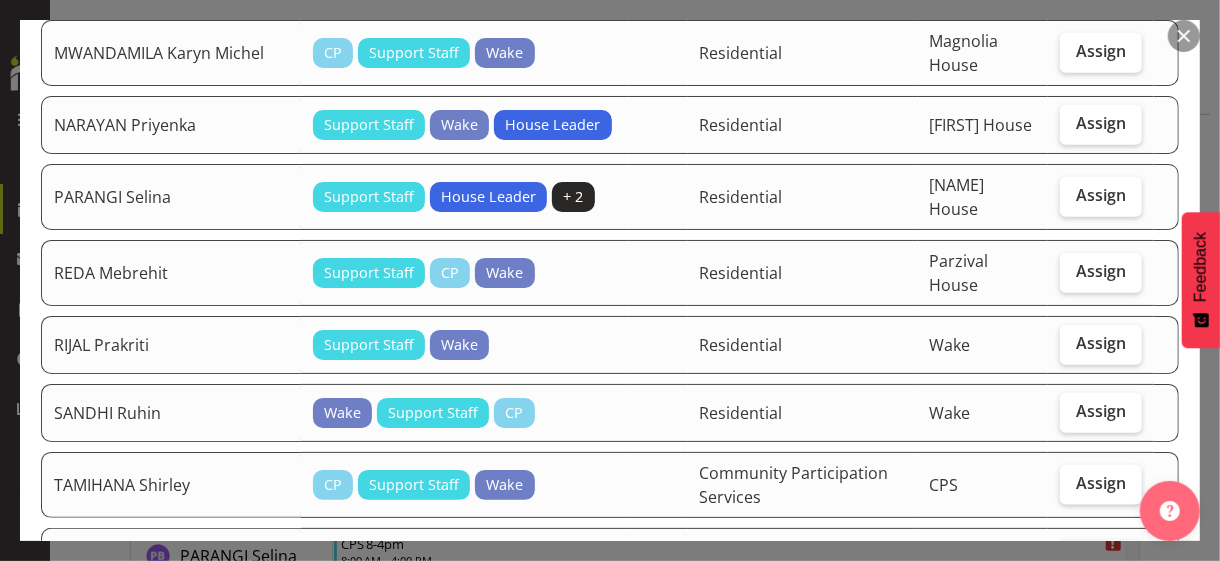 scroll, scrollTop: 1100, scrollLeft: 0, axis: vertical 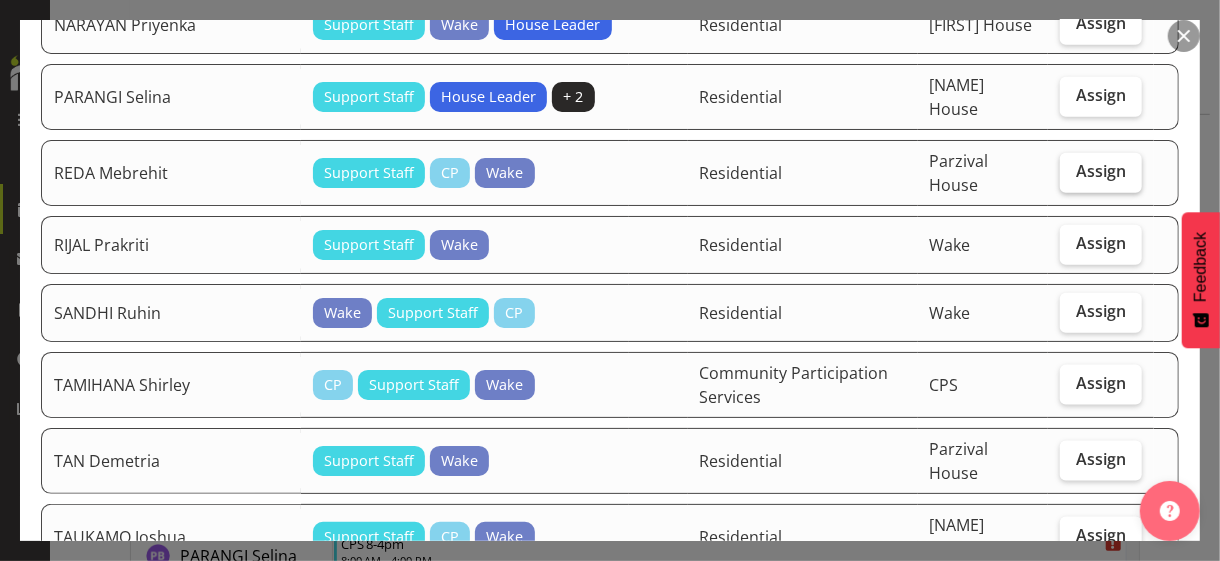 click on "Assign" at bounding box center [1101, 171] 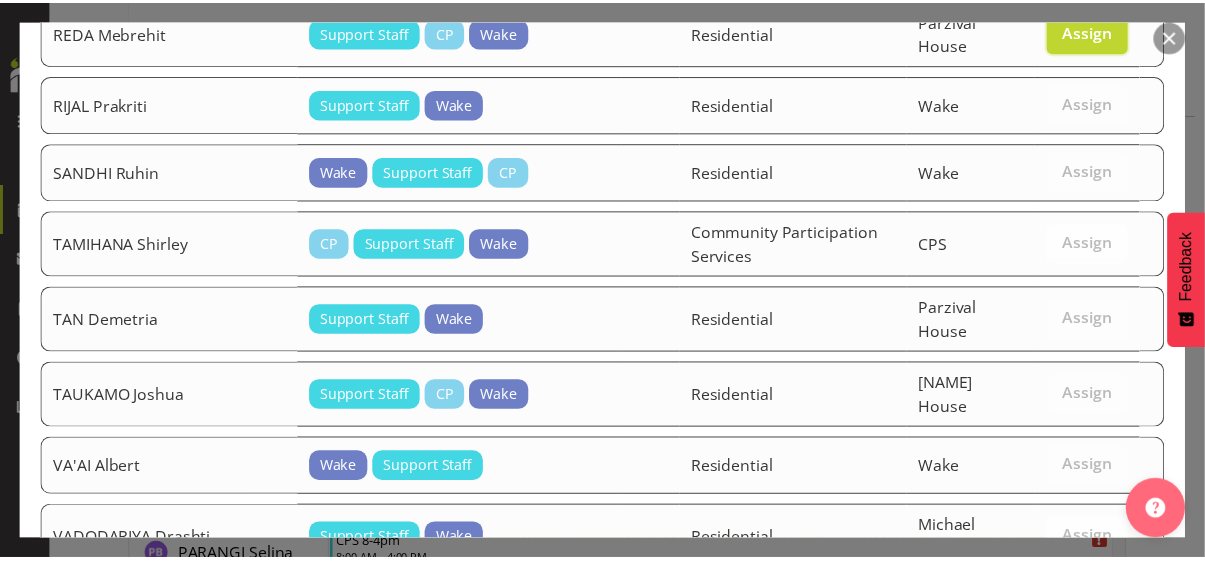 scroll, scrollTop: 1454, scrollLeft: 0, axis: vertical 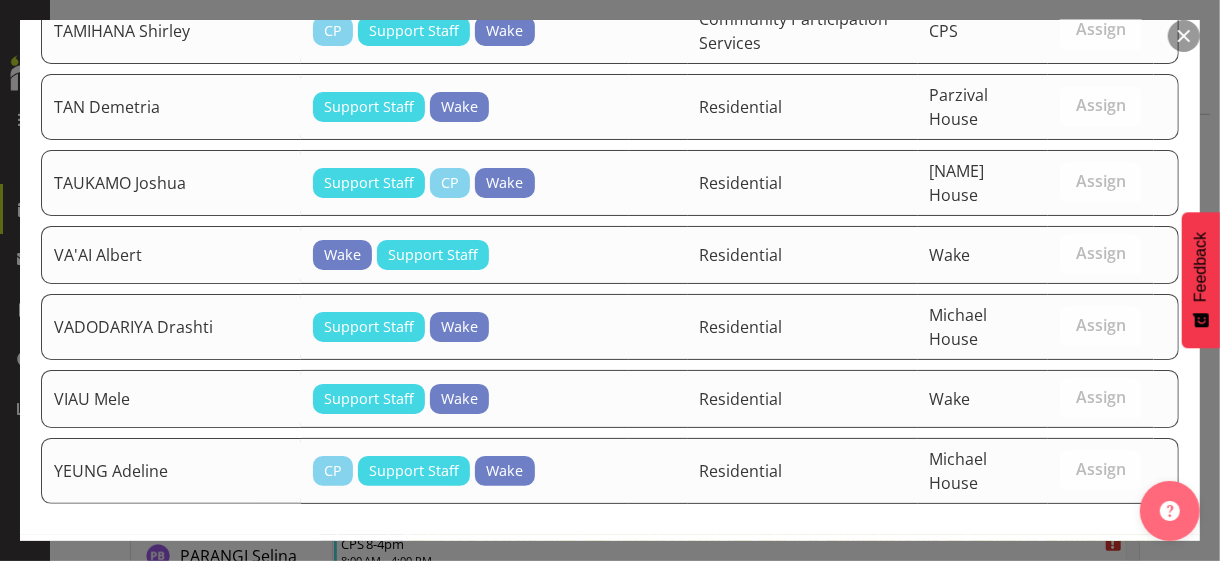 click on "Assign [LAST] [LAST]" at bounding box center (1080, 577) 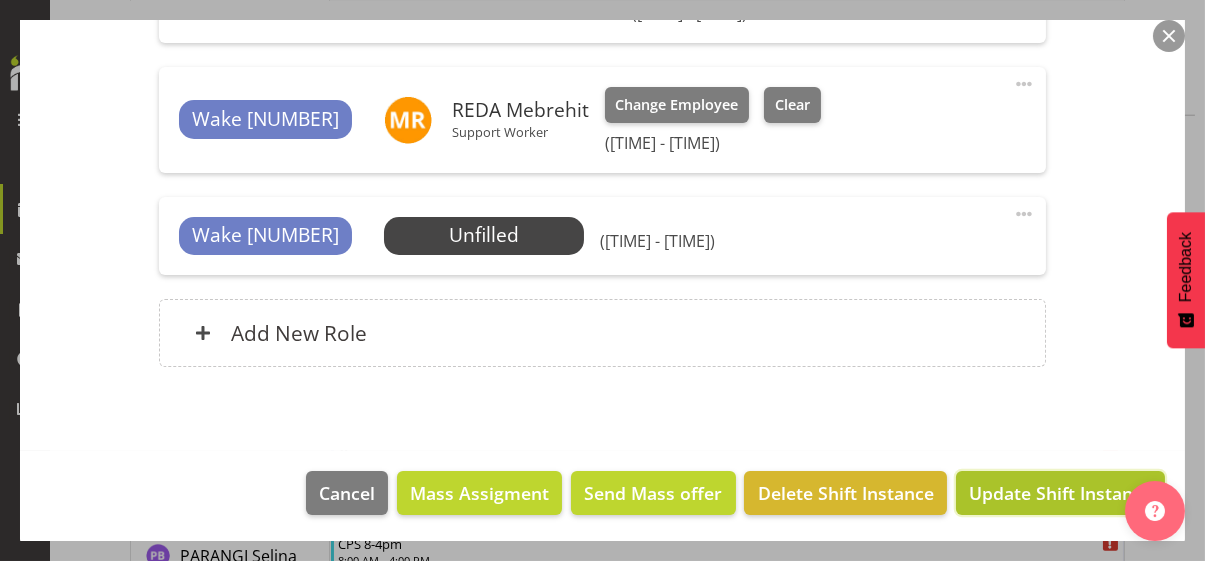 click on "Update Shift Instance" at bounding box center (1060, 493) 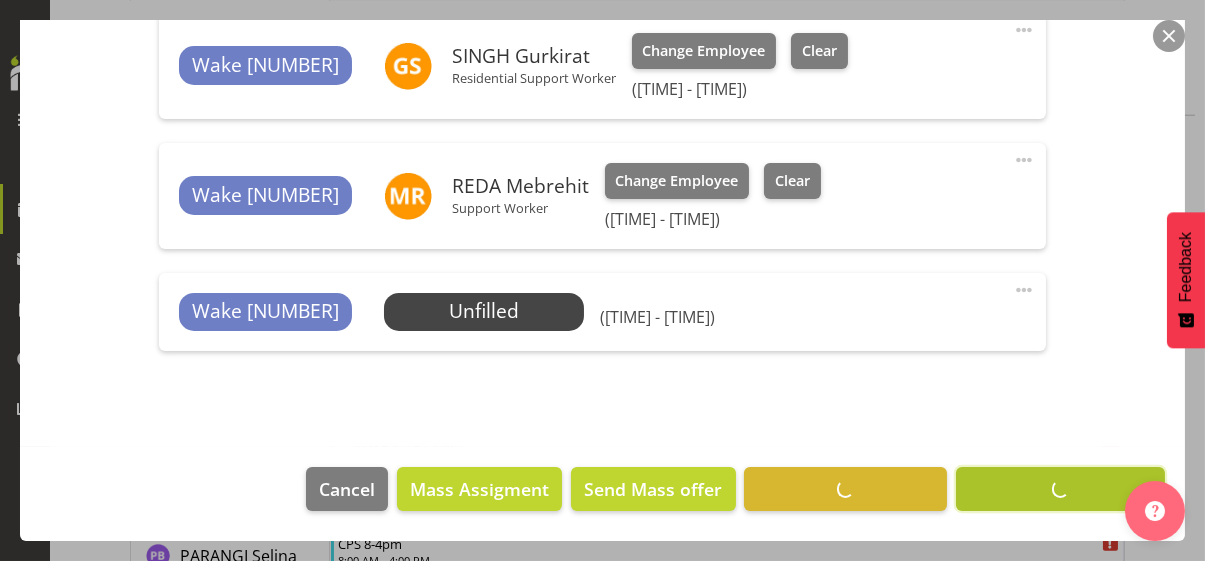 scroll, scrollTop: 895, scrollLeft: 0, axis: vertical 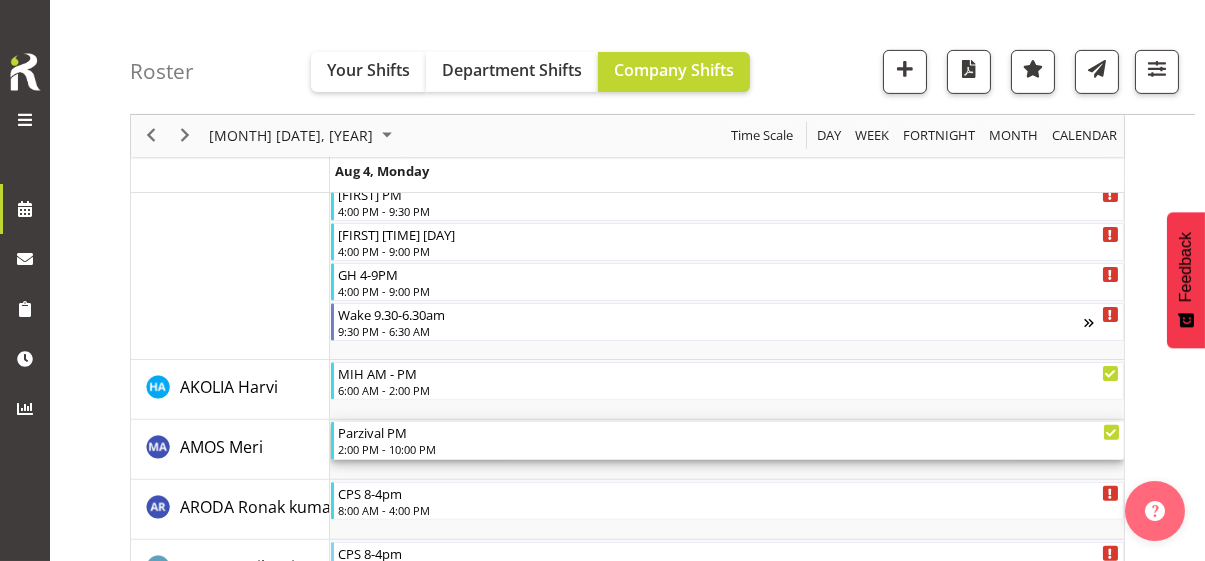 click on "2:00 PM - 10:00 PM" at bounding box center (729, 449) 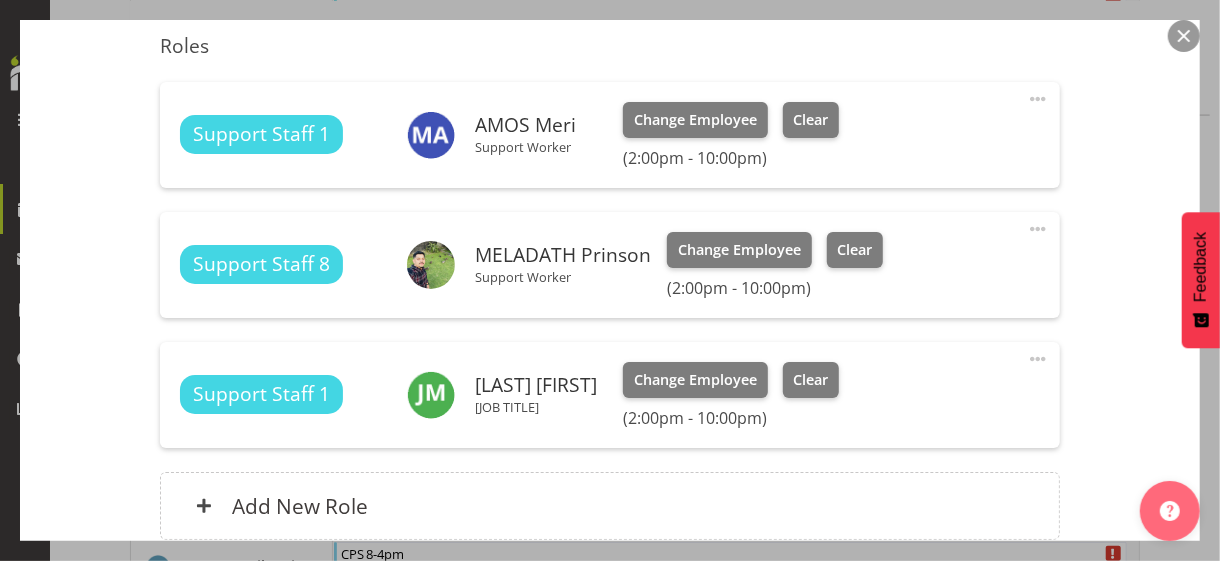 scroll, scrollTop: 700, scrollLeft: 0, axis: vertical 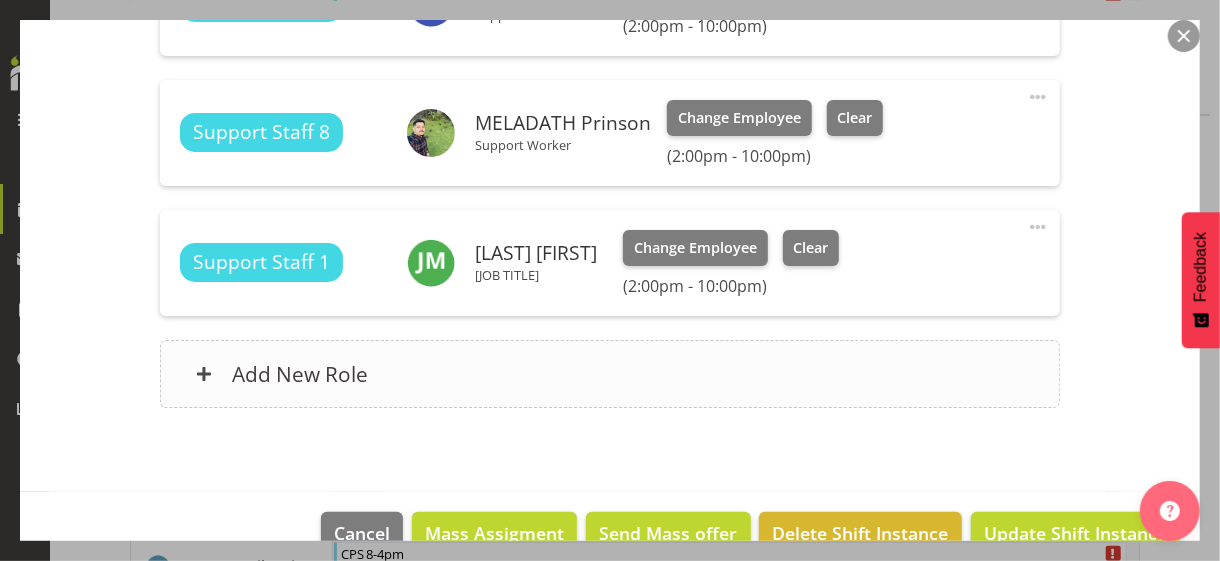 click on "Add New Role" at bounding box center [609, 374] 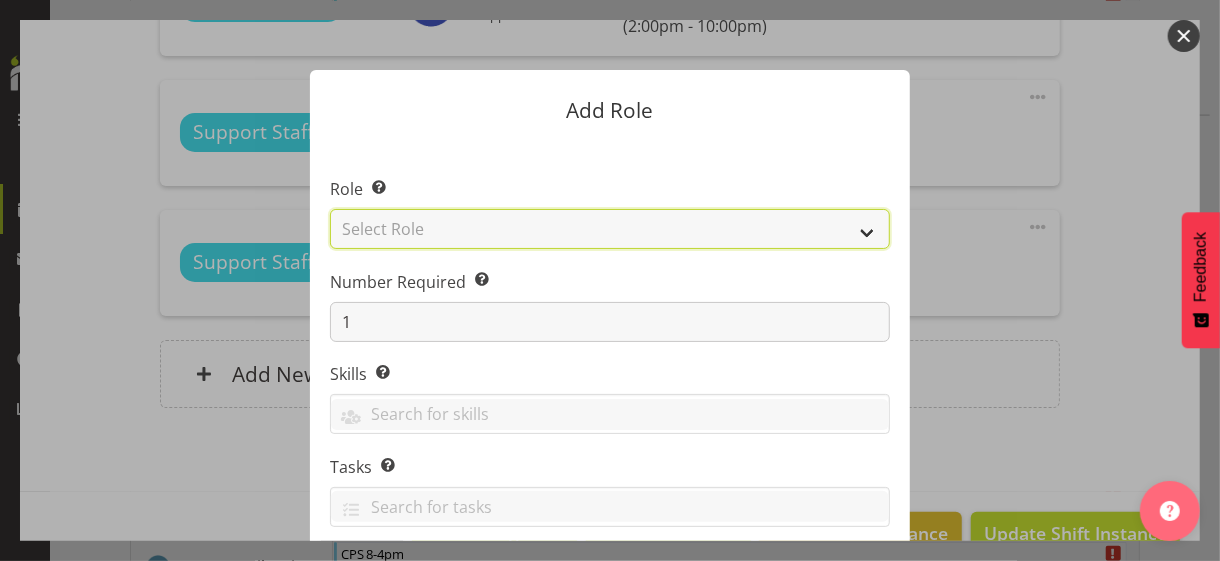 click on "Select Role  CP House Leader Support Staff Wake" at bounding box center [610, 229] 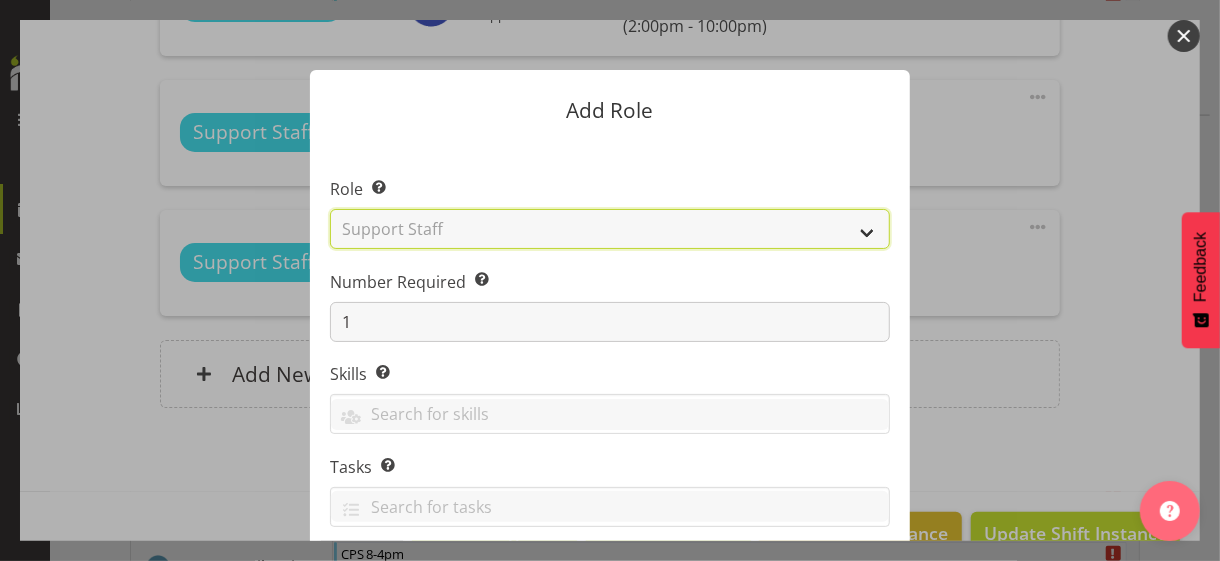 click on "Select Role  CP House Leader Support Staff Wake" at bounding box center (610, 229) 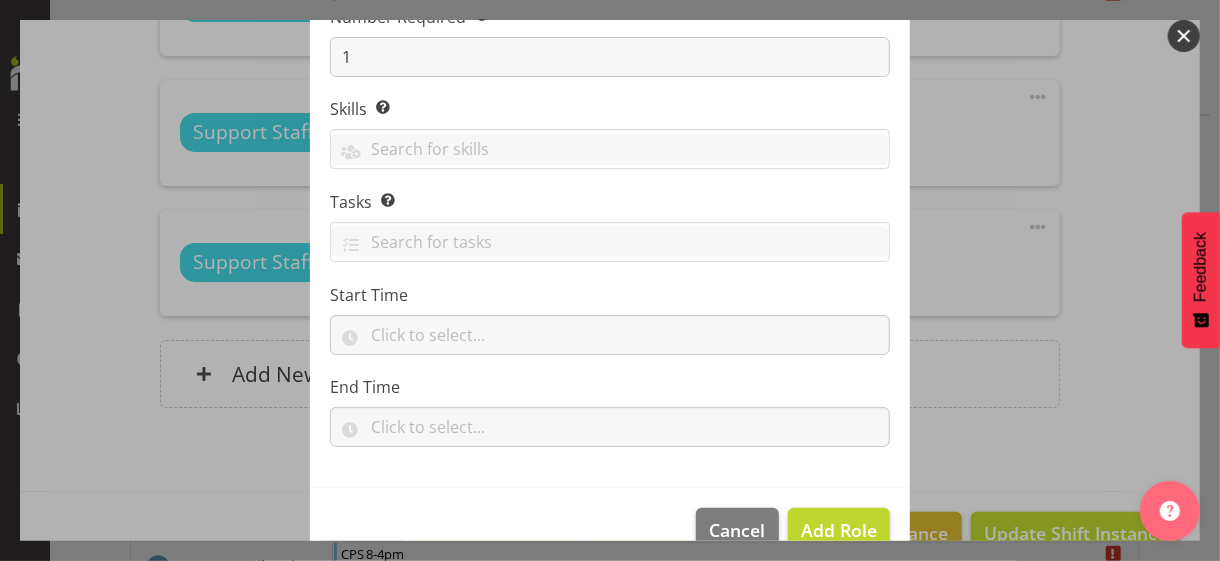 scroll, scrollTop: 304, scrollLeft: 0, axis: vertical 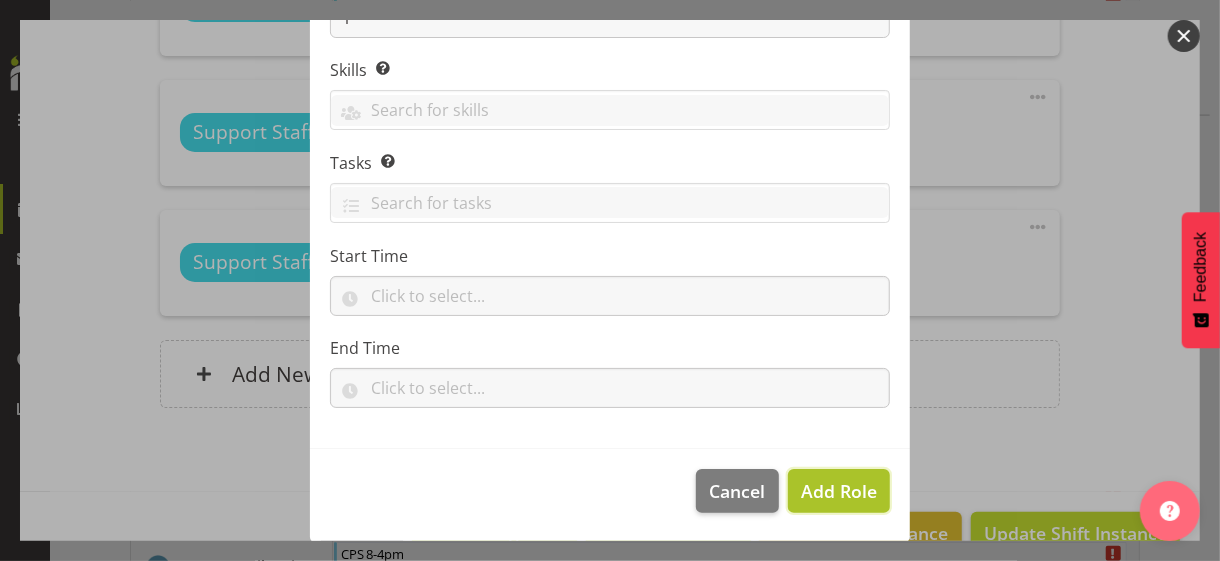 click on "Add Role" at bounding box center [839, 491] 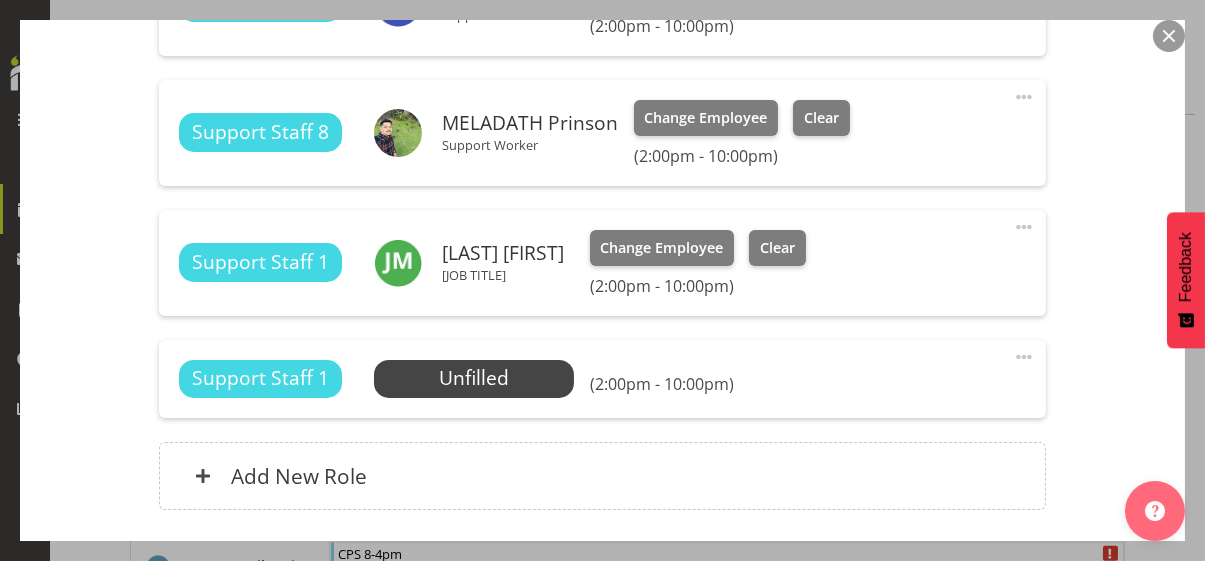 click at bounding box center [1024, 357] 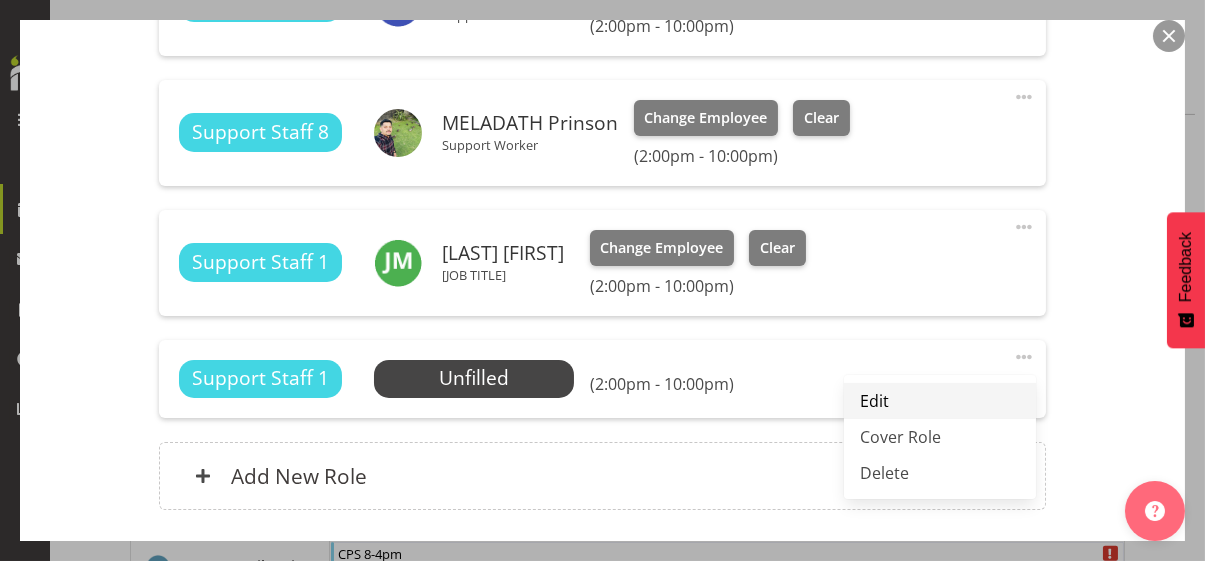 click on "Edit" at bounding box center (940, 401) 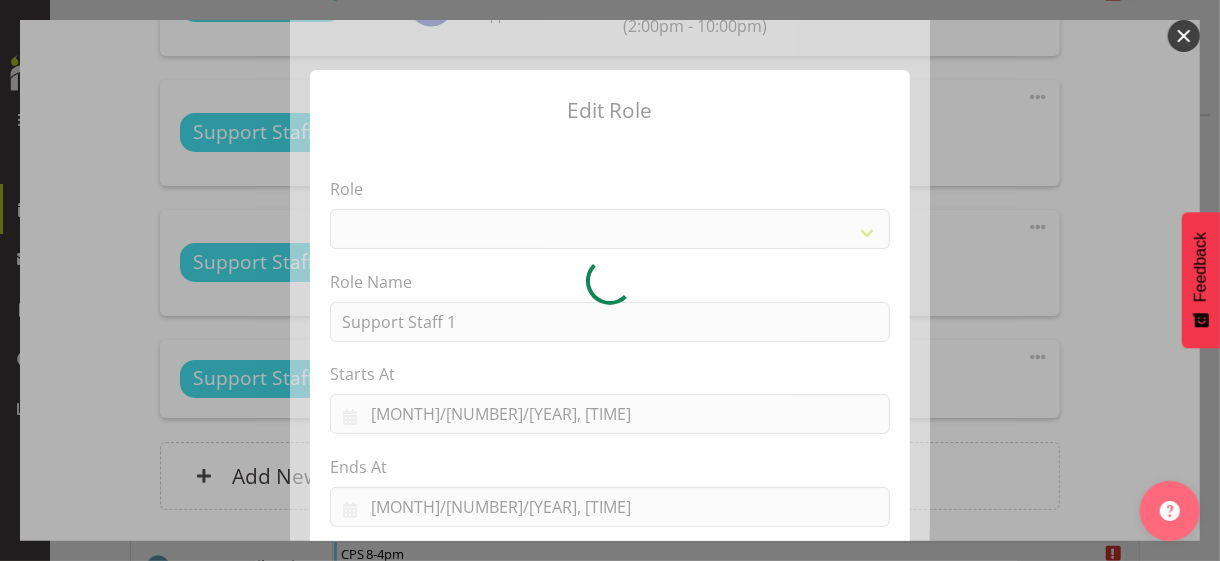 select on "1091" 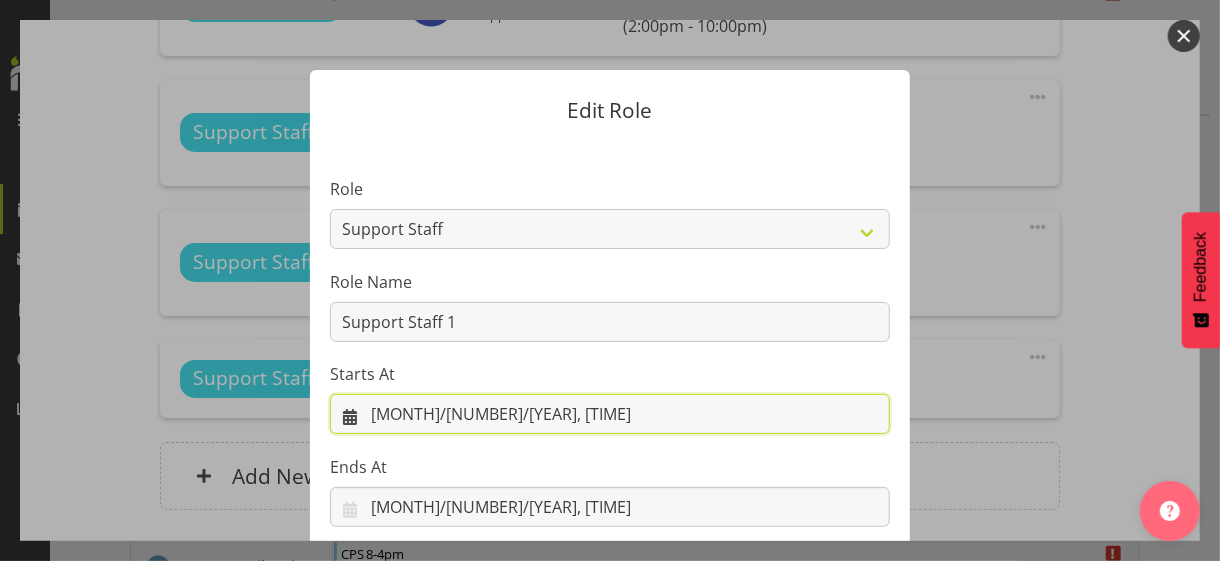 click on "[MONTH]/[NUMBER]/[YEAR], [TIME]" at bounding box center (610, 414) 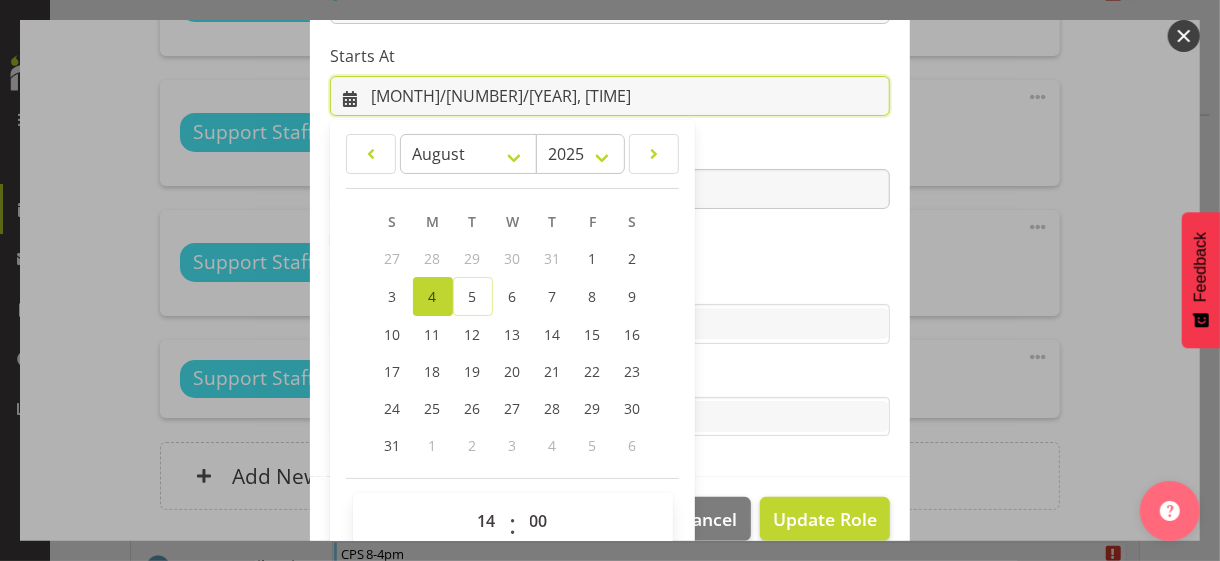 scroll, scrollTop: 347, scrollLeft: 0, axis: vertical 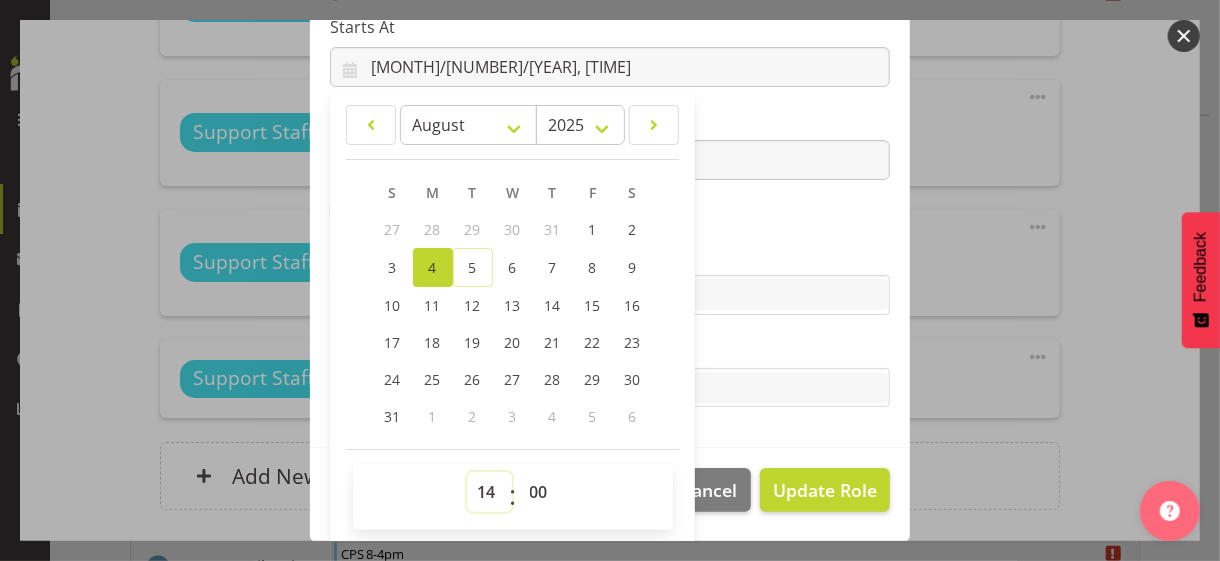 drag, startPoint x: 478, startPoint y: 488, endPoint x: 479, endPoint y: 470, distance: 18.027756 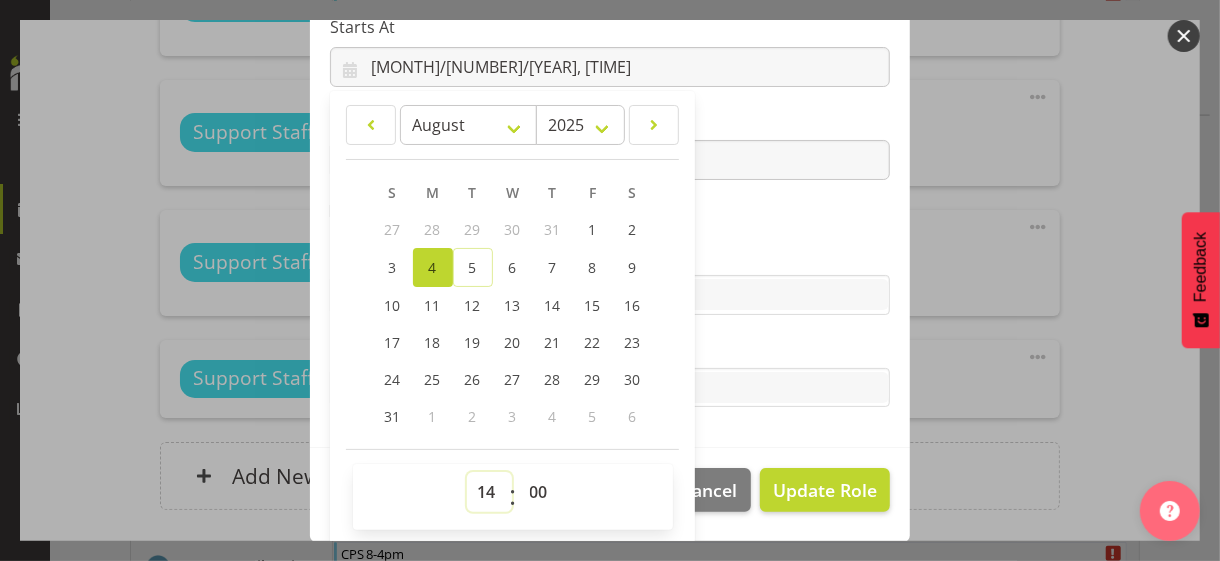 select on "8" 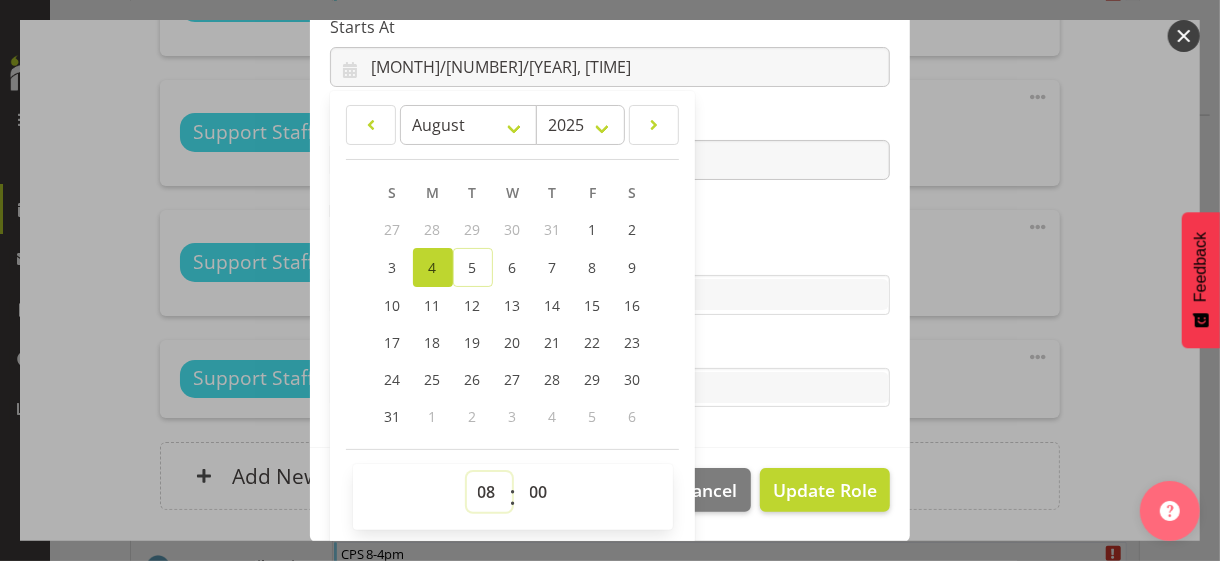click on "00   01   02   03   04   05   06   07   08   09   10   11   12   13   14   15   16   17   18   19   20   21   22   23" at bounding box center (489, 492) 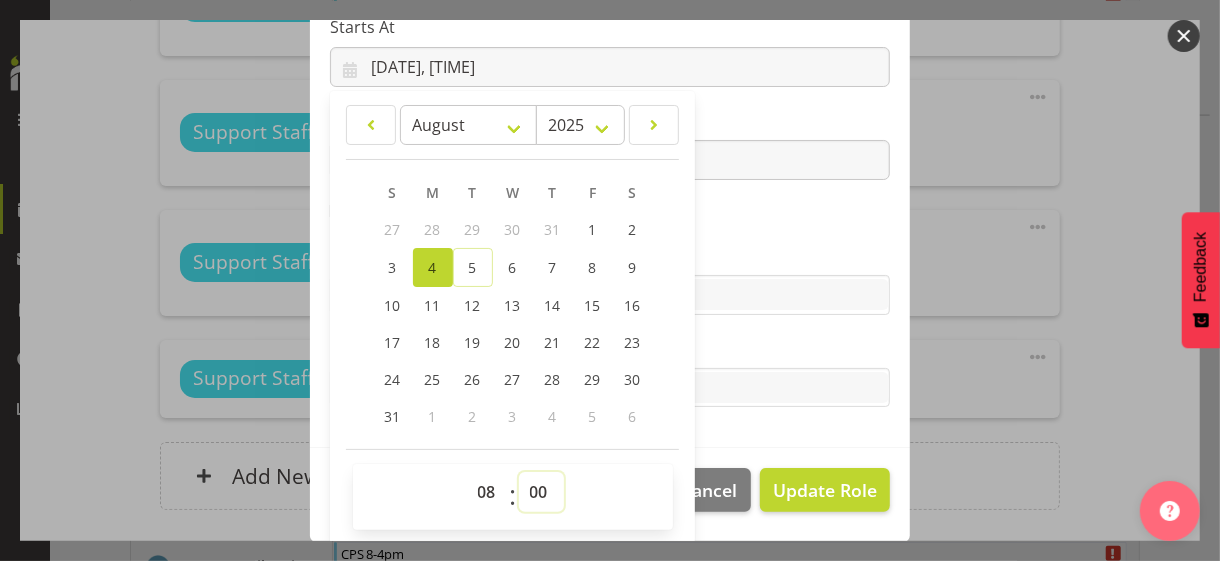 click on "00   01   02   03   04   05   06   07   08   09   10   11   12   13   14   15   16   17   18   19   20   21   22   23   24   25   26   27   28   29   30   31   32   33   34   35   36   37   38   39   40   41   42   43   44   45   46   47   48   49   50   51   52   53   54   55   56   57   58   59" at bounding box center (541, 492) 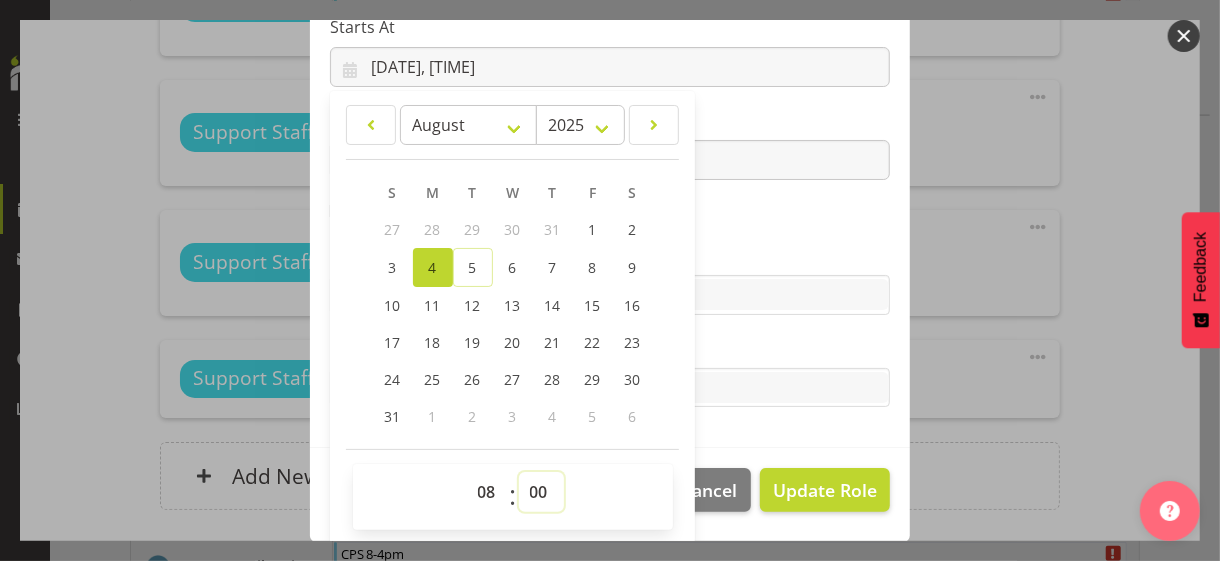 select on "45" 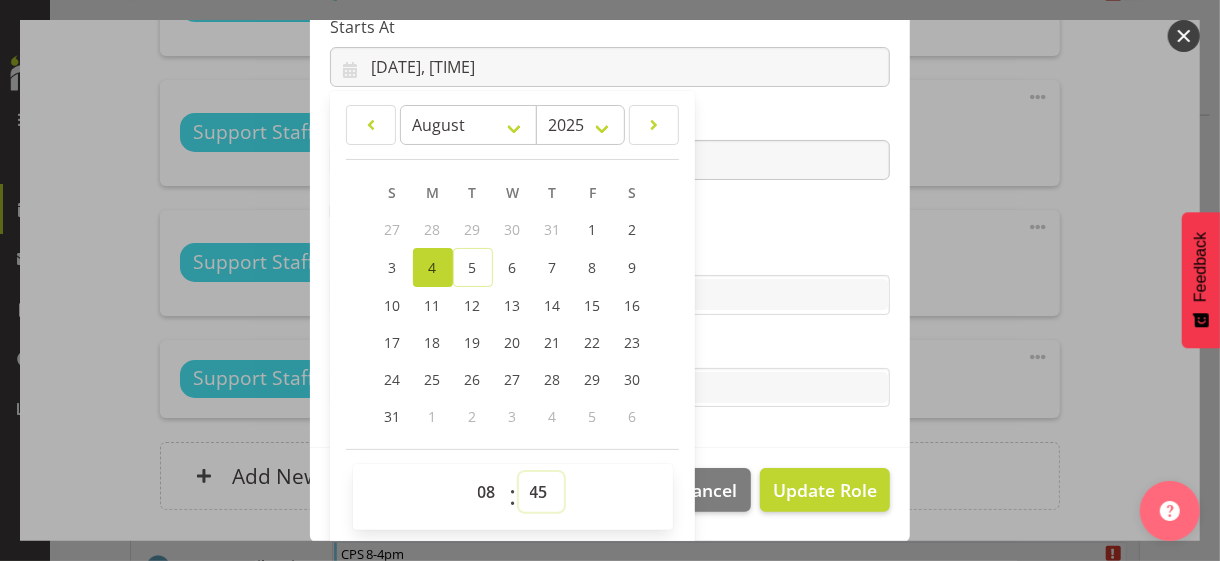 click on "00   01   02   03   04   05   06   07   08   09   10   11   12   13   14   15   16   17   18   19   20   21   22   23   24   25   26   27   28   29   30   31   32   33   34   35   36   37   38   39   40   41   42   43   44   45   46   47   48   49   50   51   52   53   54   55   56   57   58   59" at bounding box center [541, 492] 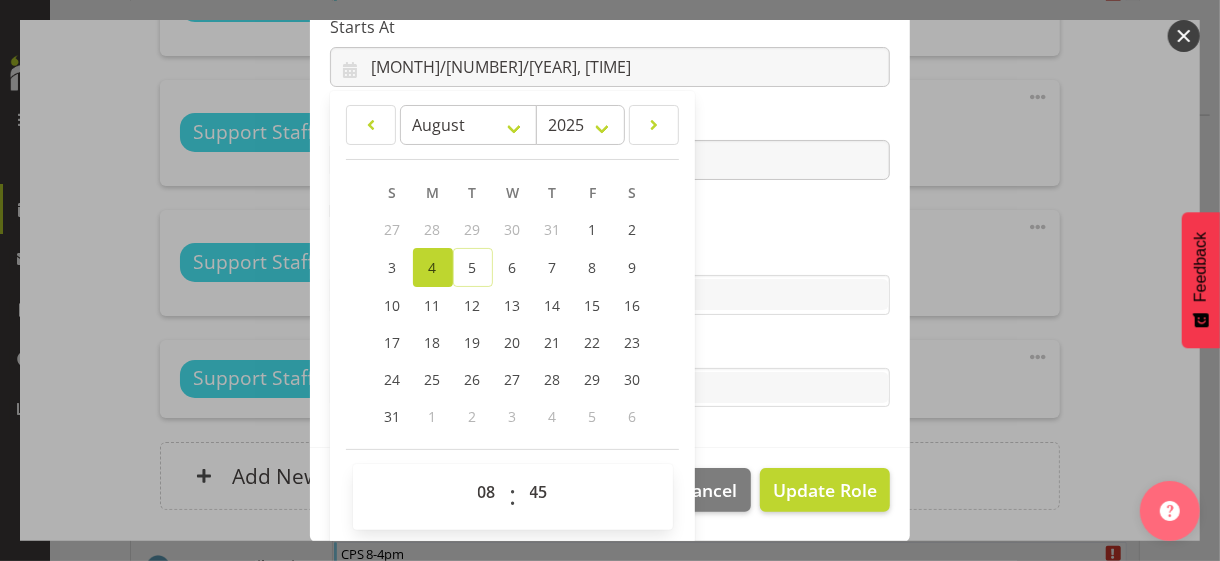 click on "Skills" at bounding box center [610, 255] 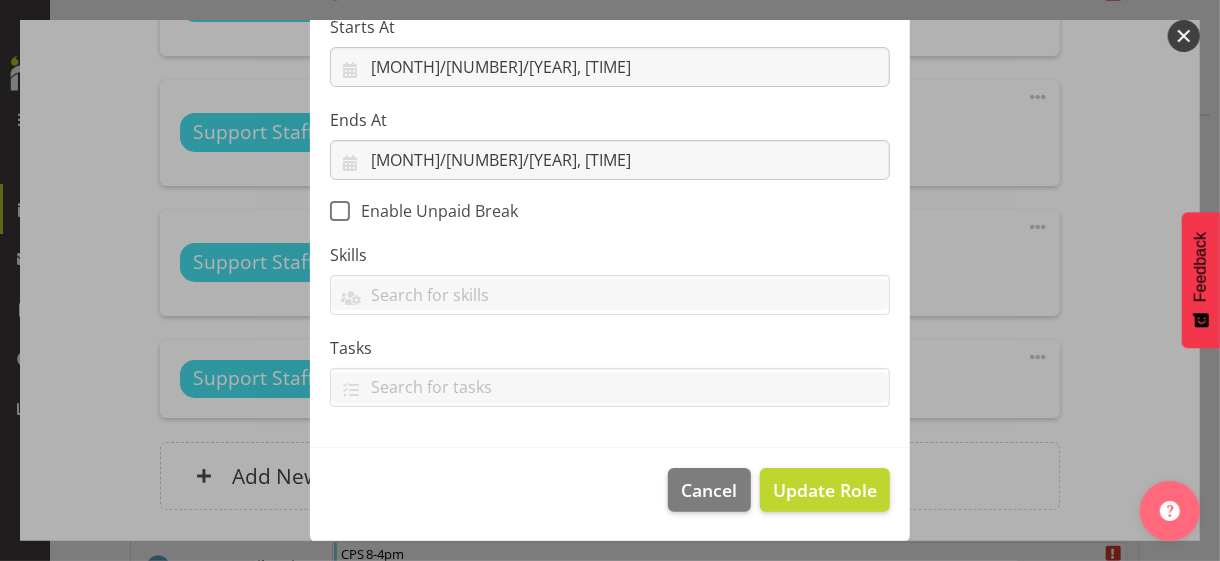 scroll, scrollTop: 346, scrollLeft: 0, axis: vertical 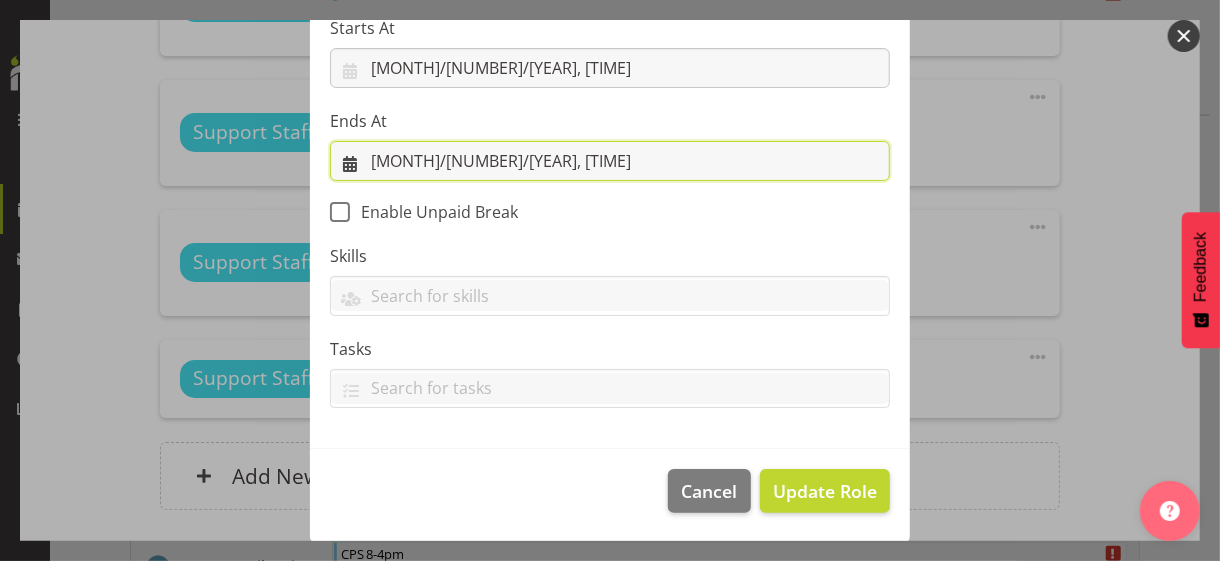 click on "[MONTH]/[NUMBER]/[YEAR], [TIME]" at bounding box center [610, 161] 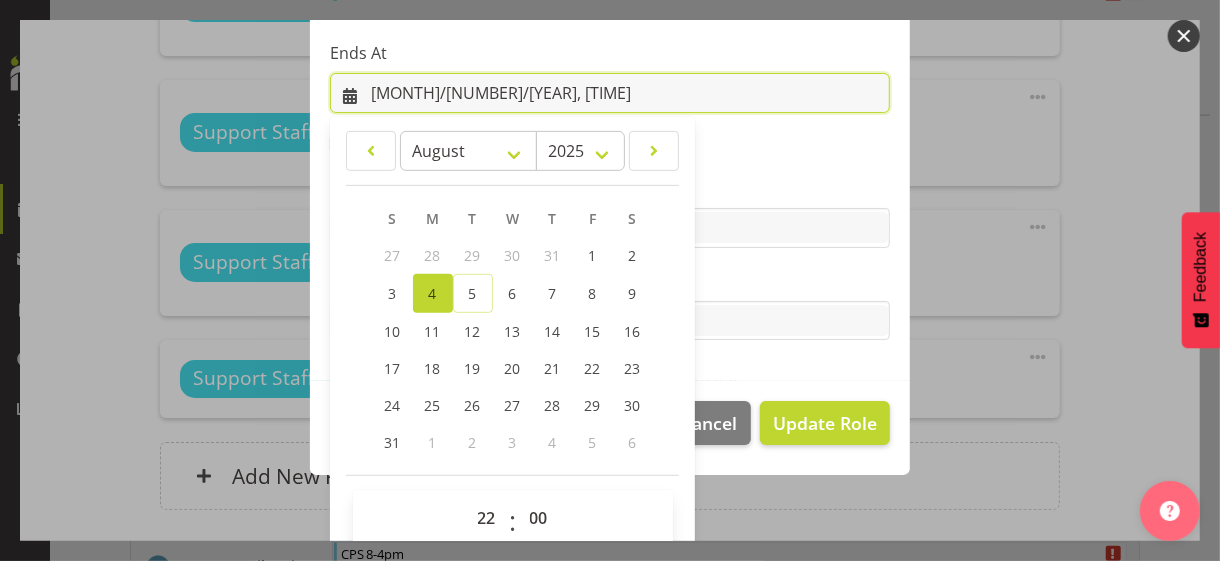 scroll, scrollTop: 441, scrollLeft: 0, axis: vertical 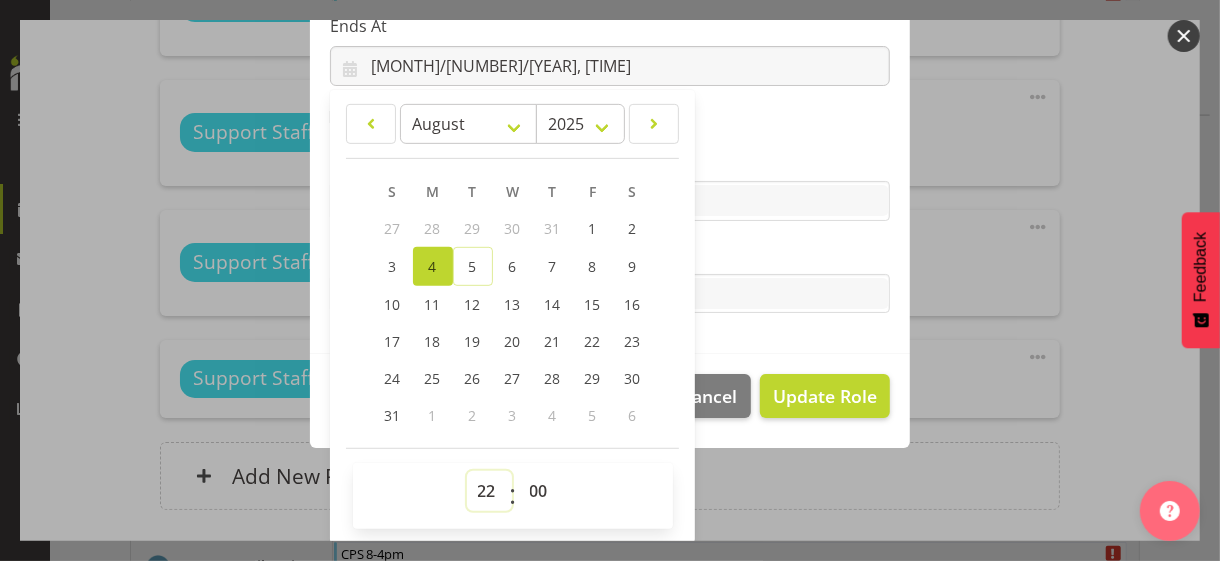 click on "00   01   02   03   04   05   06   07   08   09   10   11   12   13   14   15   16   17   18   19   20   21   22   23" at bounding box center [489, 491] 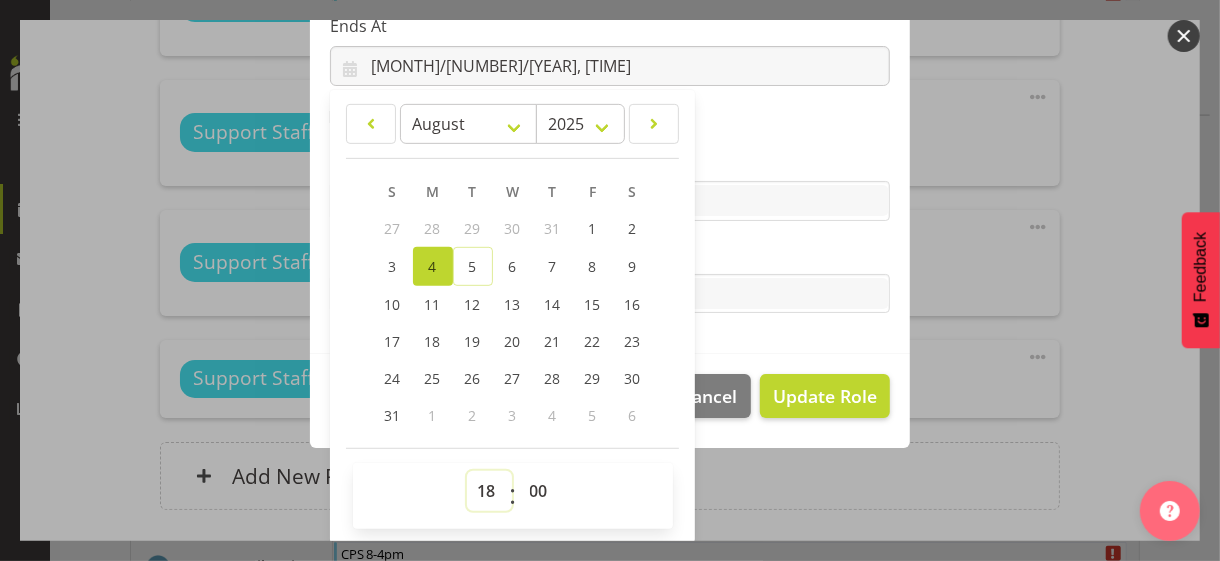click on "00   01   02   03   04   05   06   07   08   09   10   11   12   13   14   15   16   17   18   19   20   21   22   23" at bounding box center [489, 491] 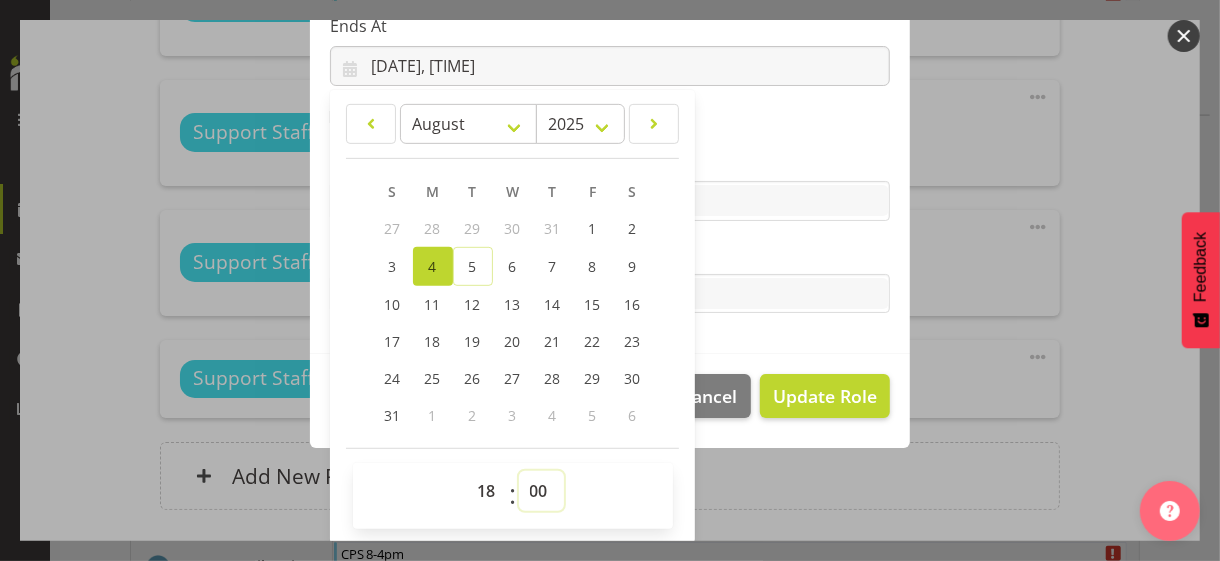 click on "00   01   02   03   04   05   06   07   08   09   10   11   12   13   14   15   16   17   18   19   20   21   22   23   24   25   26   27   28   29   30   31   32   33   34   35   36   37   38   39   40   41   42   43   44   45   46   47   48   49   50   51   52   53   54   55   56   57   58   59" at bounding box center (541, 491) 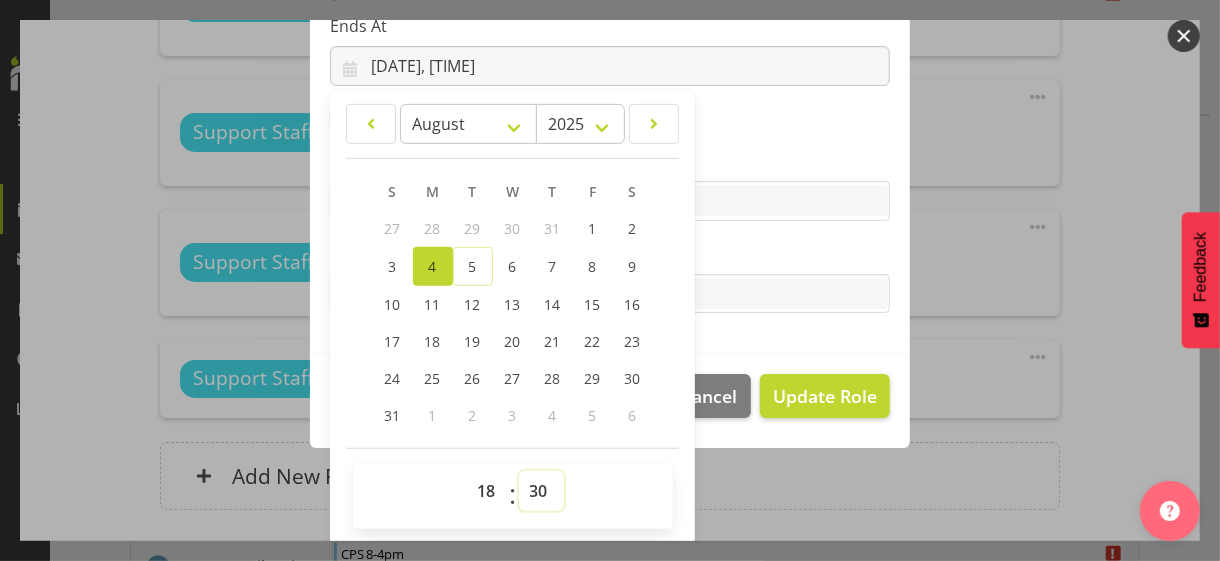 click on "00   01   02   03   04   05   06   07   08   09   10   11   12   13   14   15   16   17   18   19   20   21   22   23   24   25   26   27   28   29   30   31   32   33   34   35   36   37   38   39   40   41   42   43   44   45   46   47   48   49   50   51   52   53   54   55   56   57   58   59" at bounding box center (541, 491) 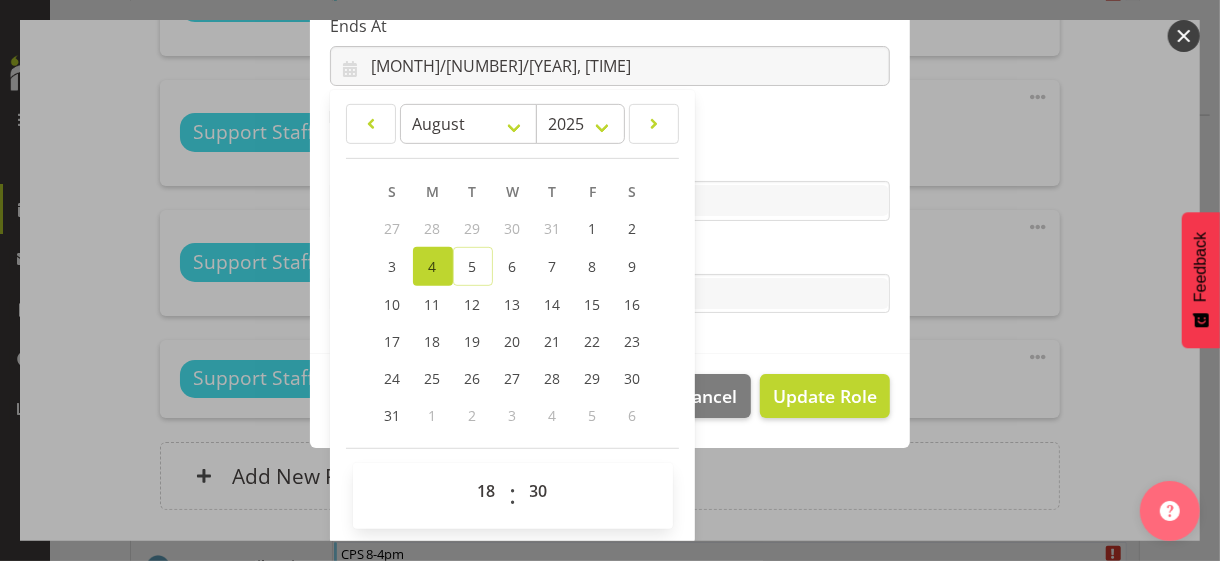 click on "Tasks" at bounding box center [610, 254] 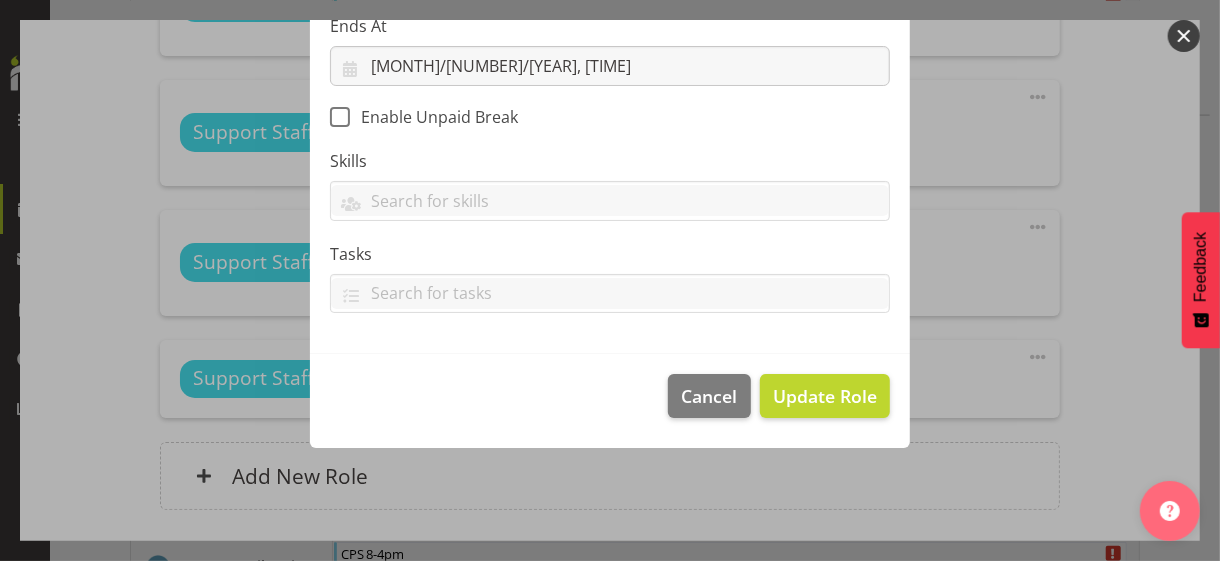 scroll, scrollTop: 346, scrollLeft: 0, axis: vertical 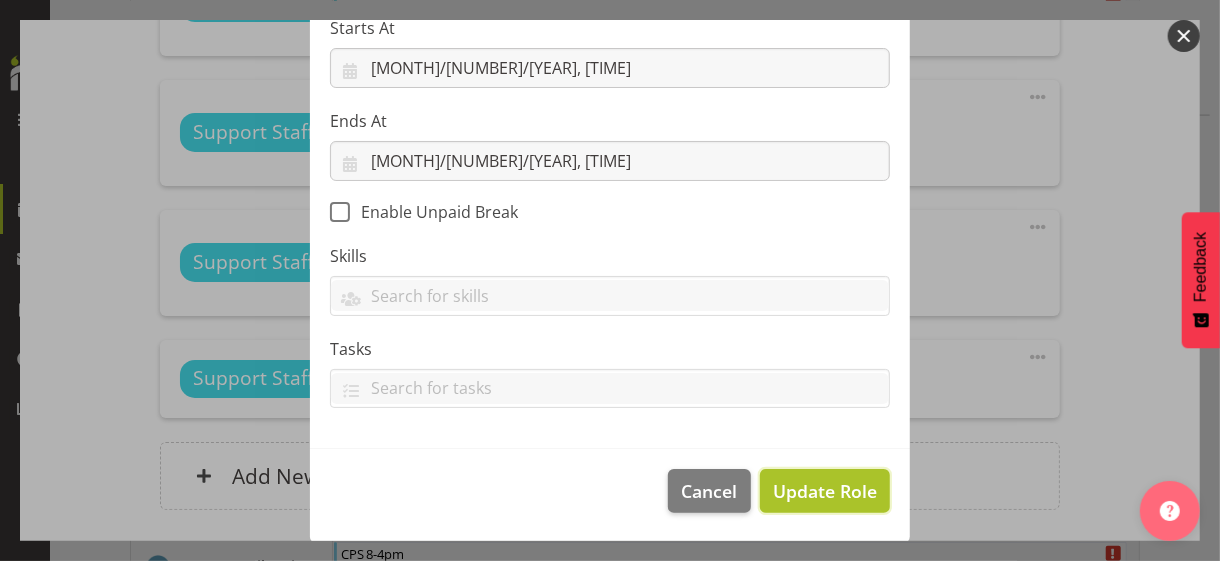 click on "Update Role" at bounding box center (825, 491) 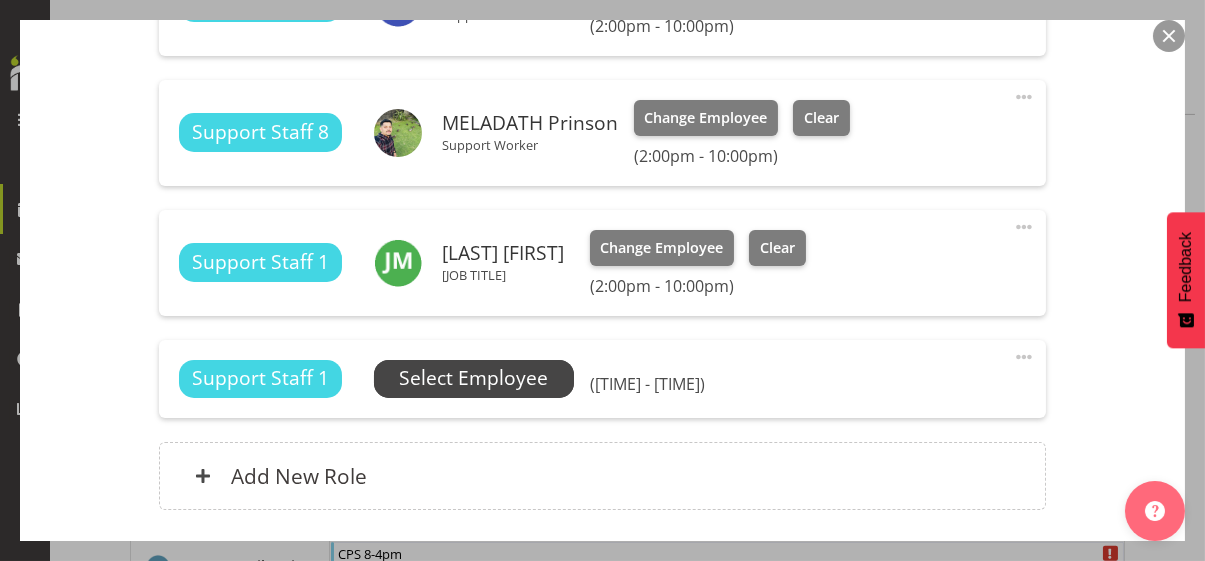 click on "Select Employee" at bounding box center [473, 378] 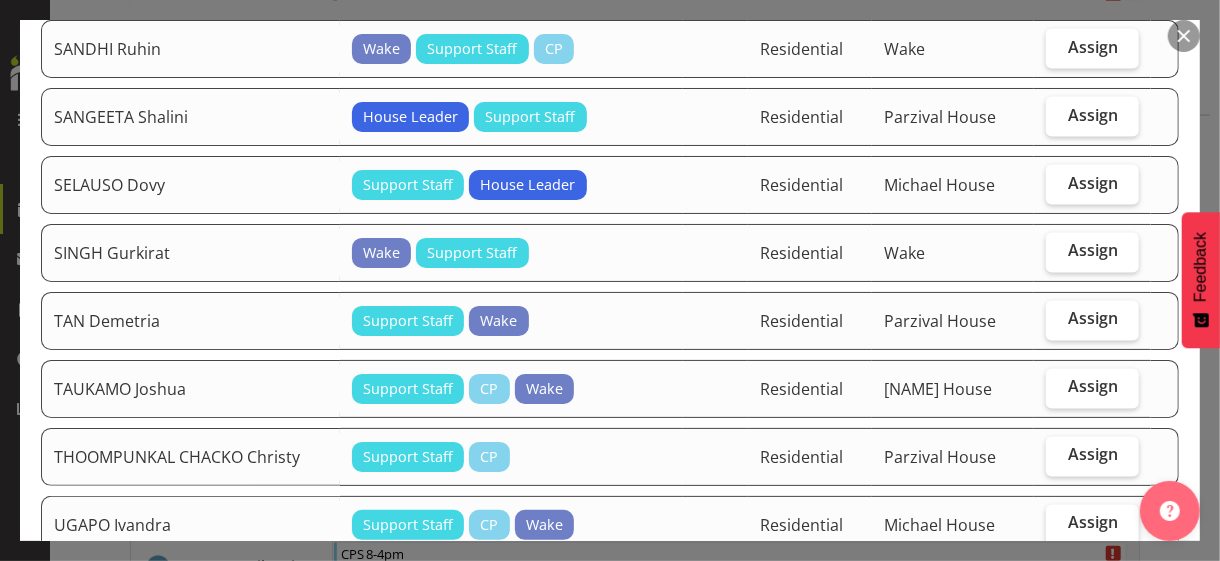 scroll, scrollTop: 1600, scrollLeft: 0, axis: vertical 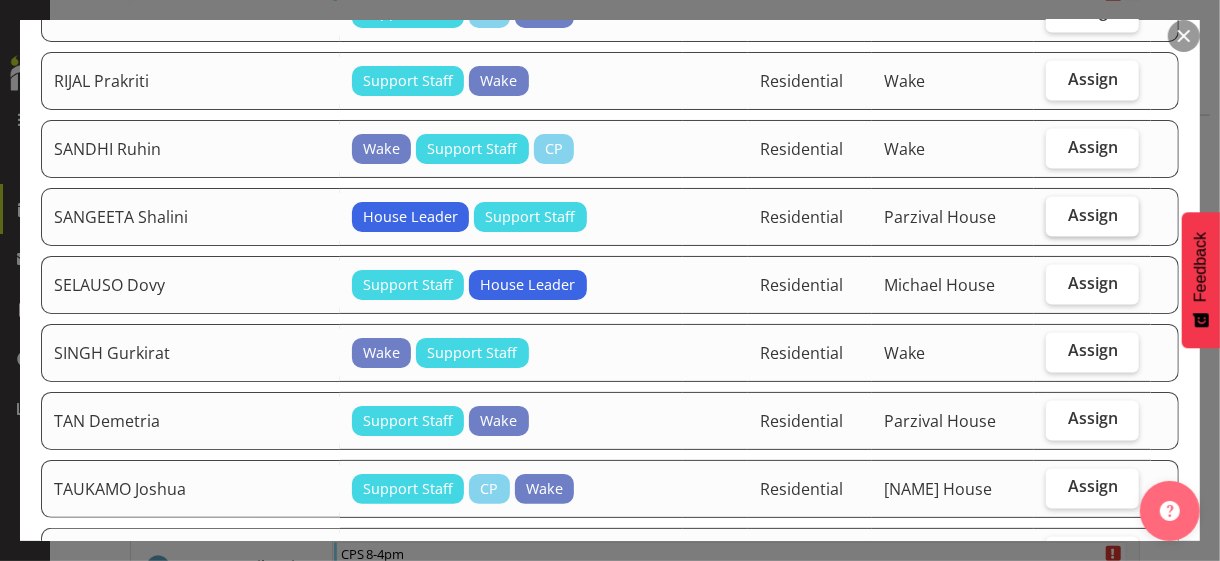 click on "Assign" at bounding box center [1093, 215] 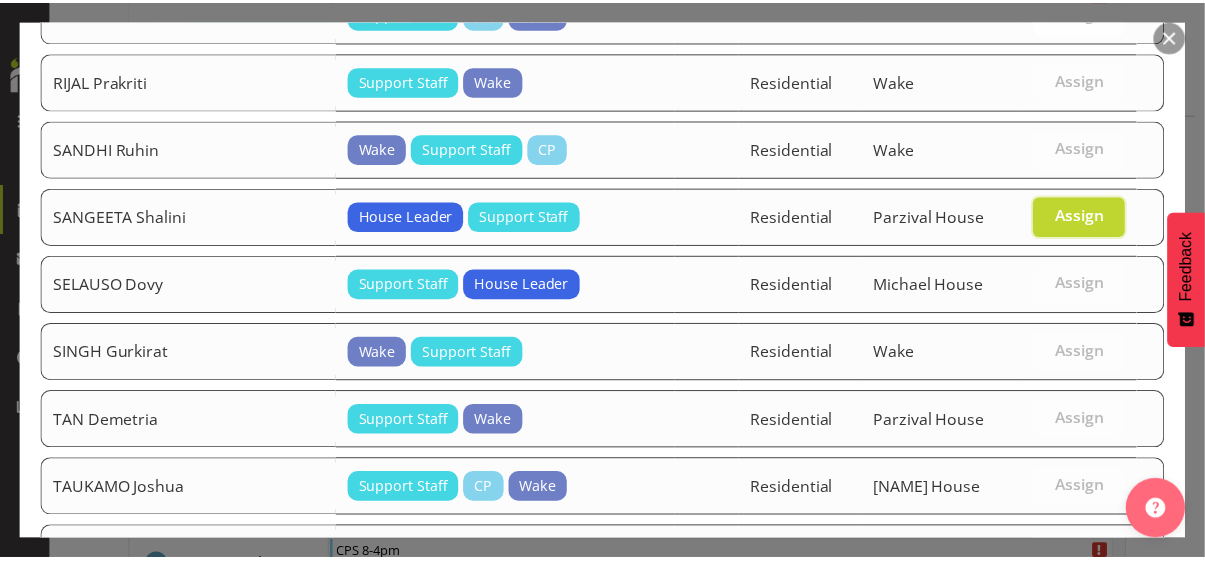 scroll, scrollTop: 2066, scrollLeft: 0, axis: vertical 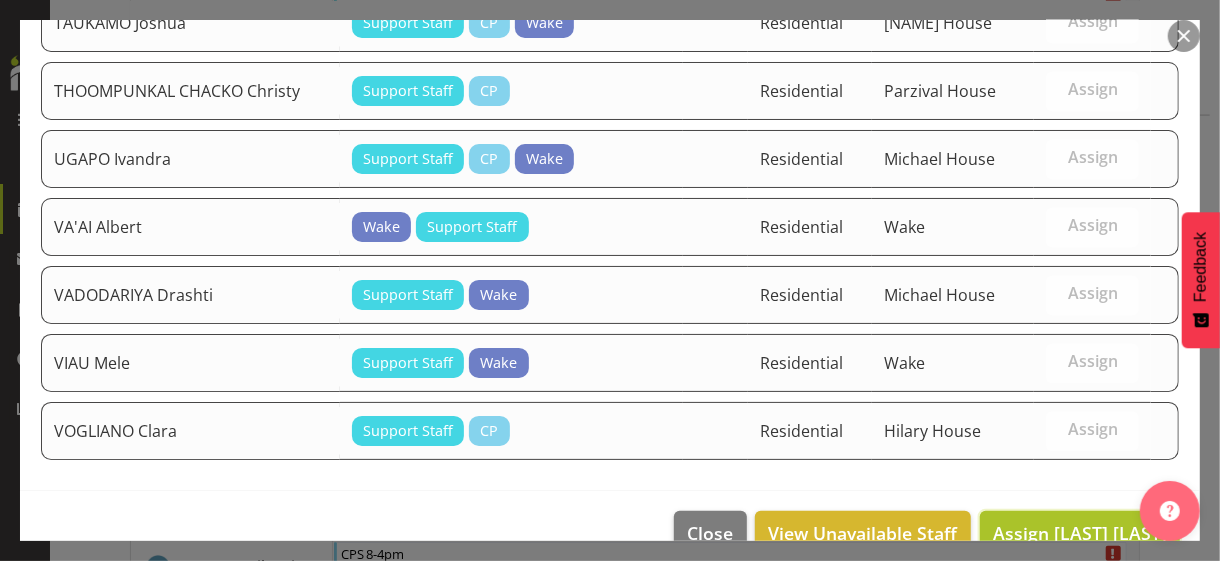 click on "Assign [LAST] [LAST]" at bounding box center [1080, 533] 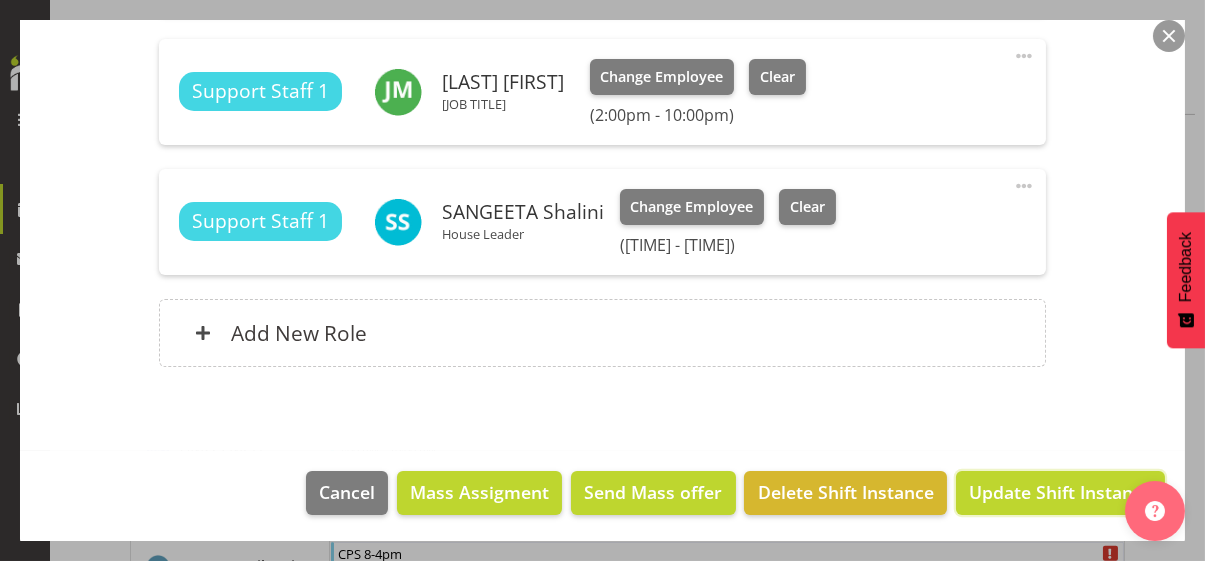 click on "Update Shift Instance" at bounding box center [1060, 492] 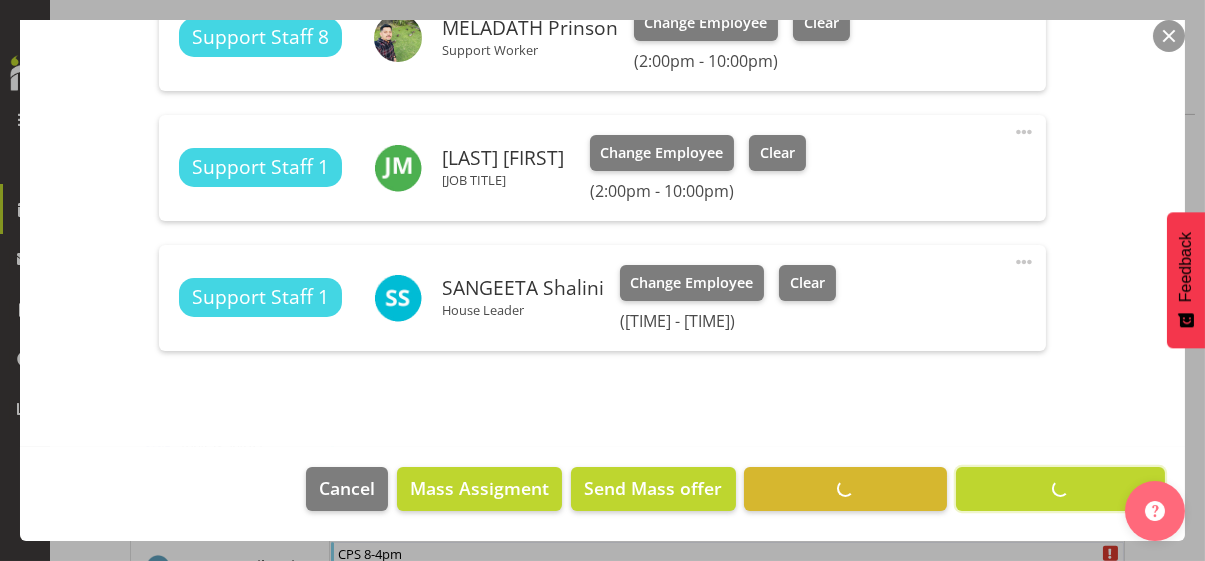 scroll, scrollTop: 792, scrollLeft: 0, axis: vertical 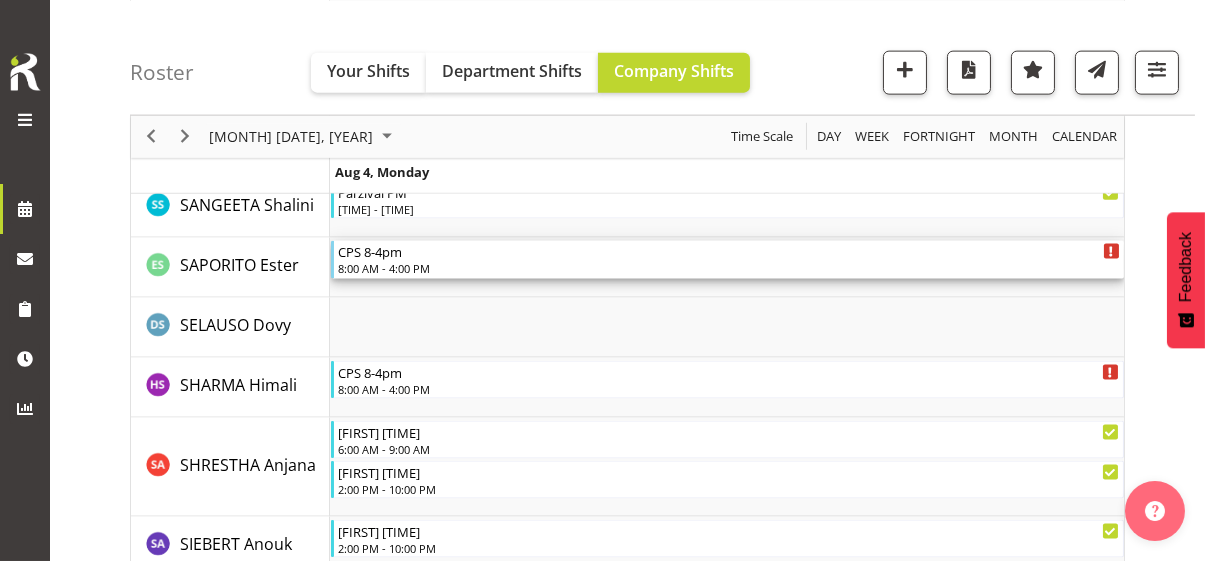 click on "8:00 AM - 4:00 PM" at bounding box center (729, 268) 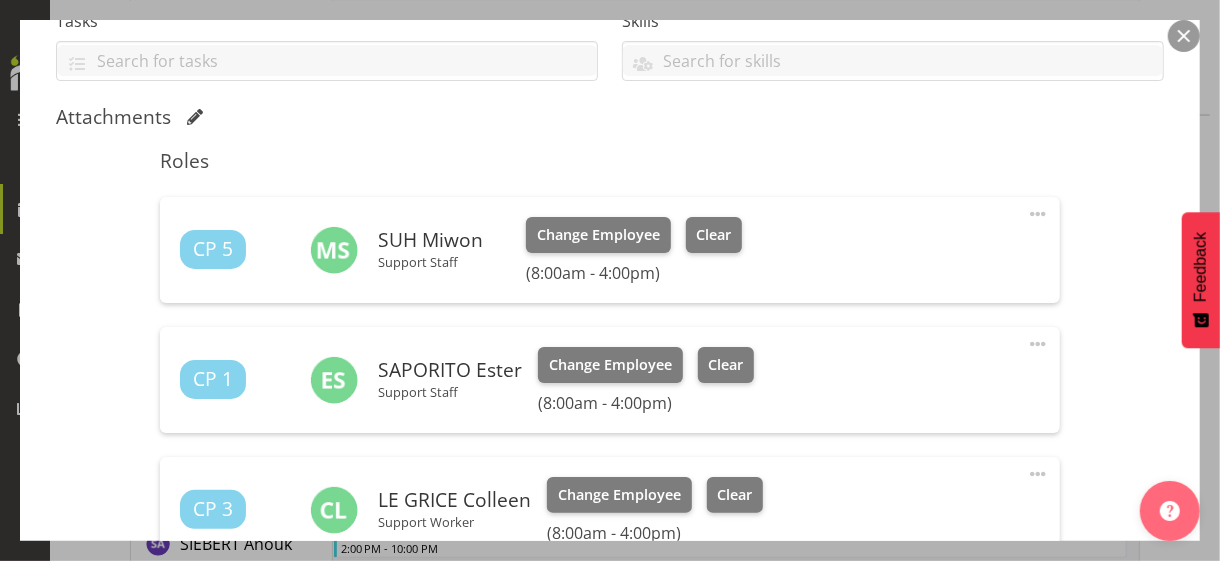 scroll, scrollTop: 500, scrollLeft: 0, axis: vertical 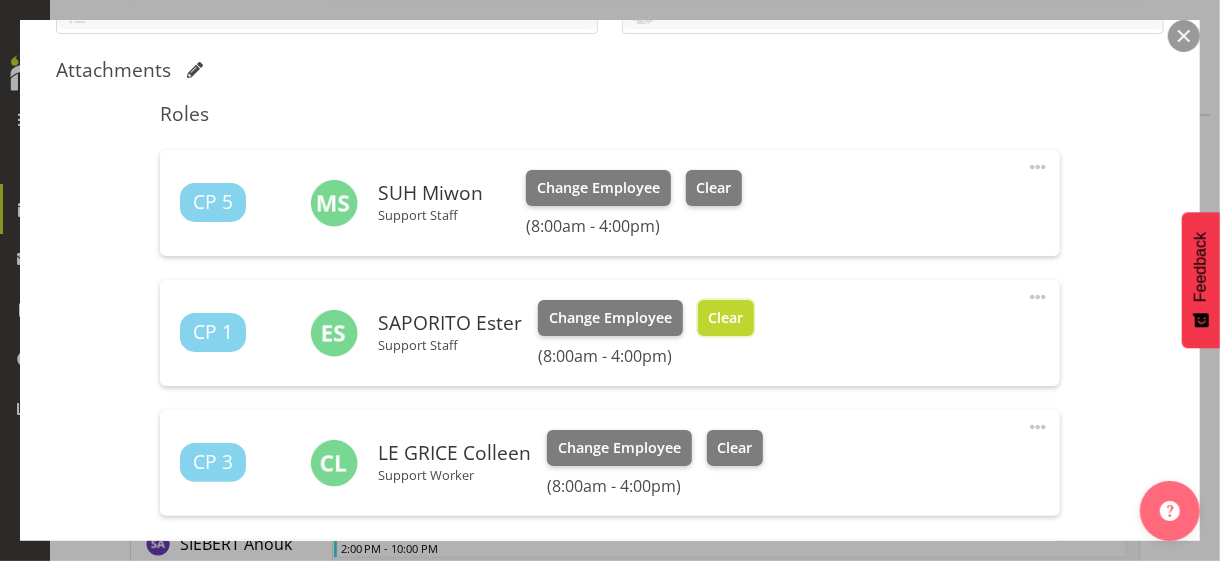 click on "Clear" at bounding box center (725, 318) 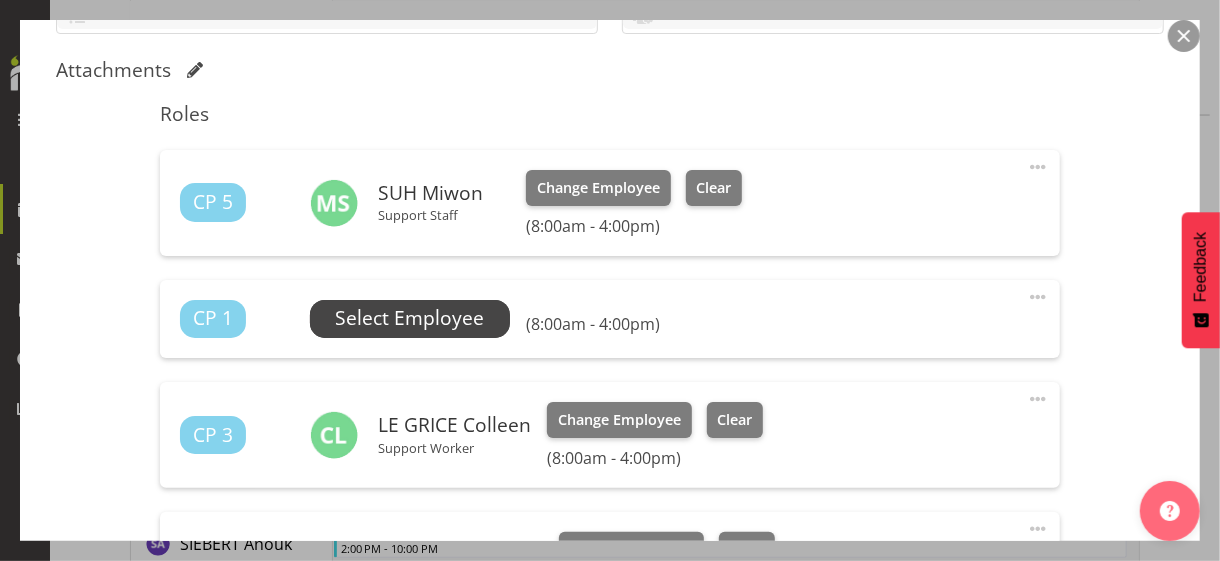 click on "Select Employee" at bounding box center (409, 318) 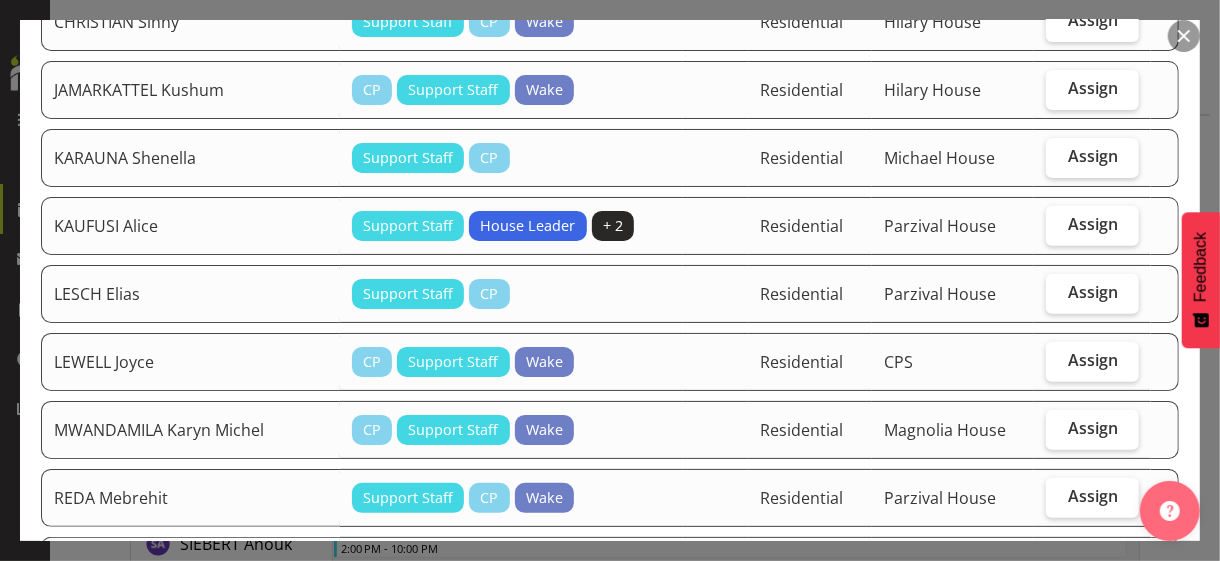 scroll, scrollTop: 300, scrollLeft: 0, axis: vertical 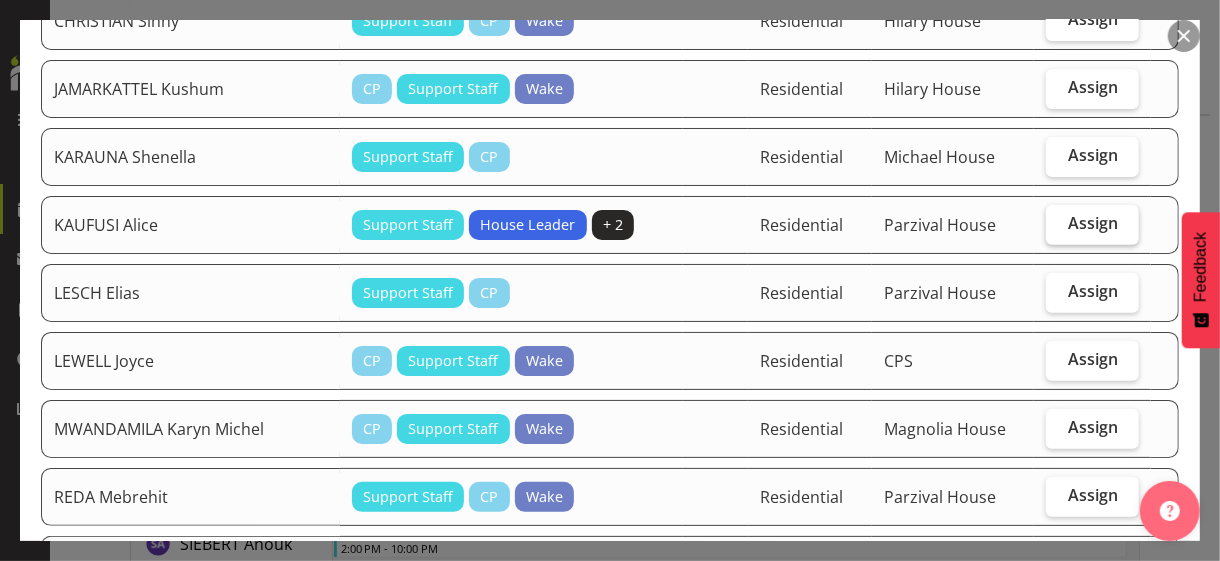 click on "Assign" at bounding box center [1093, 223] 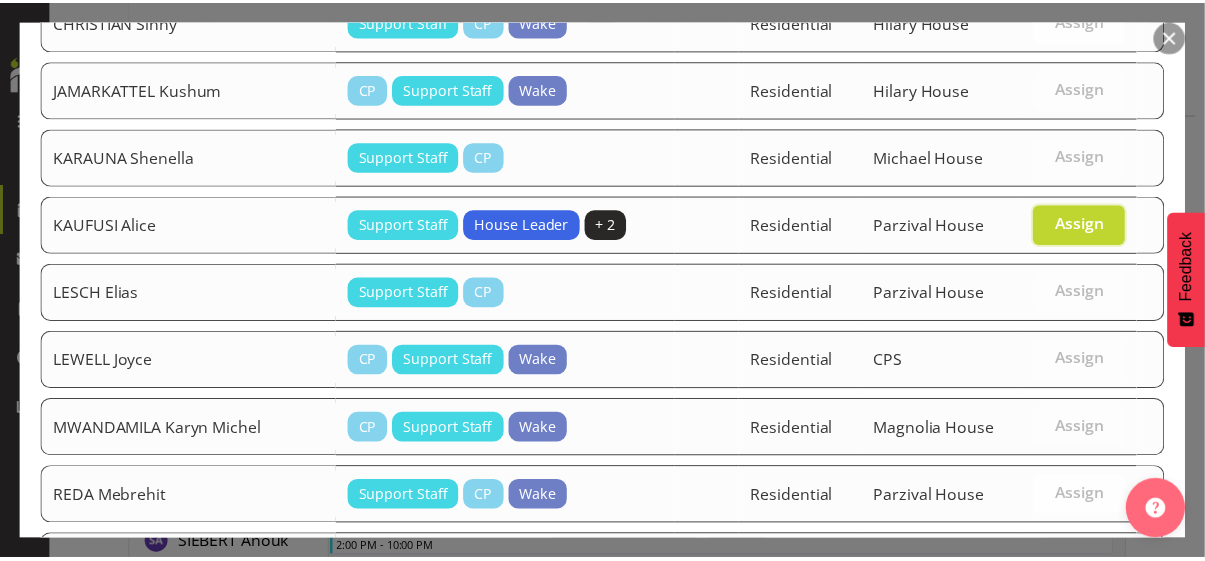 scroll, scrollTop: 730, scrollLeft: 0, axis: vertical 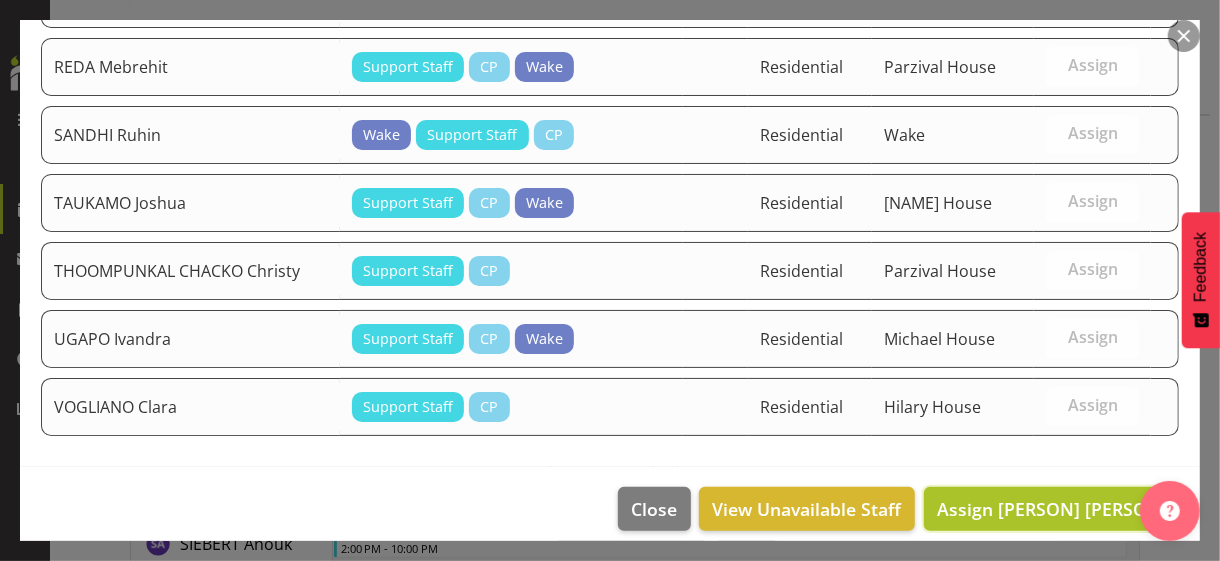 click on "Assign [PERSON] [PERSON]" at bounding box center (1052, 509) 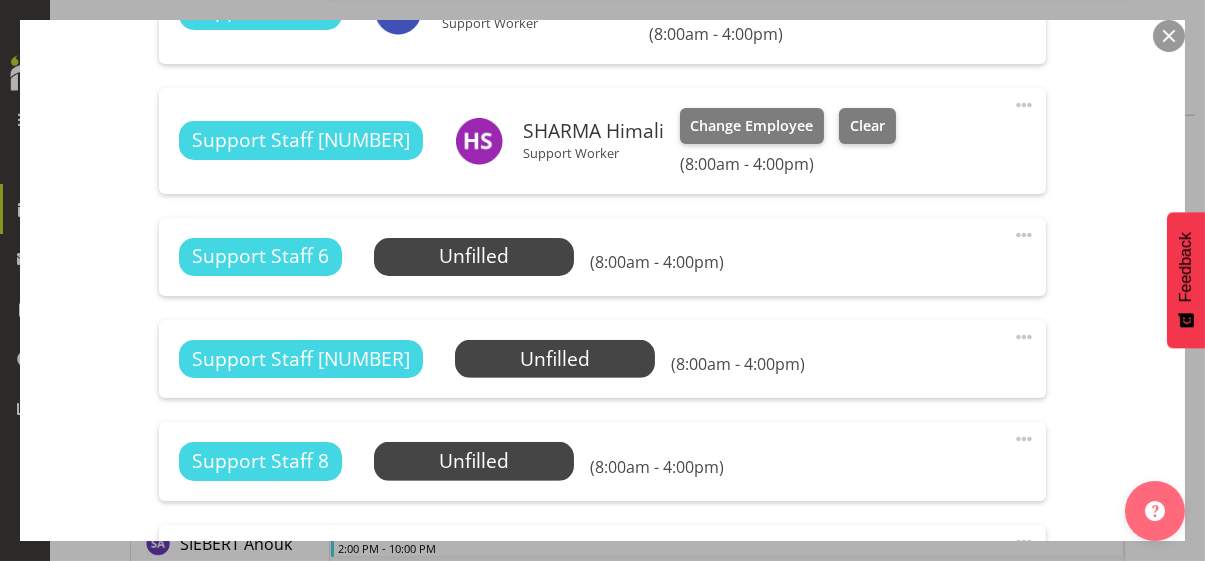 scroll, scrollTop: 1900, scrollLeft: 0, axis: vertical 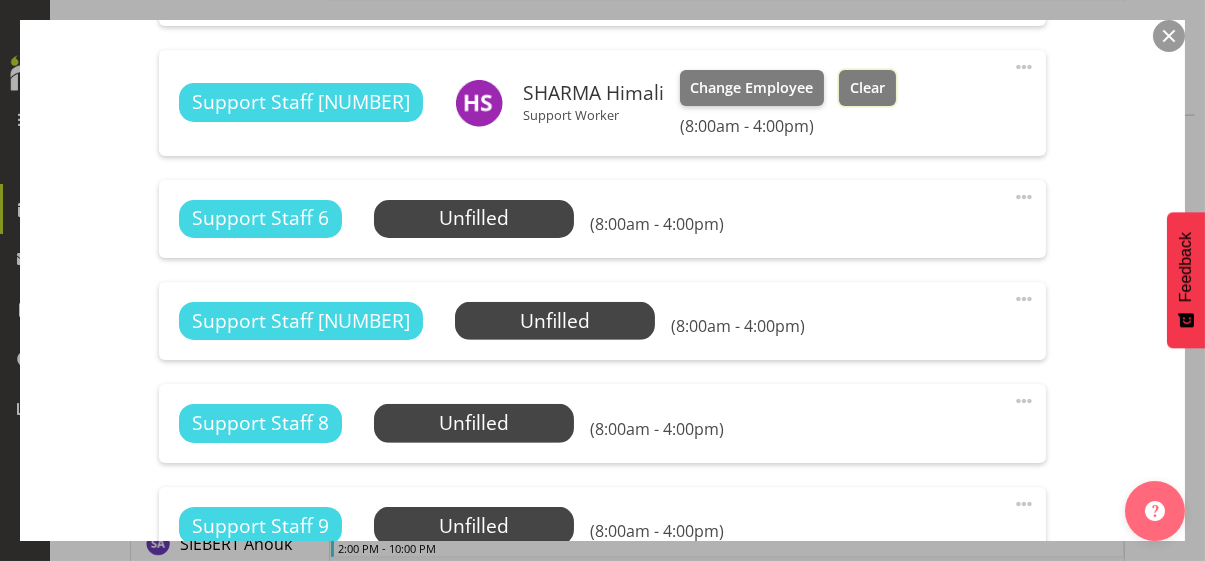 click on "Clear" at bounding box center [867, 88] 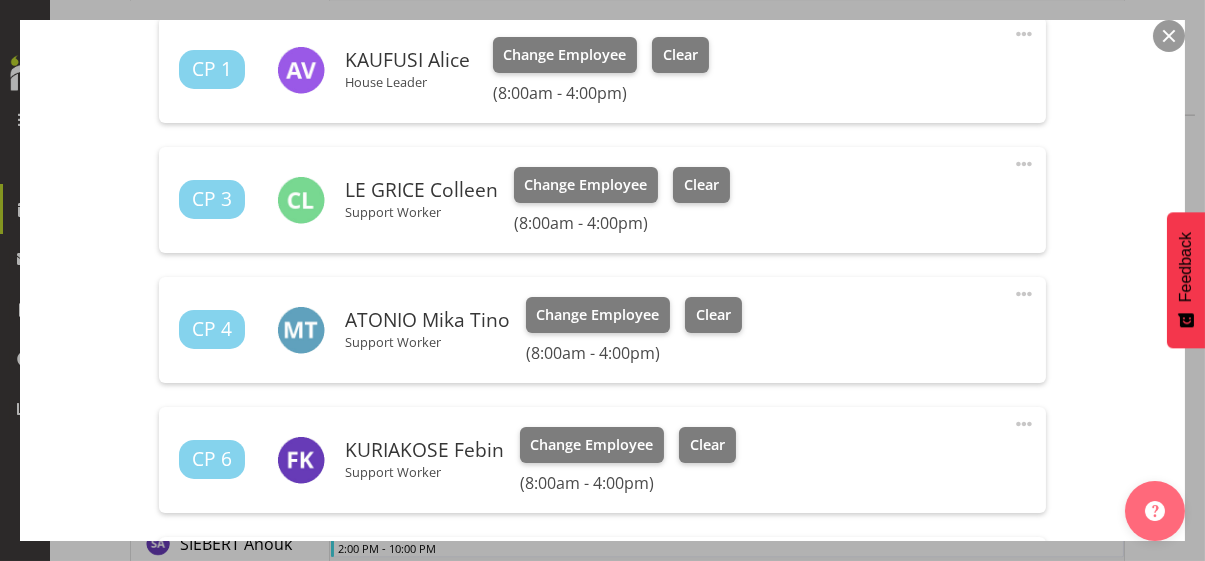 scroll, scrollTop: 464, scrollLeft: 0, axis: vertical 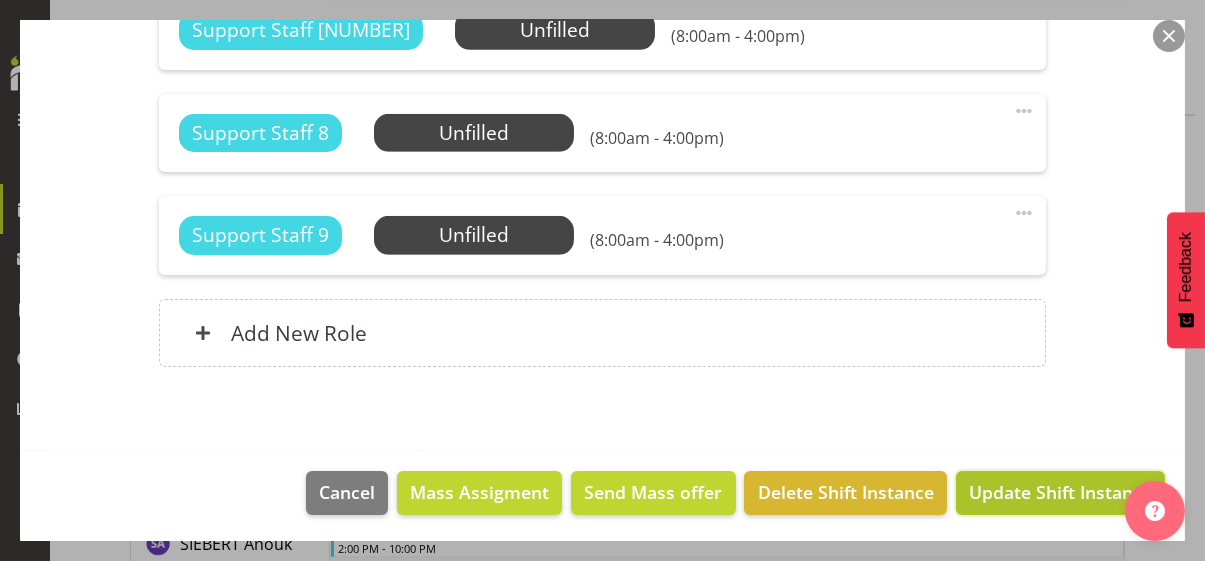 click on "Update Shift Instance" at bounding box center [1060, 492] 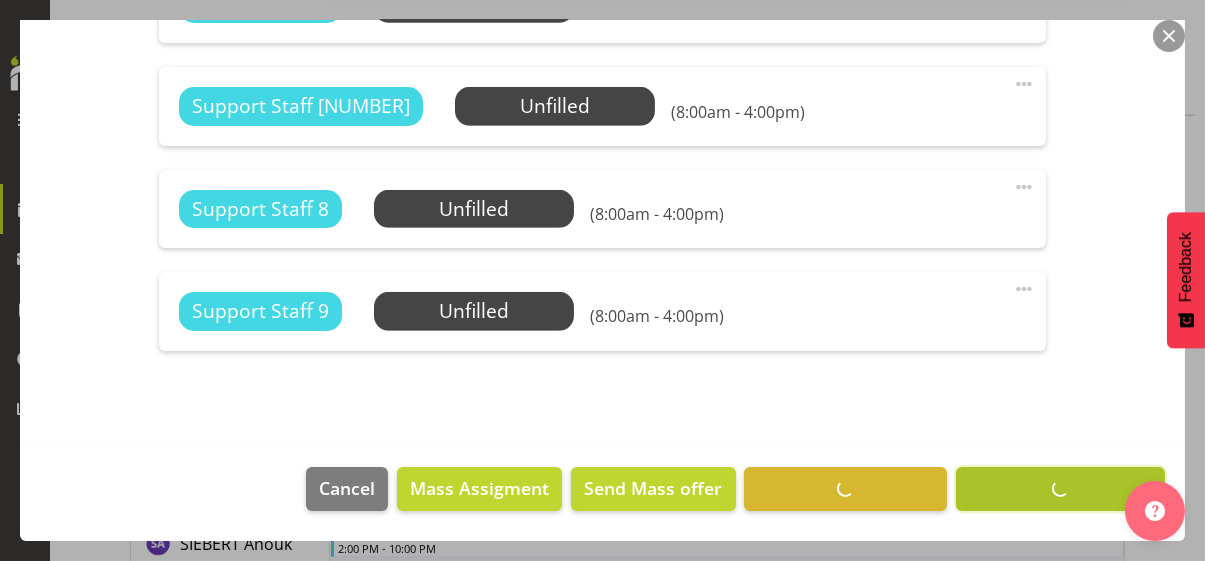 scroll, scrollTop: 2084, scrollLeft: 0, axis: vertical 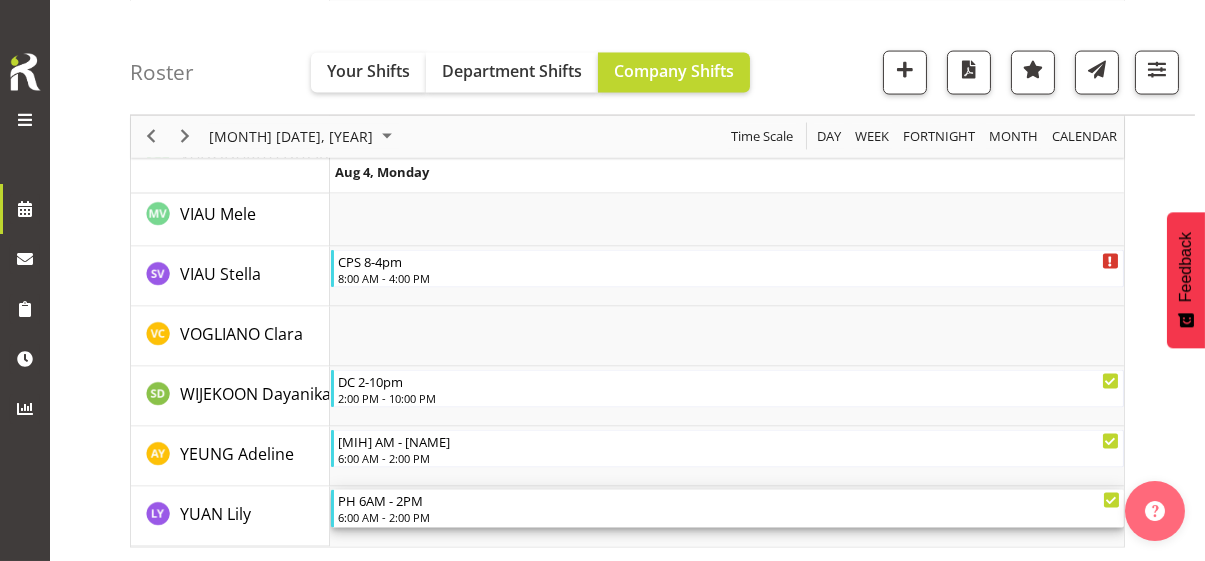 click on "6:00 AM - 2:00 PM" at bounding box center (729, 517) 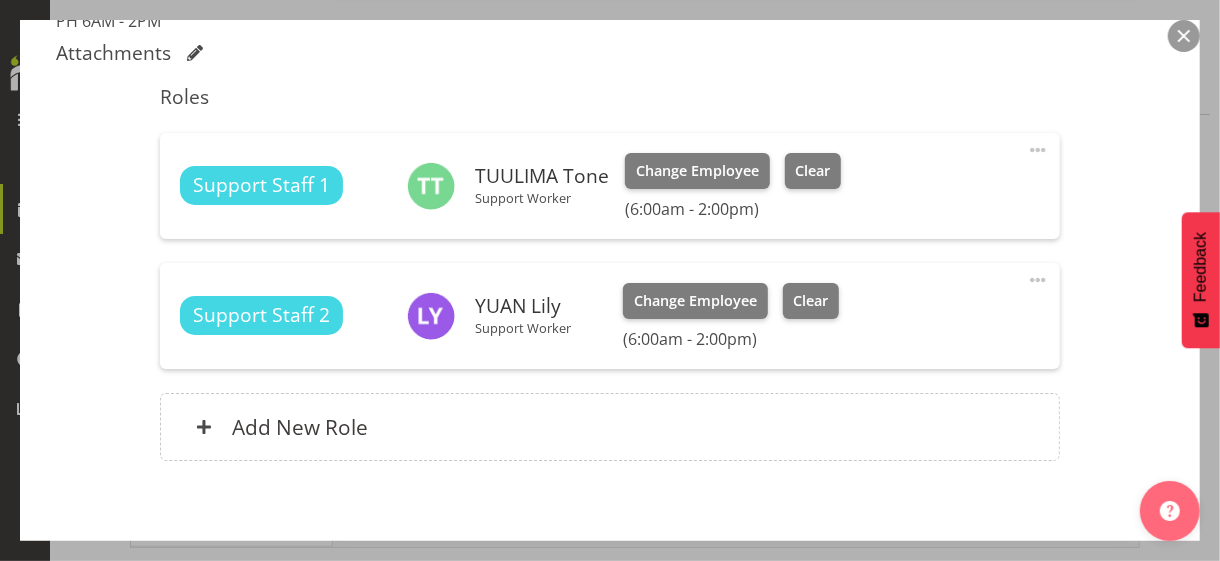 scroll, scrollTop: 600, scrollLeft: 0, axis: vertical 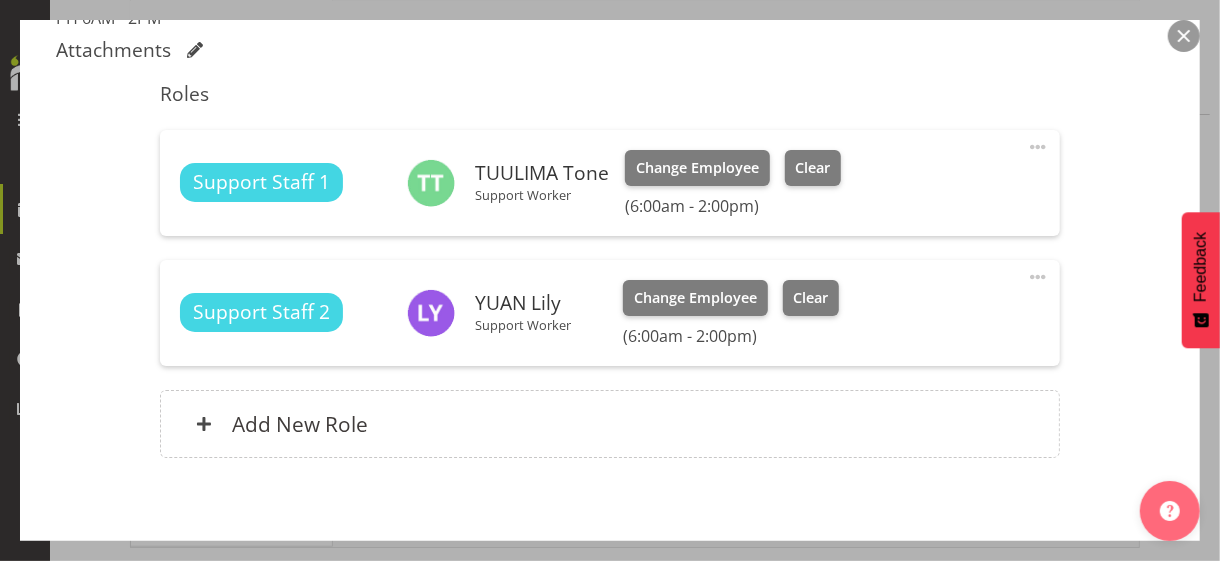 click at bounding box center (1184, 36) 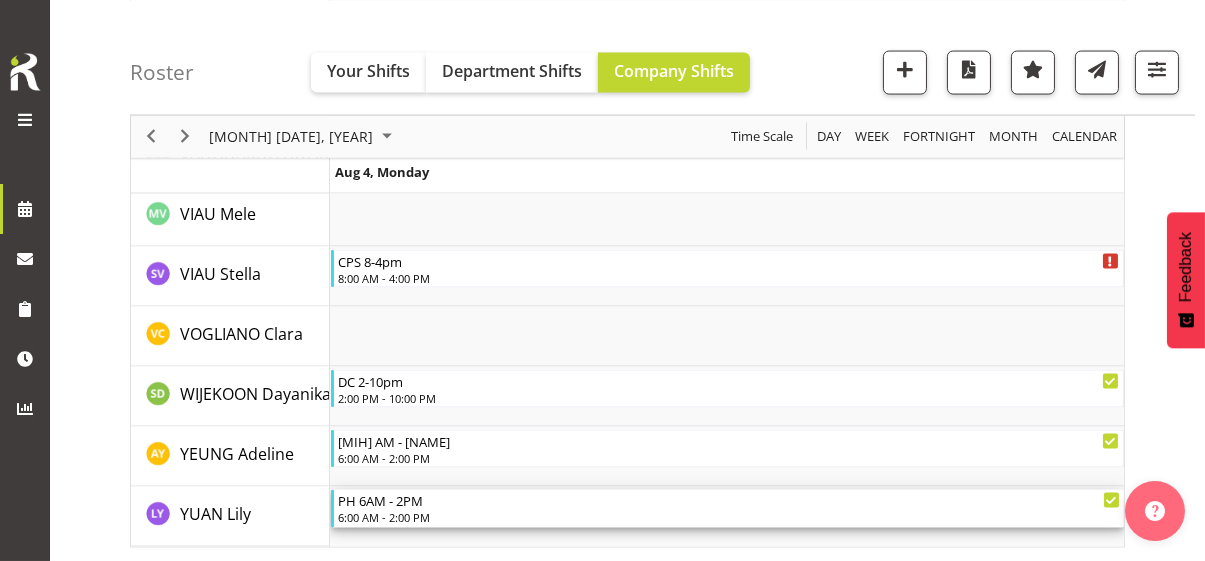 click on "6:00 AM - 2:00 PM" at bounding box center (729, 517) 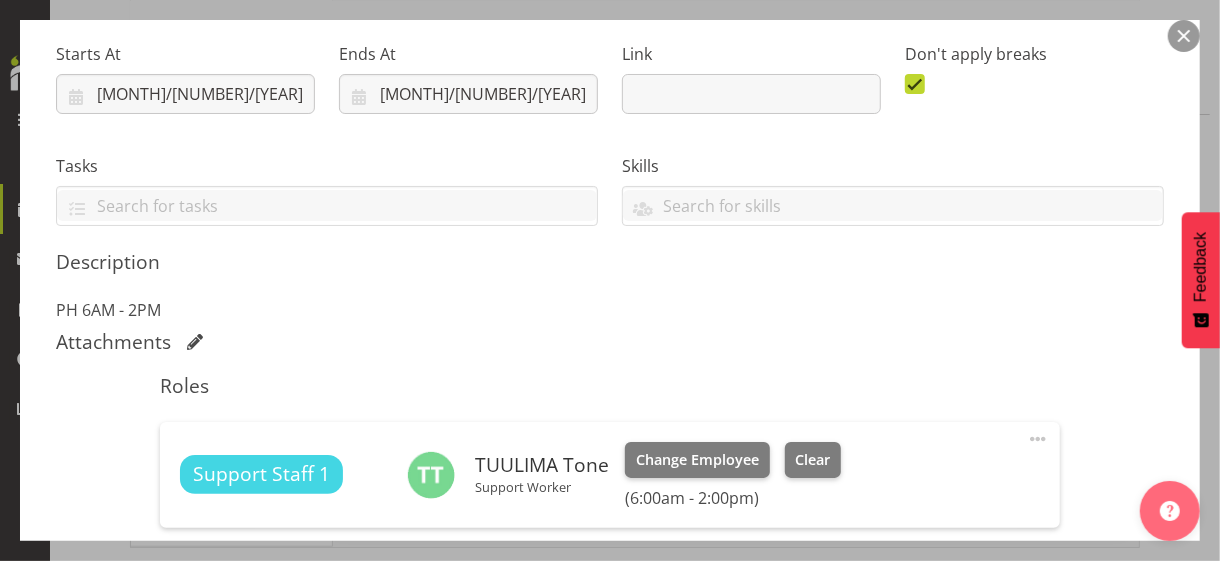 scroll, scrollTop: 500, scrollLeft: 0, axis: vertical 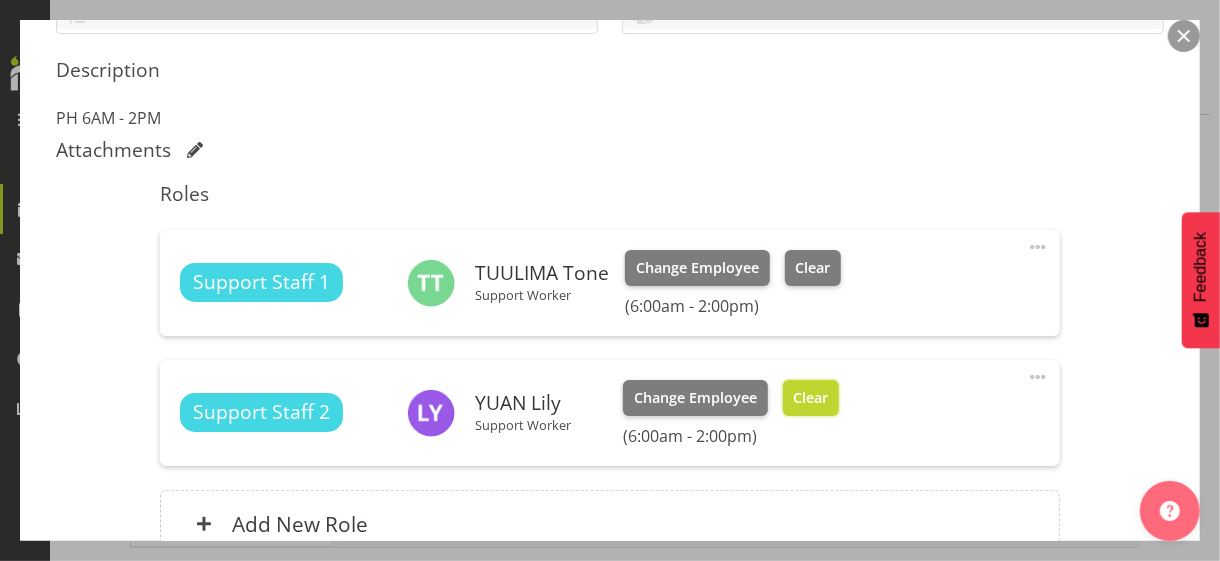 click on "Clear" at bounding box center (810, 398) 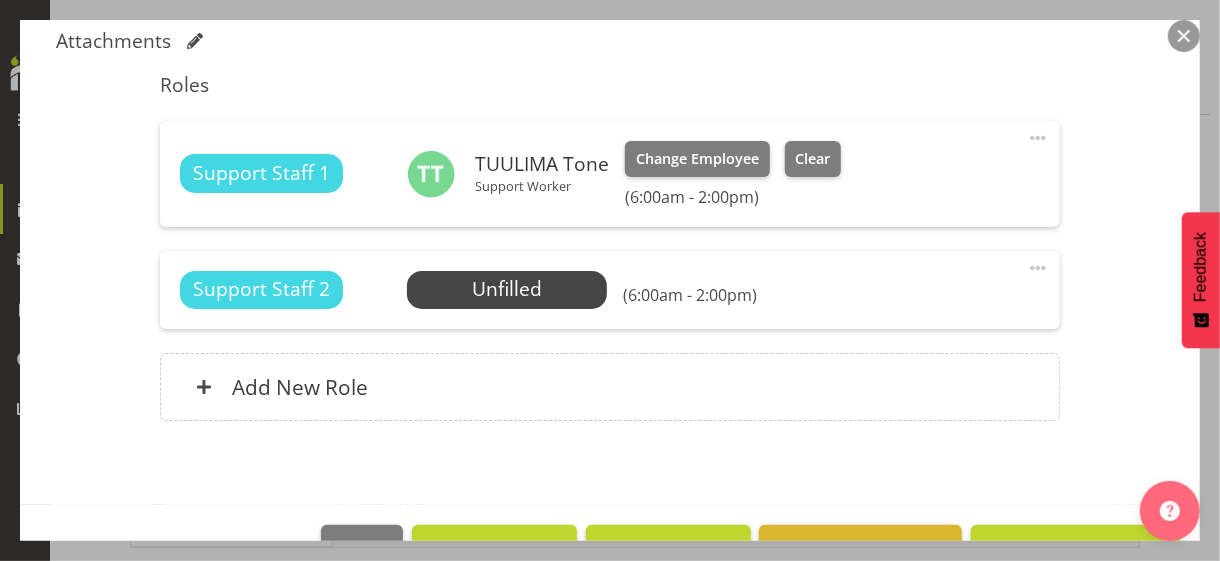 scroll, scrollTop: 664, scrollLeft: 0, axis: vertical 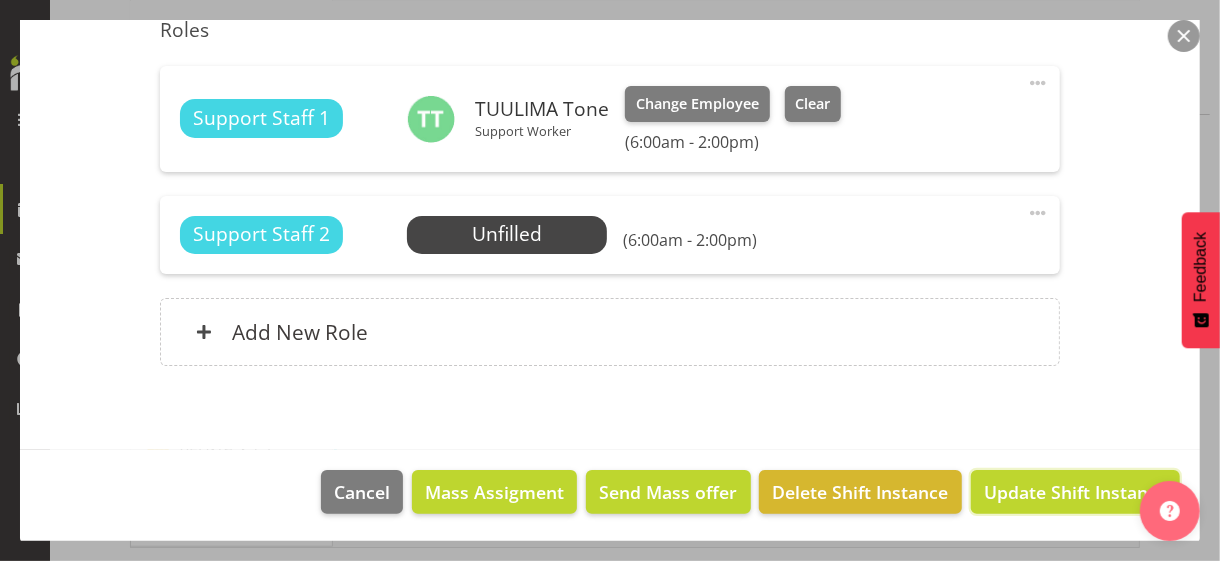 click on "Update Shift Instance" at bounding box center [1075, 492] 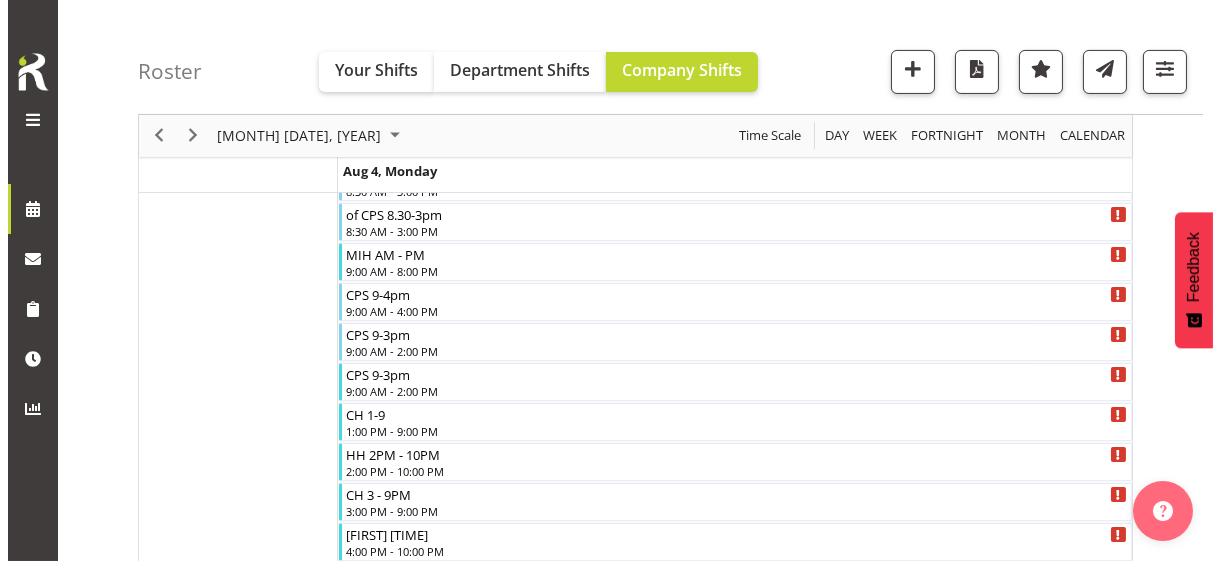 scroll, scrollTop: 1106, scrollLeft: 0, axis: vertical 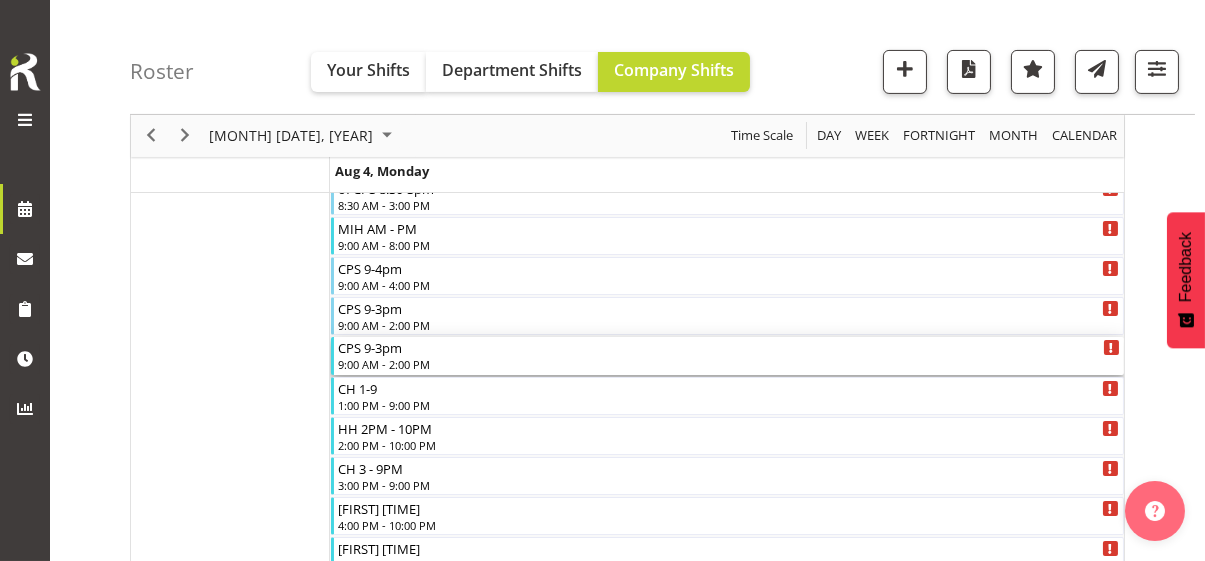 click on "9:00 AM - 2:00 PM" at bounding box center [729, 364] 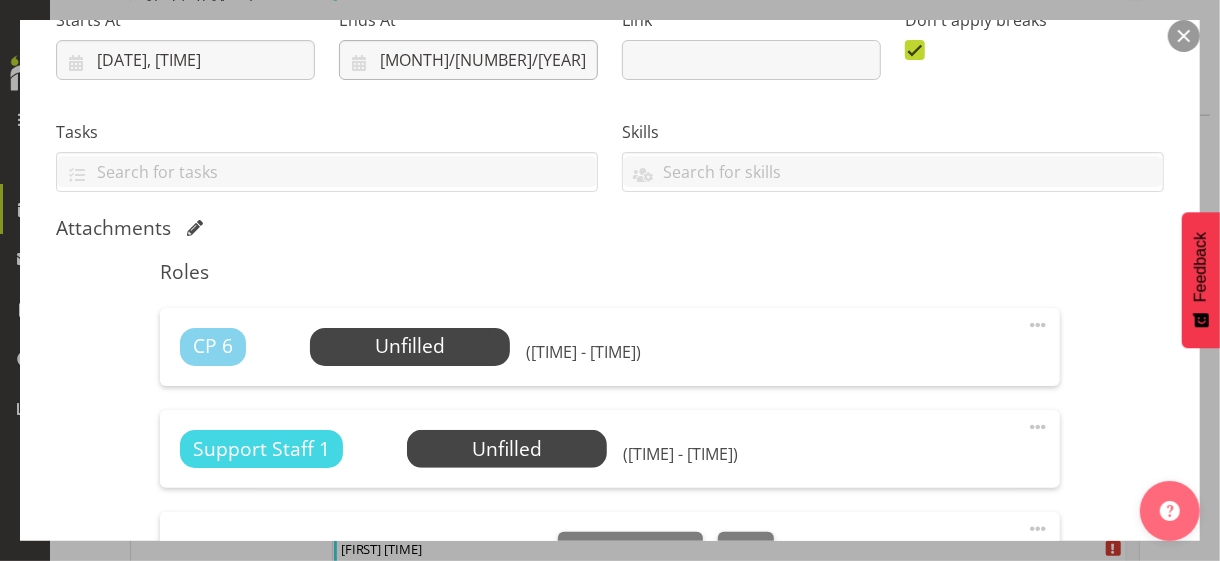 scroll, scrollTop: 600, scrollLeft: 0, axis: vertical 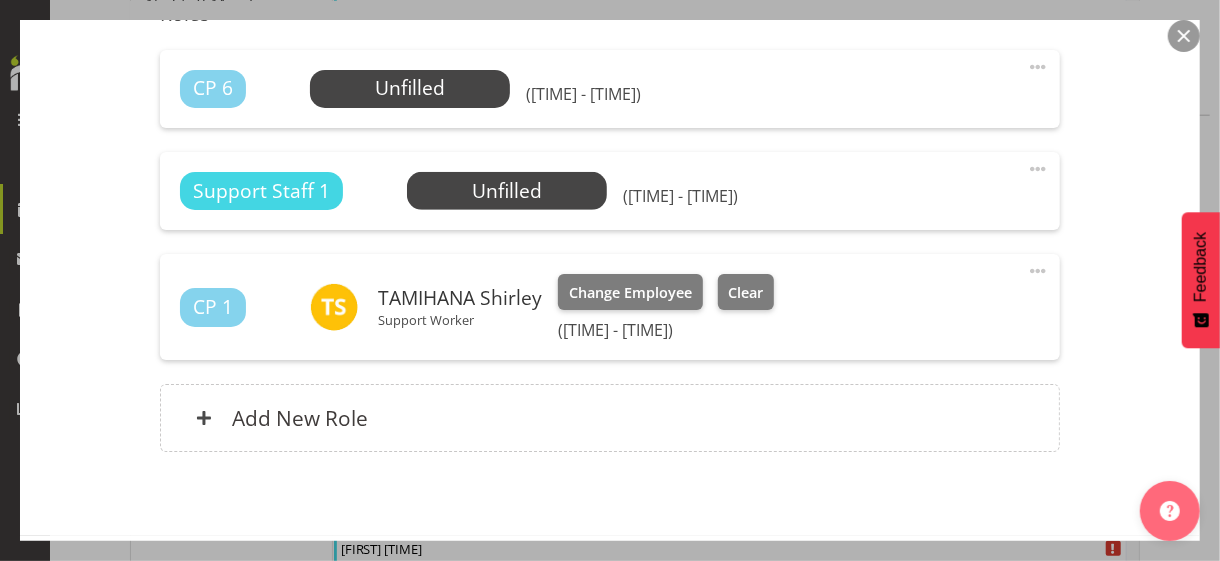click at bounding box center [1038, 169] 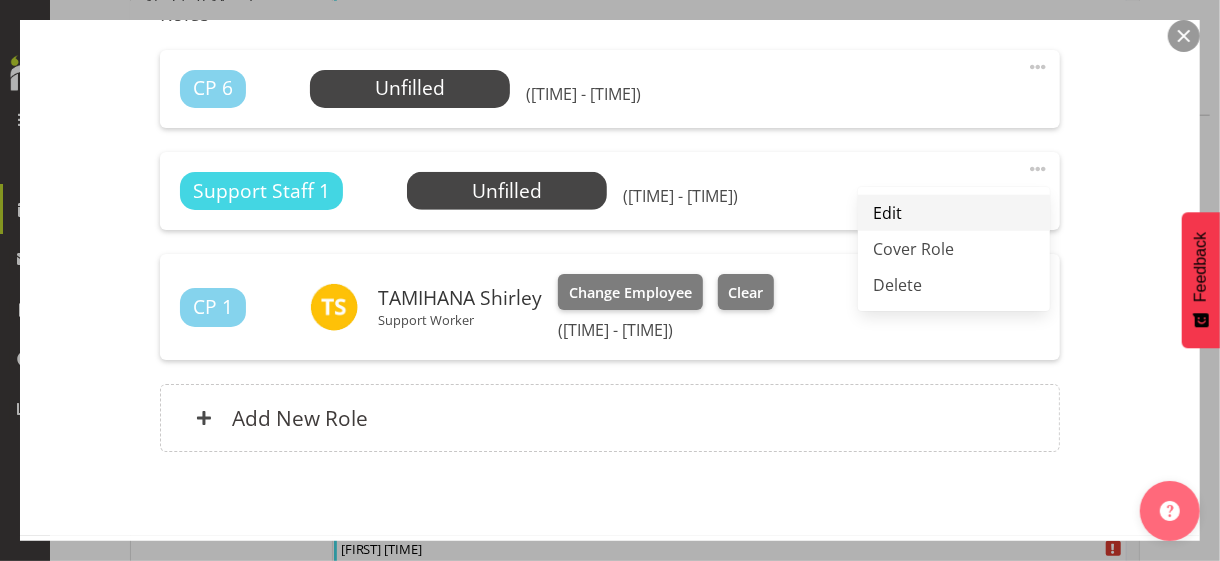 click on "Edit" at bounding box center [954, 213] 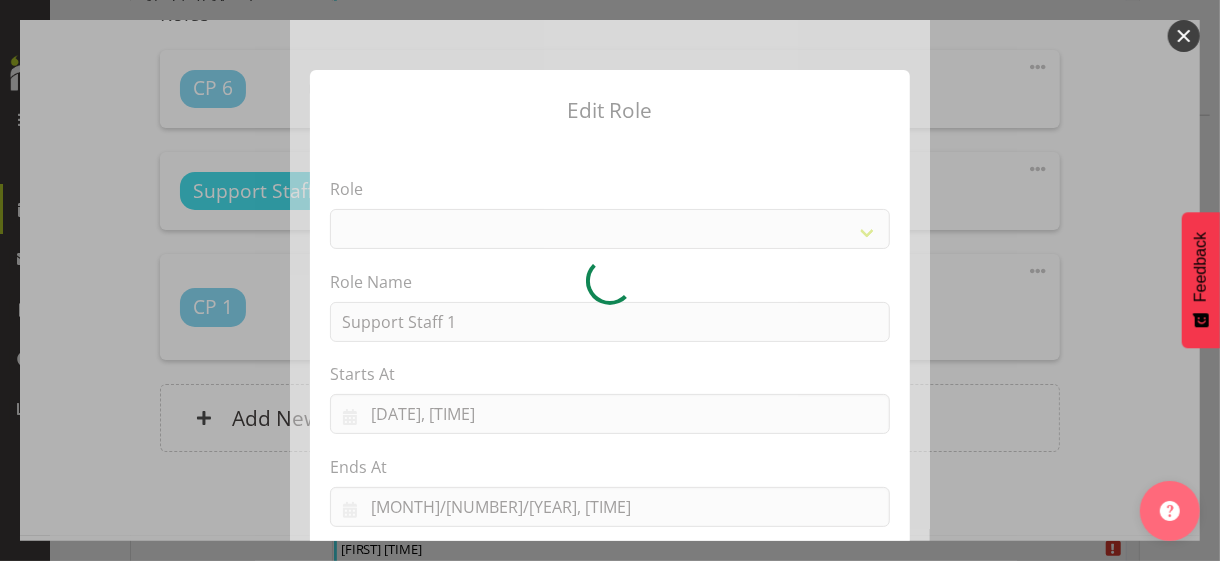 select on "1091" 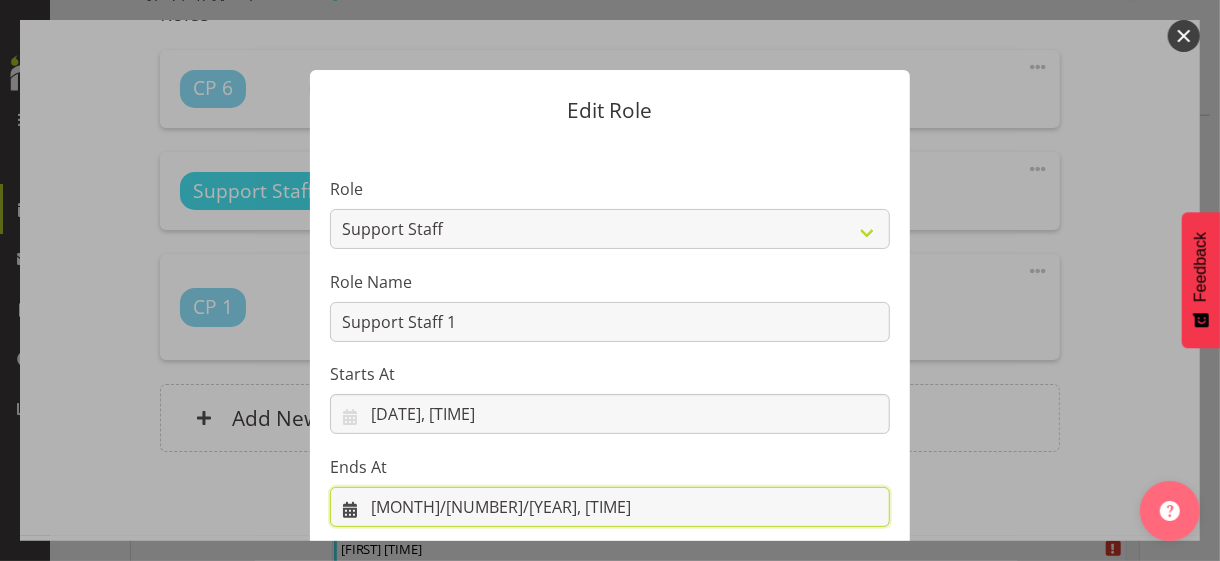 click on "[MONTH]/[NUMBER]/[YEAR], [TIME]" at bounding box center [610, 507] 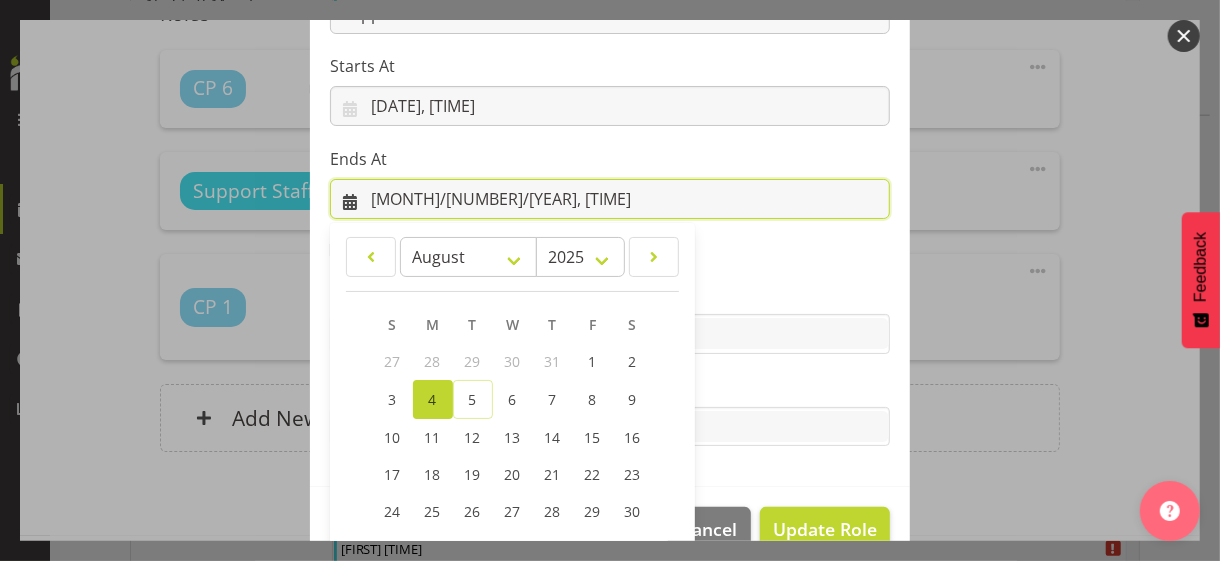 scroll, scrollTop: 441, scrollLeft: 0, axis: vertical 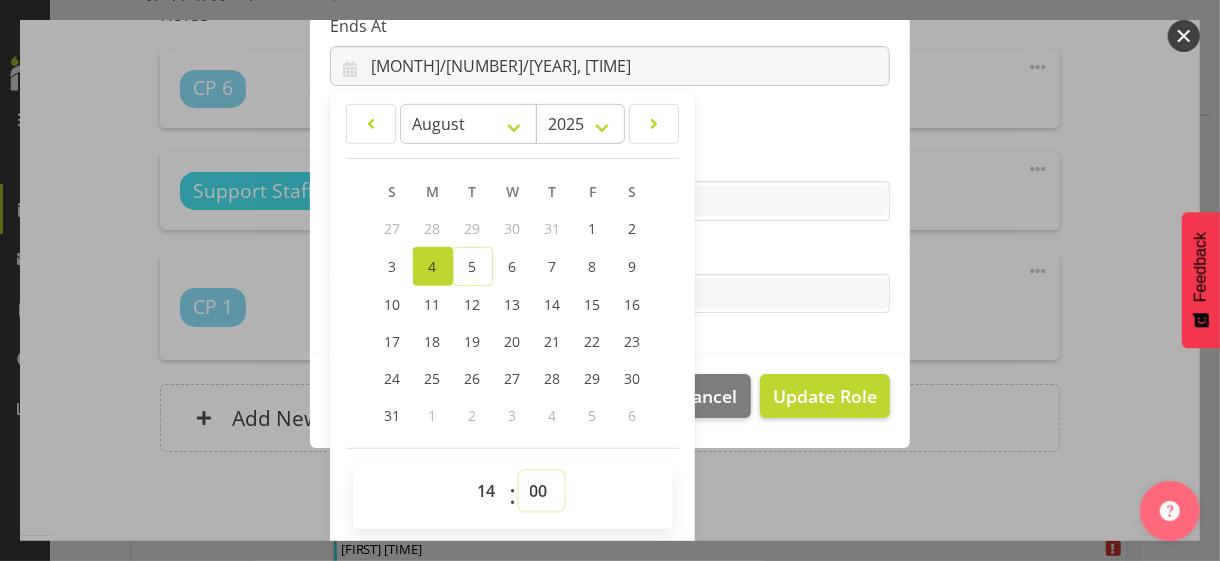 click on "00   01   02   03   04   05   06   07   08   09   10   11   12   13   14   15   16   17   18   19   20   21   22   23   24   25   26   27   28   29   30   31   32   33   34   35   36   37   38   39   40   41   42   43   44   45   46   47   48   49   50   51   52   53   54   55   56   57   58   59" at bounding box center [541, 491] 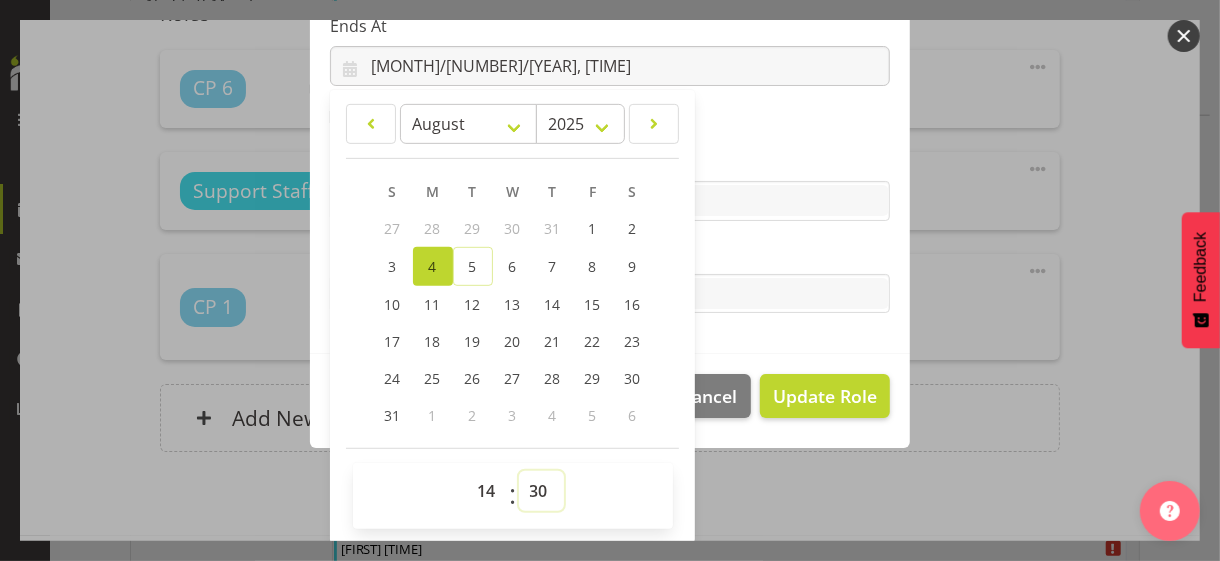 click on "00   01   02   03   04   05   06   07   08   09   10   11   12   13   14   15   16   17   18   19   20   21   22   23   24   25   26   27   28   29   30   31   32   33   34   35   36   37   38   39   40   41   42   43   44   45   46   47   48   49   50   51   52   53   54   55   56   57   58   59" at bounding box center [541, 491] 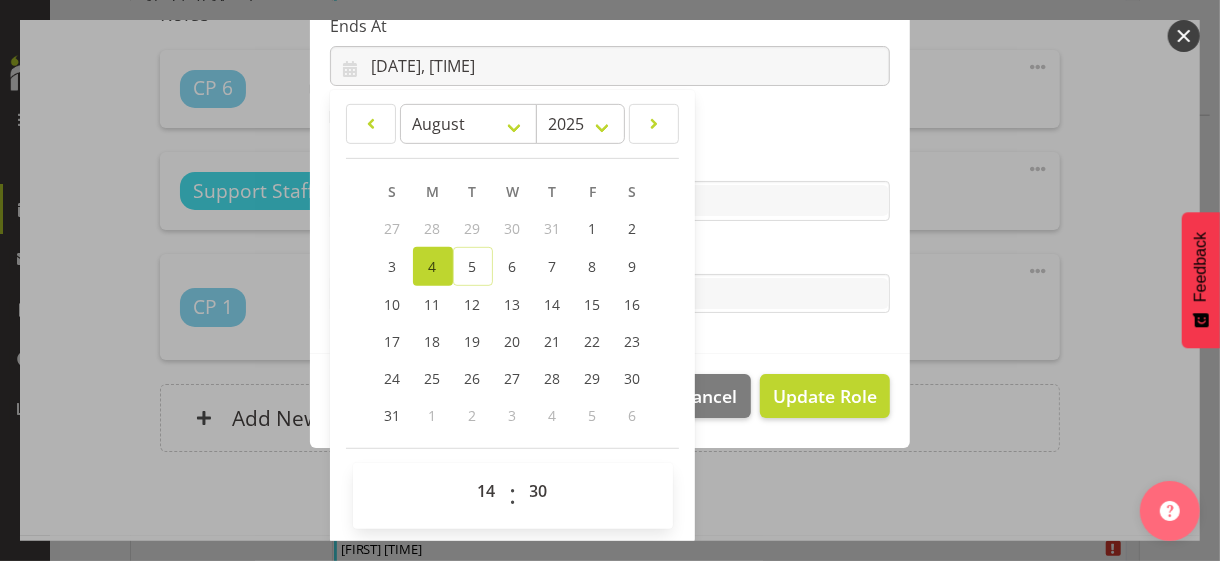 click on "Tasks" at bounding box center (610, 254) 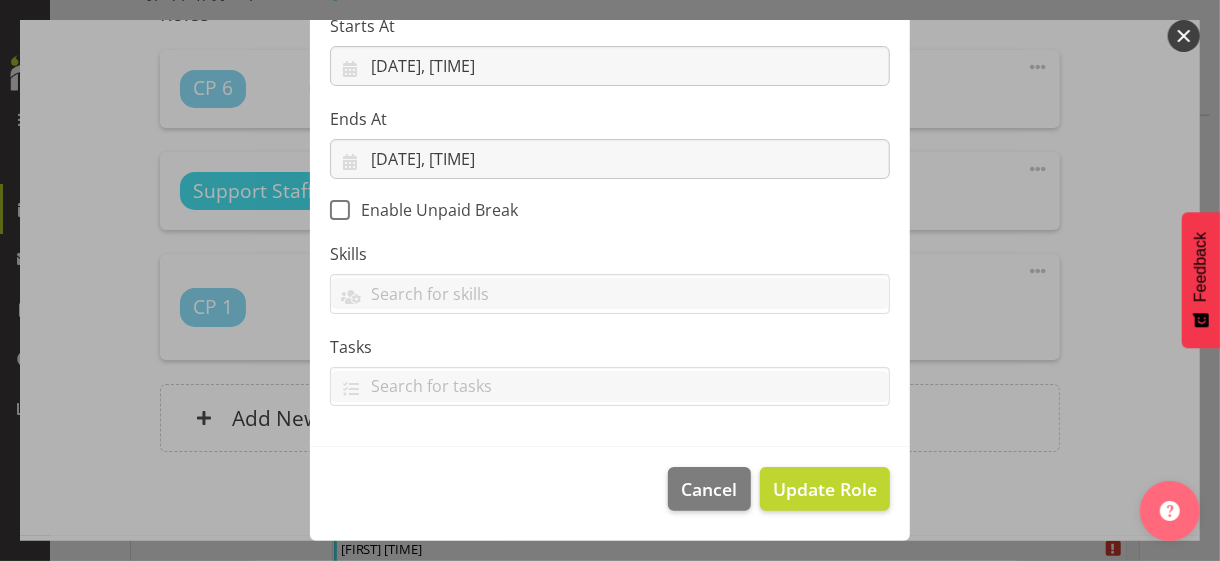 scroll, scrollTop: 346, scrollLeft: 0, axis: vertical 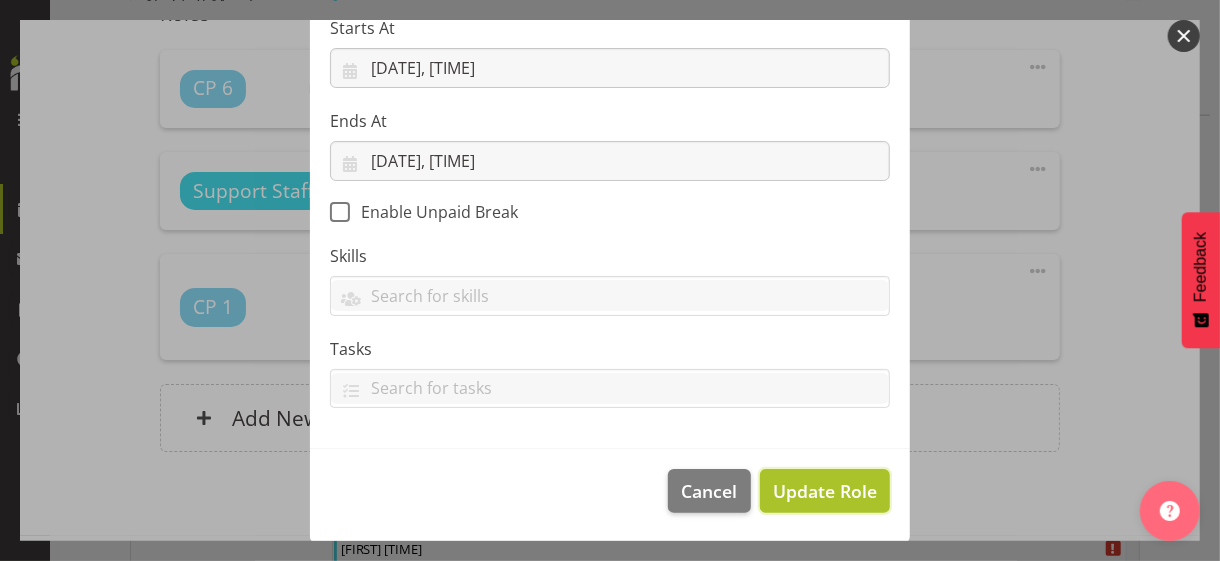 click on "Update Role" at bounding box center [825, 491] 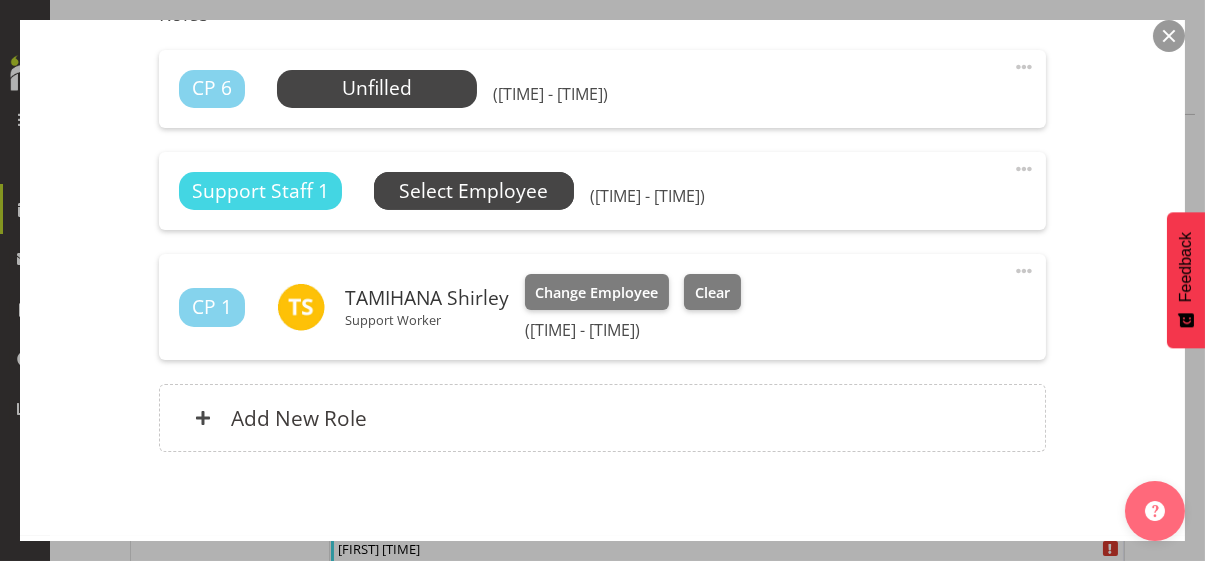 click on "Select Employee" at bounding box center [0, 0] 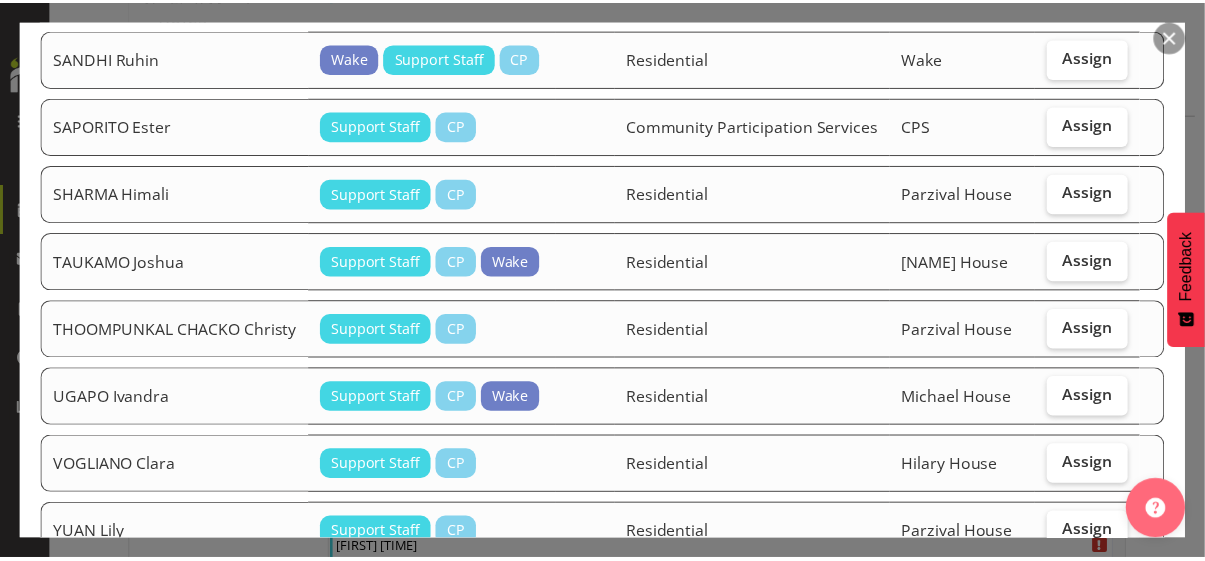 scroll, scrollTop: 1313, scrollLeft: 0, axis: vertical 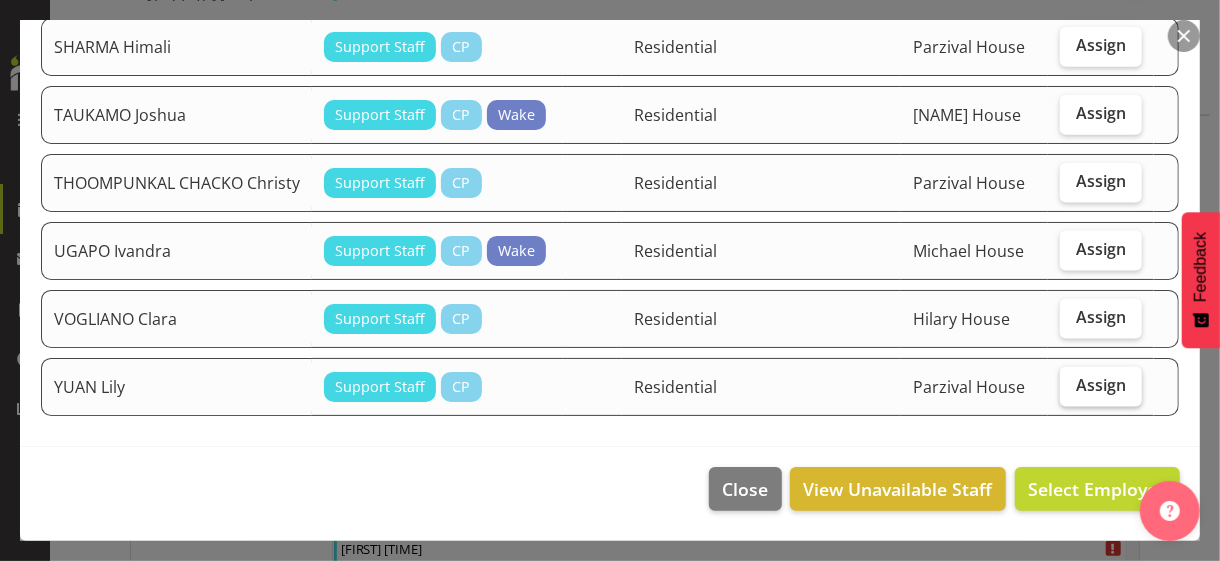click on "Assign" at bounding box center (1101, 385) 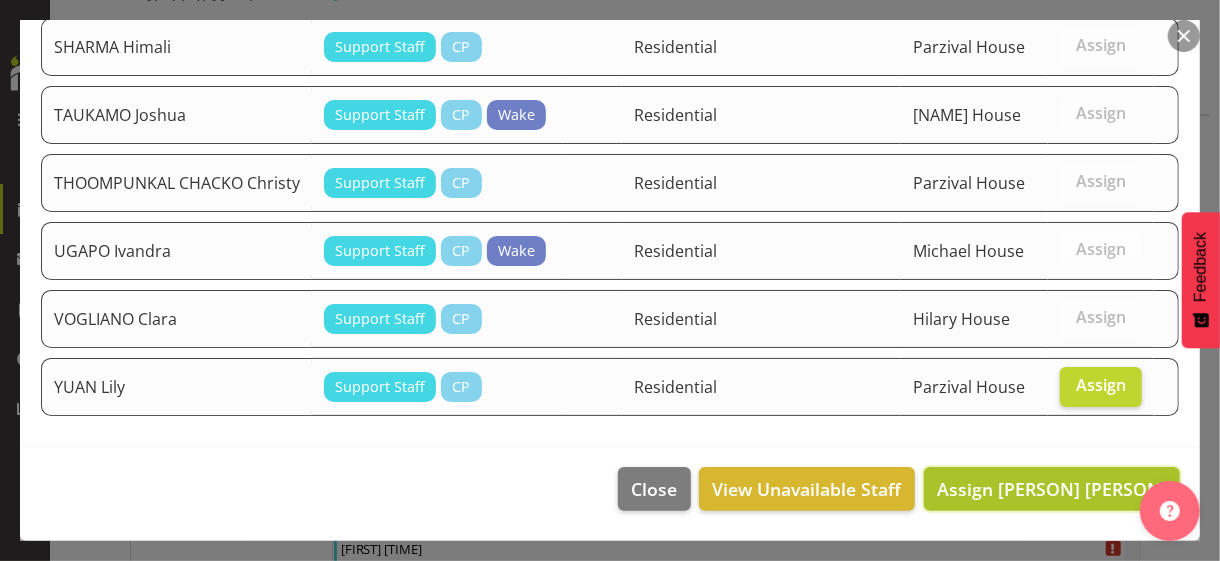 click on "Assign [PERSON] [PERSON]" at bounding box center (1052, 489) 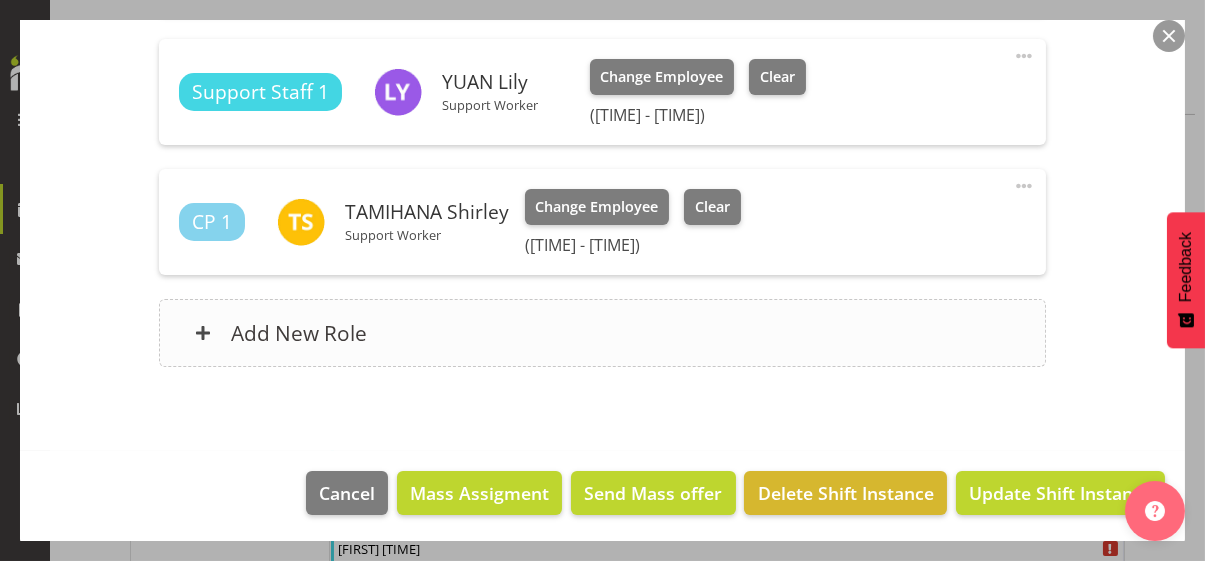 scroll, scrollTop: 714, scrollLeft: 0, axis: vertical 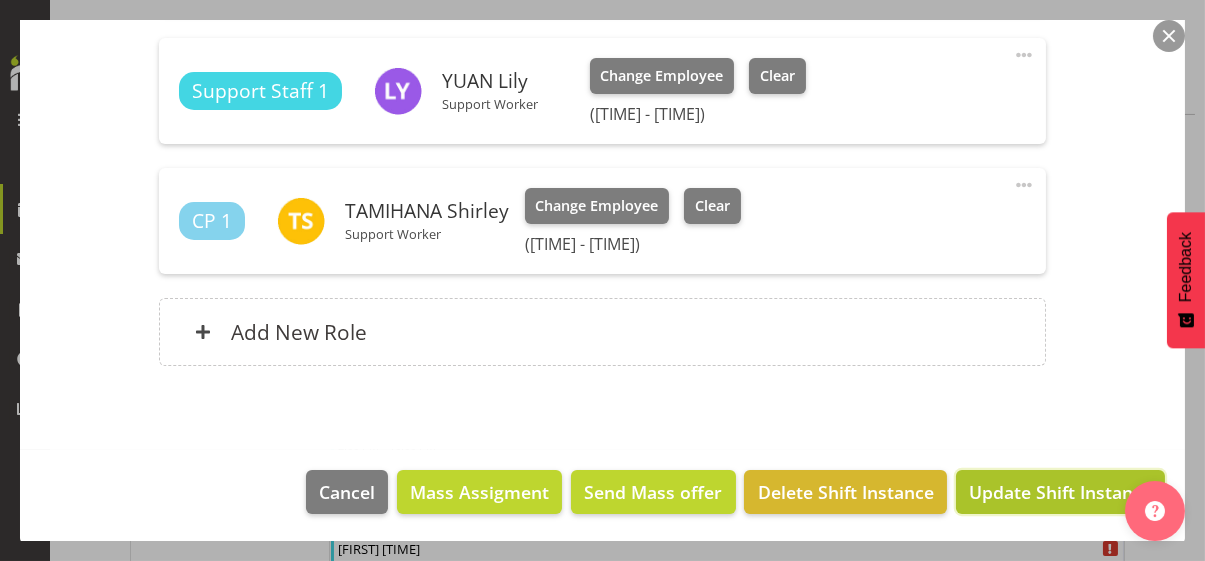 click on "Update Shift Instance" at bounding box center [1060, 492] 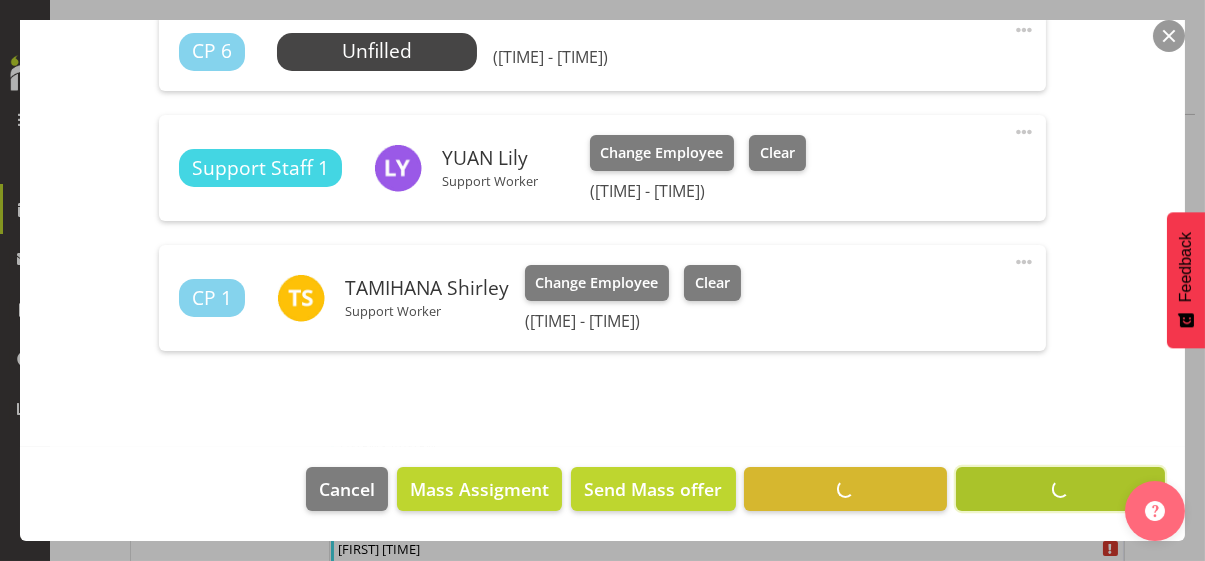 scroll, scrollTop: 634, scrollLeft: 0, axis: vertical 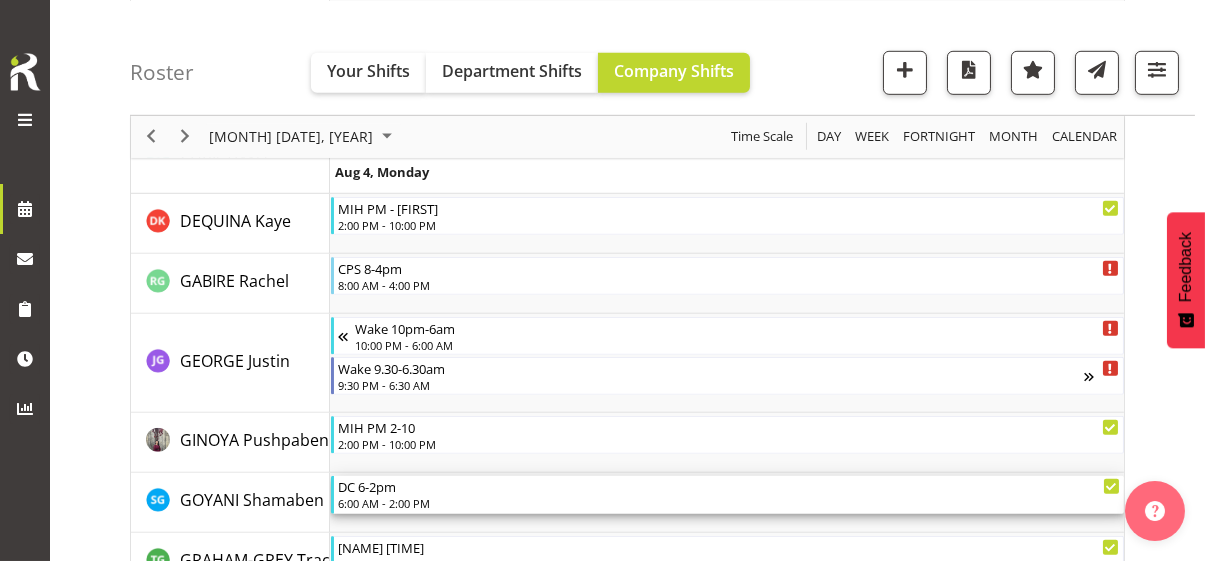 click on "6:00 AM - 2:00 PM" at bounding box center [729, 503] 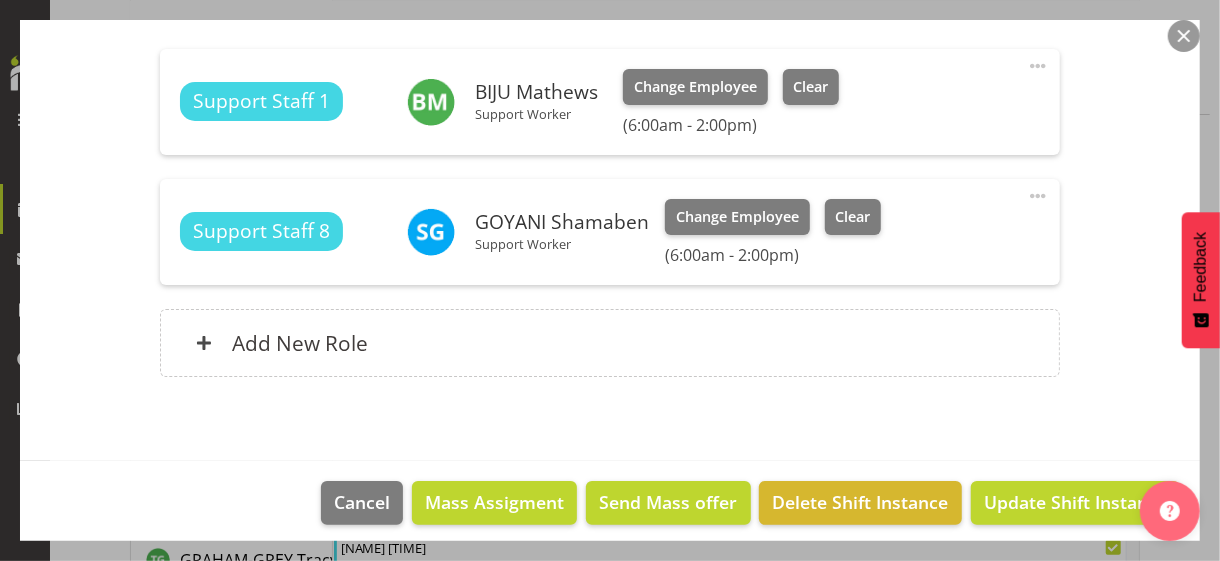 scroll, scrollTop: 611, scrollLeft: 0, axis: vertical 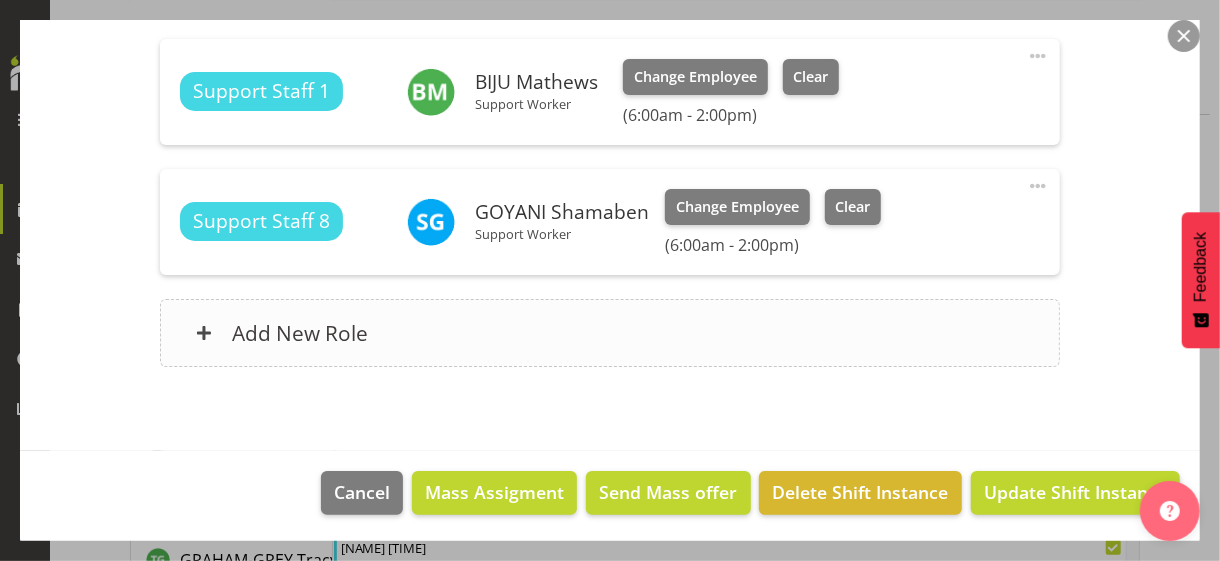 click on "Add New Role" at bounding box center [609, 333] 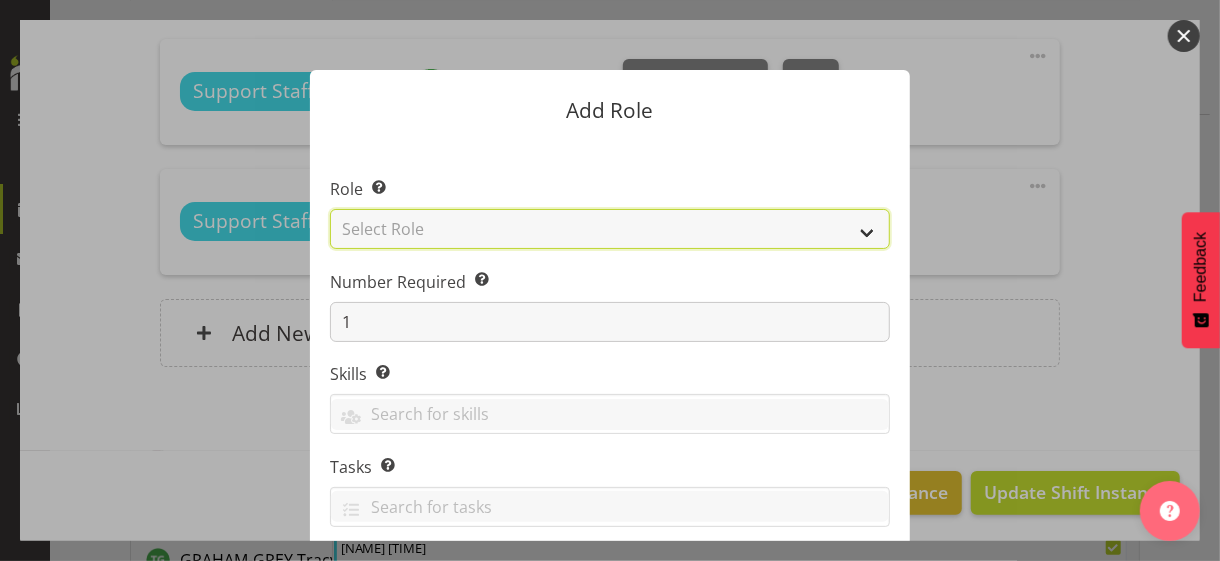drag, startPoint x: 461, startPoint y: 227, endPoint x: 464, endPoint y: 243, distance: 16.27882 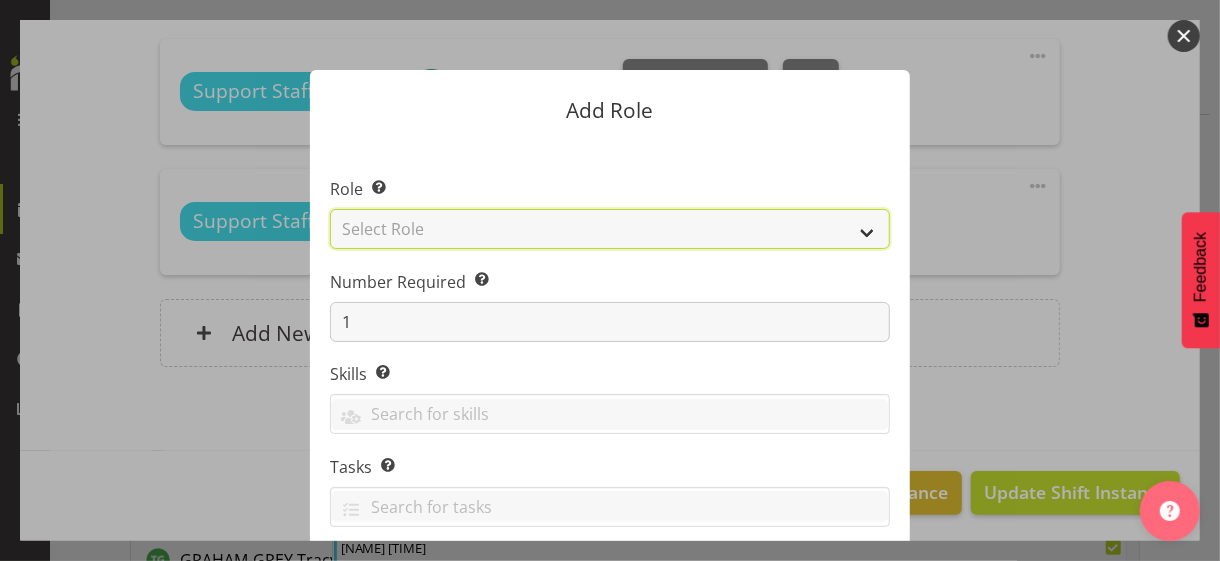 click on "Select Role  CP House Leader Support Staff Wake" at bounding box center [610, 229] 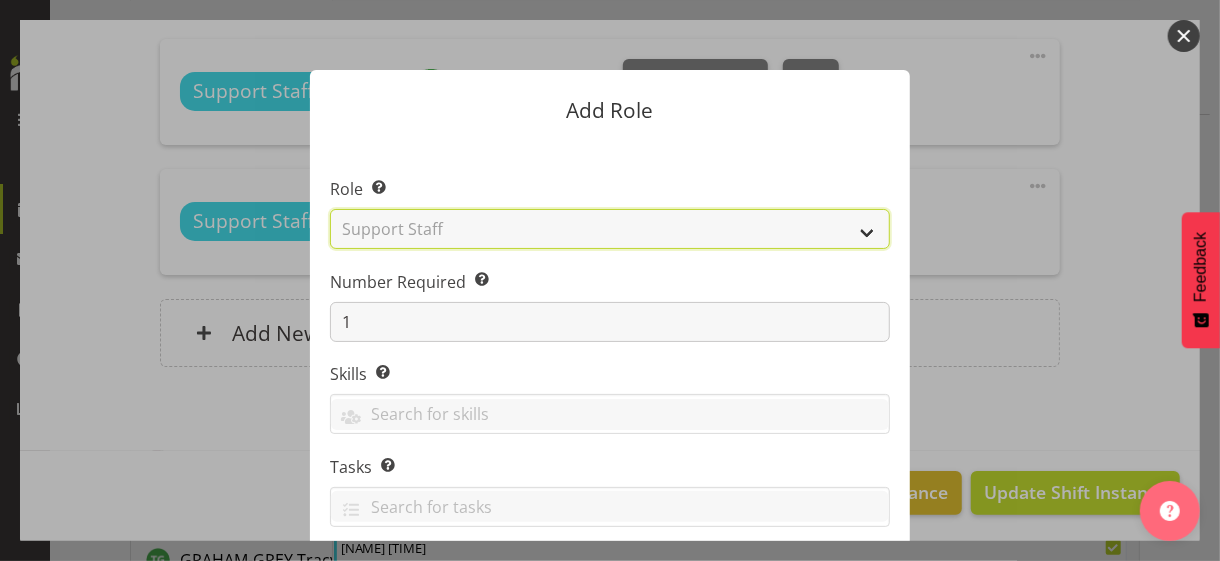 click on "Select Role  CP House Leader Support Staff Wake" at bounding box center (610, 229) 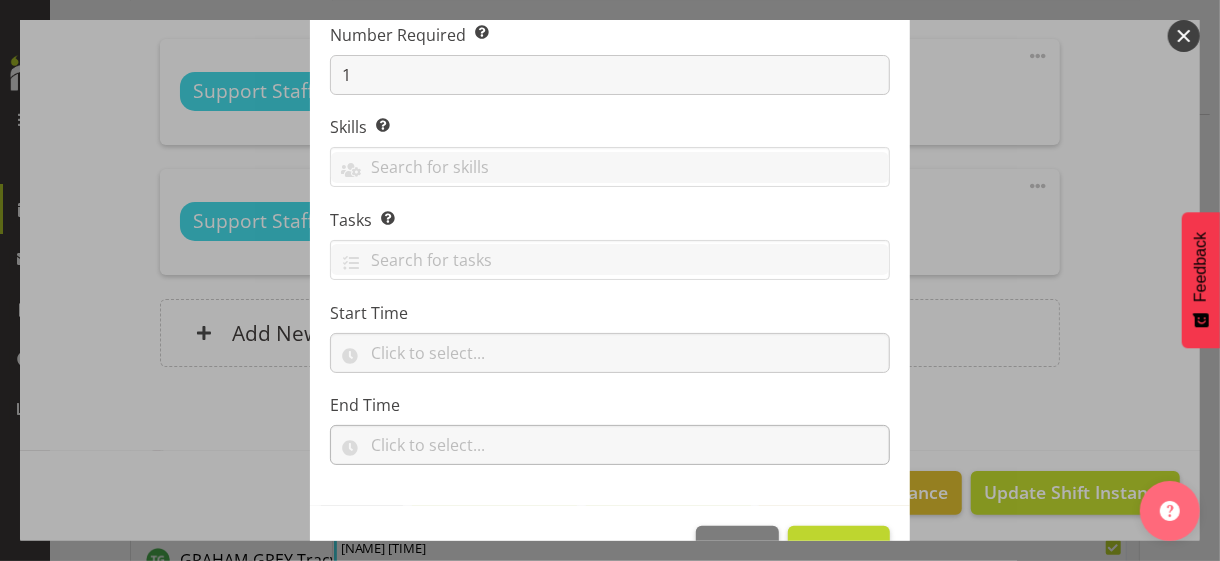 scroll, scrollTop: 304, scrollLeft: 0, axis: vertical 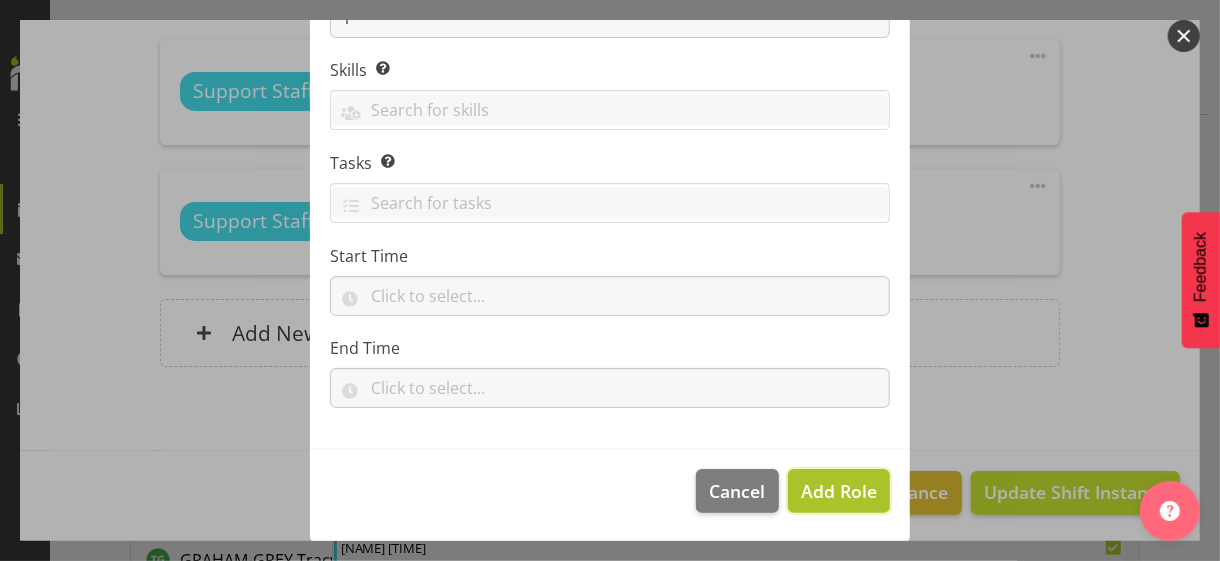 drag, startPoint x: 817, startPoint y: 485, endPoint x: 937, endPoint y: 373, distance: 164.14627 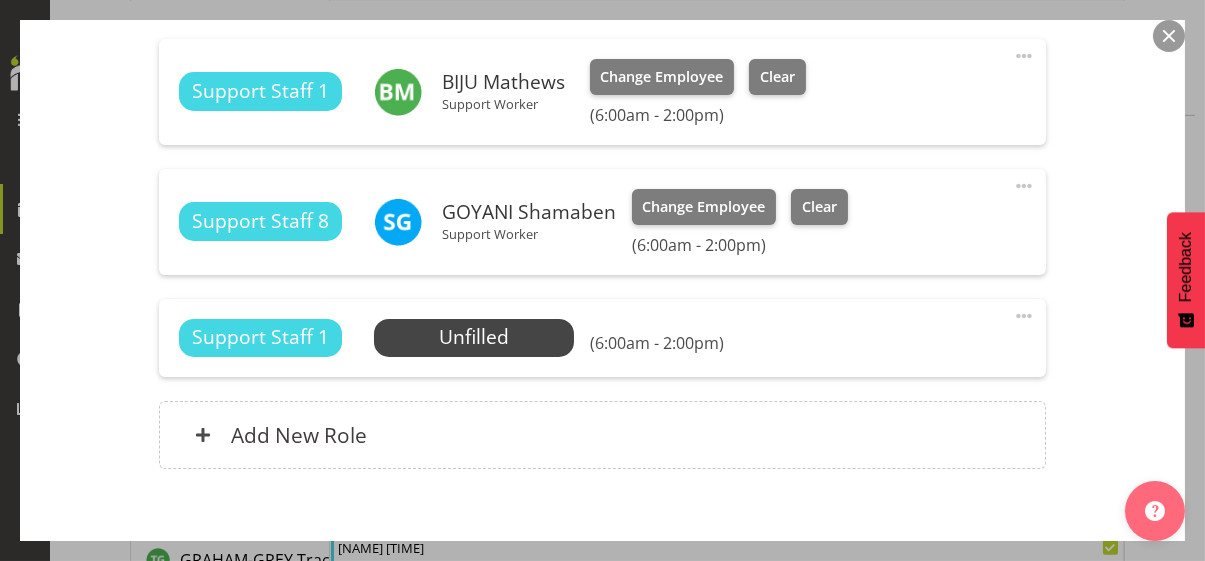 click at bounding box center [1024, 316] 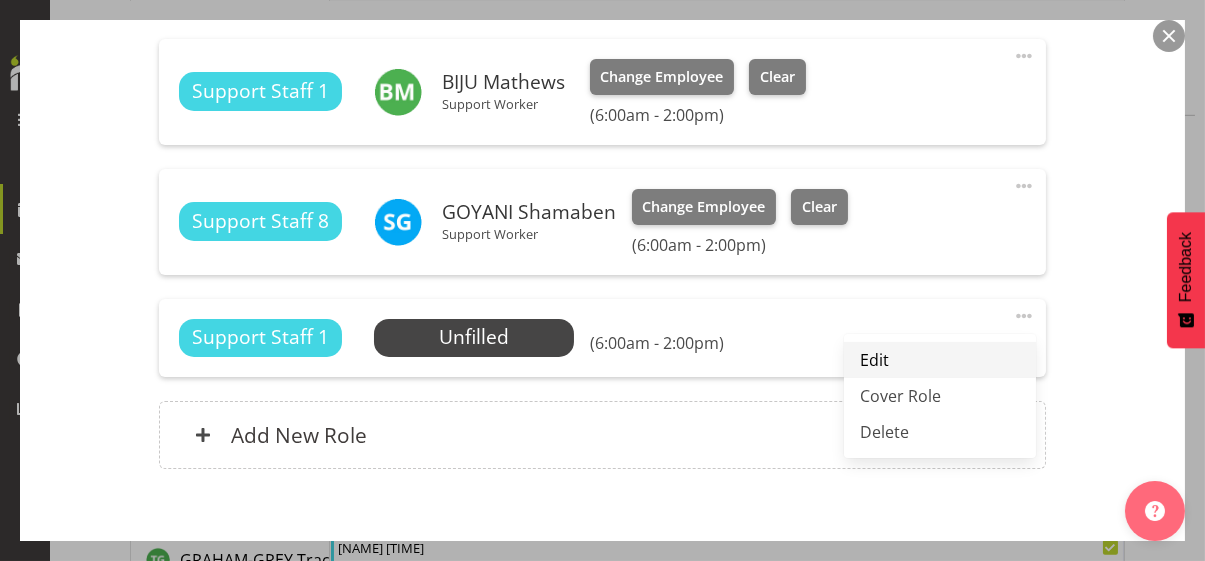 click on "Edit" at bounding box center [940, 360] 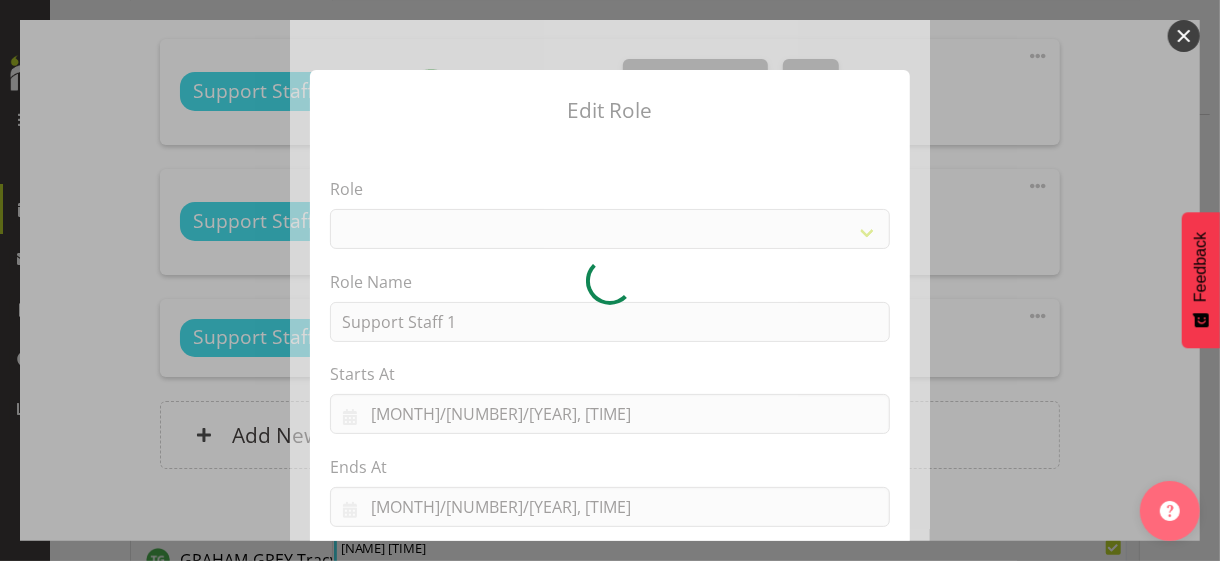 select on "1091" 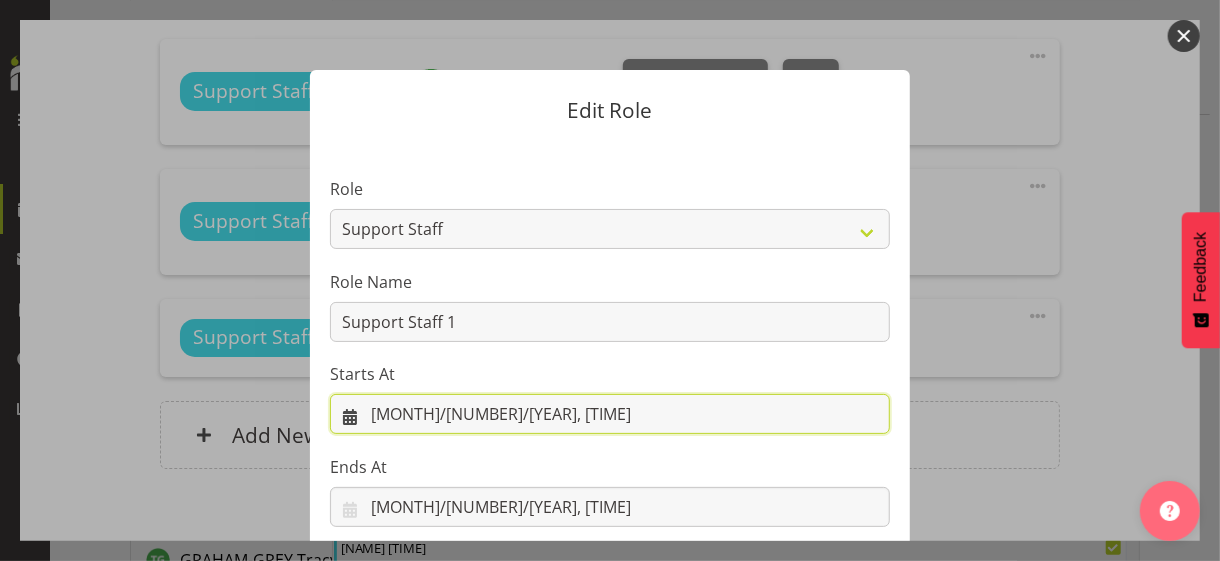 click on "[MONTH]/[NUMBER]/[YEAR], [TIME]" at bounding box center (610, 414) 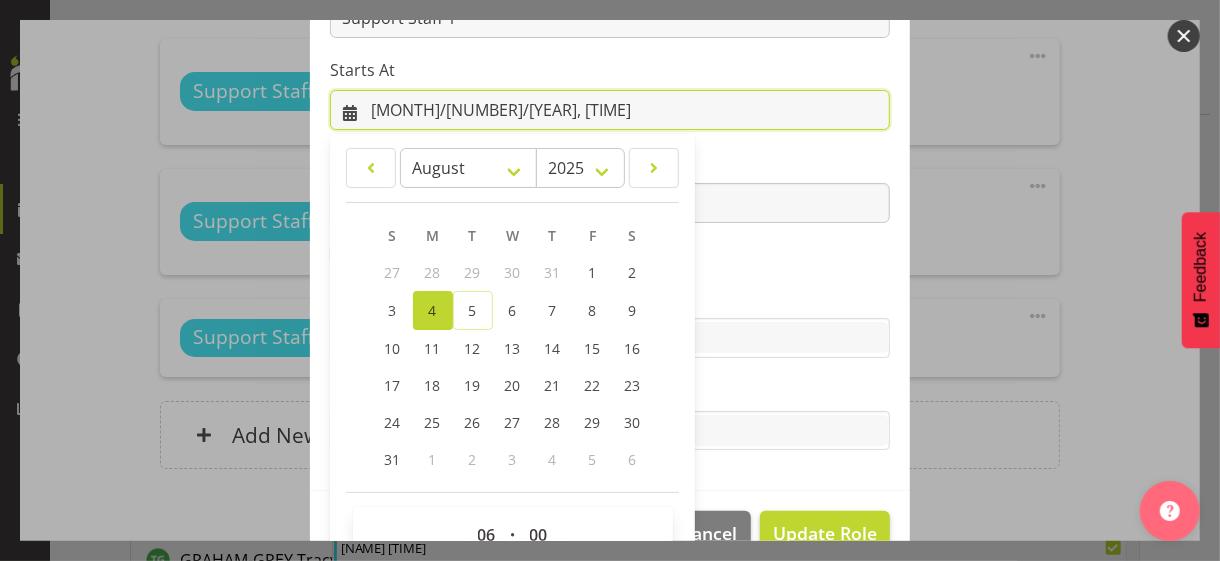scroll, scrollTop: 347, scrollLeft: 0, axis: vertical 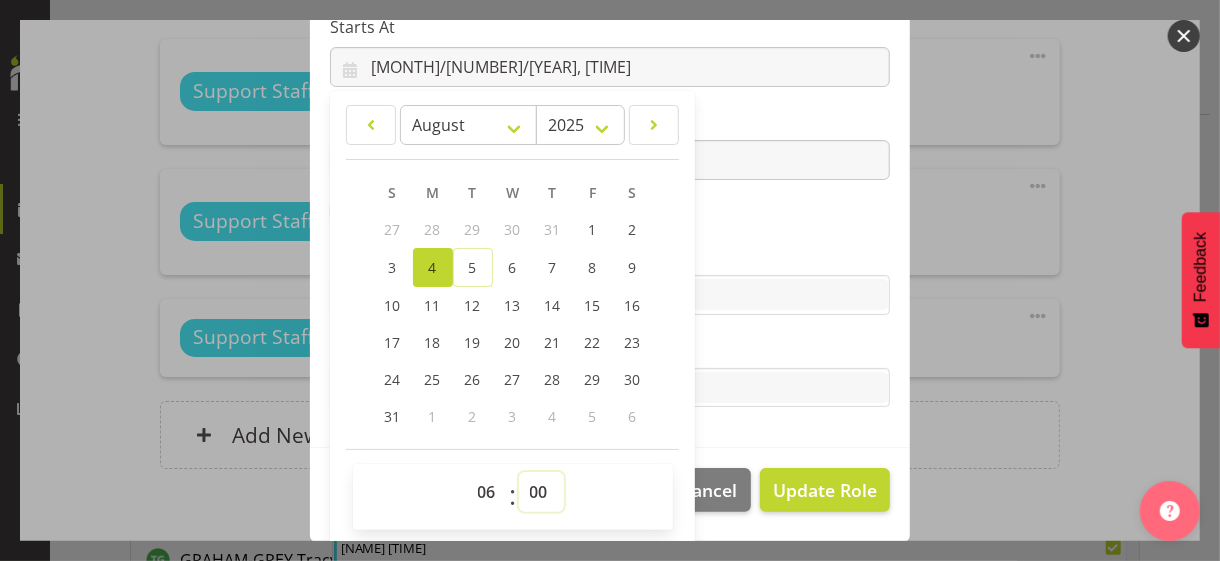 click on "00   01   02   03   04   05   06   07   08   09   10   11   12   13   14   15   16   17   18   19   20   21   22   23   24   25   26   27   28   29   30   31   32   33   34   35   36   37   38   39   40   41   42   43   44   45   46   47   48   49   50   51   52   53   54   55   56   57   58   59" at bounding box center (541, 492) 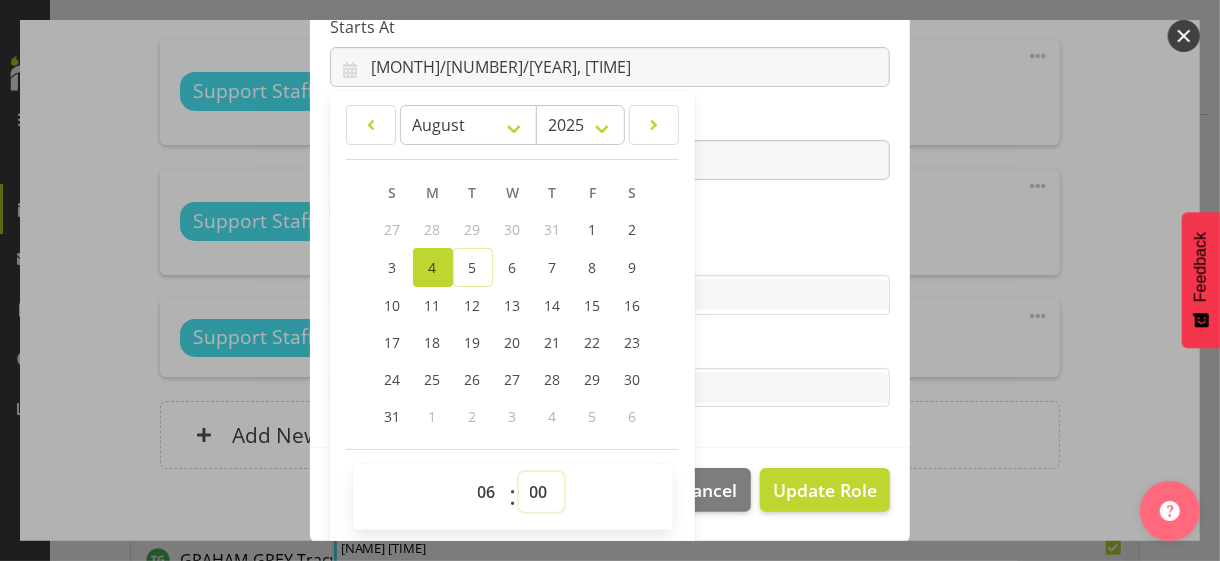 select on "30" 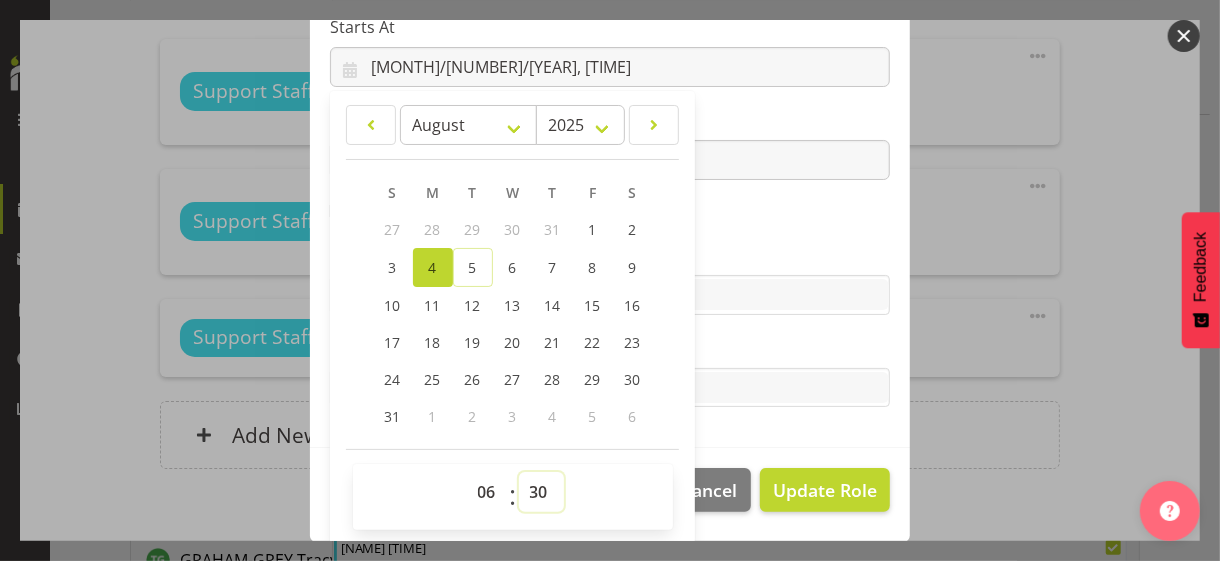 click on "00   01   02   03   04   05   06   07   08   09   10   11   12   13   14   15   16   17   18   19   20   21   22   23   24   25   26   27   28   29   30   31   32   33   34   35   36   37   38   39   40   41   42   43   44   45   46   47   48   49   50   51   52   53   54   55   56   57   58   59" at bounding box center [541, 492] 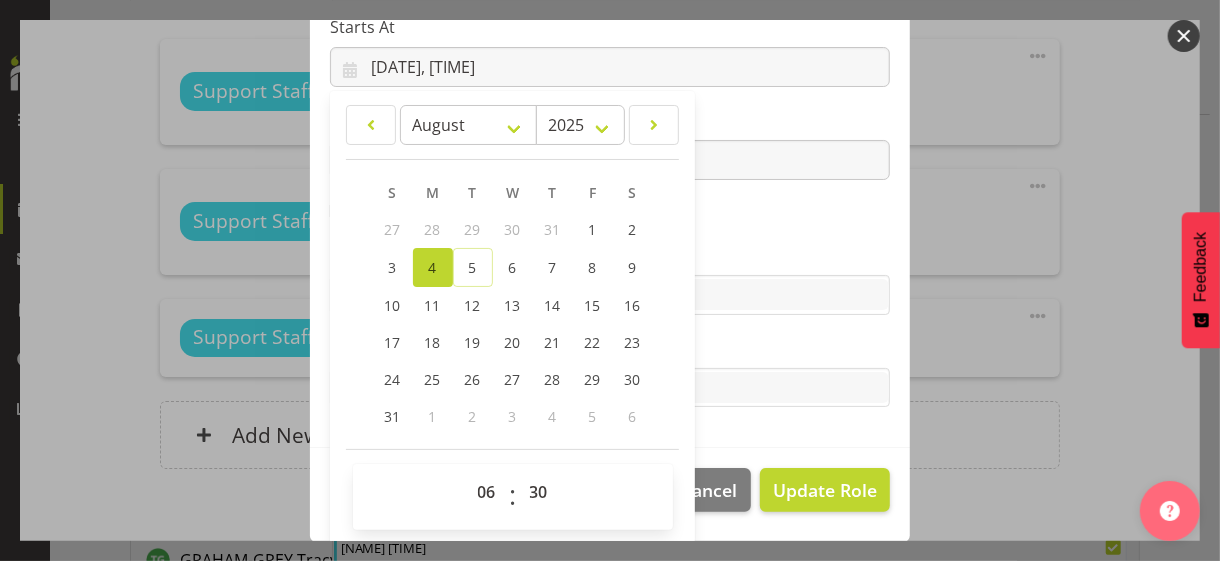 click on "Role CP House Leader Support Staff Wake   Role Name Support Staff 1
Starts At
[DATE], [TIME]  January   February   March   April   May   June   July   August   September   October   November   December   2035   2034   2033   2032   2031   2030   2029   2028   2027   2026   2025   2024   2023   2022   2021   2020   2019   2018   2017   2016   2015   2014   2013   2012   2011   2010   2009   2008   2007   2006   2005   2004   2003   2002   2001   2000   1999   1998   1997   1996   1995   1994   1993   1992   1991   1990   1989   1988   1987   1986   1985   1984   1983   1982   1981   1980   1979   1978   1977   1976   1975   1974   1973   1972   1971   1970   1969   1968   1967   1966   1965   1964   1963   1962   1961   1960   1959   1958   1957   1956   1955   1954   1953   1952   1951   1950   1949   1948   1947   1946   1945   1944   1943   1942   1941   1940   1939   1938   1937   1936   1935   1934   1933   1932   1931  S M T W T F S 27 28" at bounding box center (610, 121) 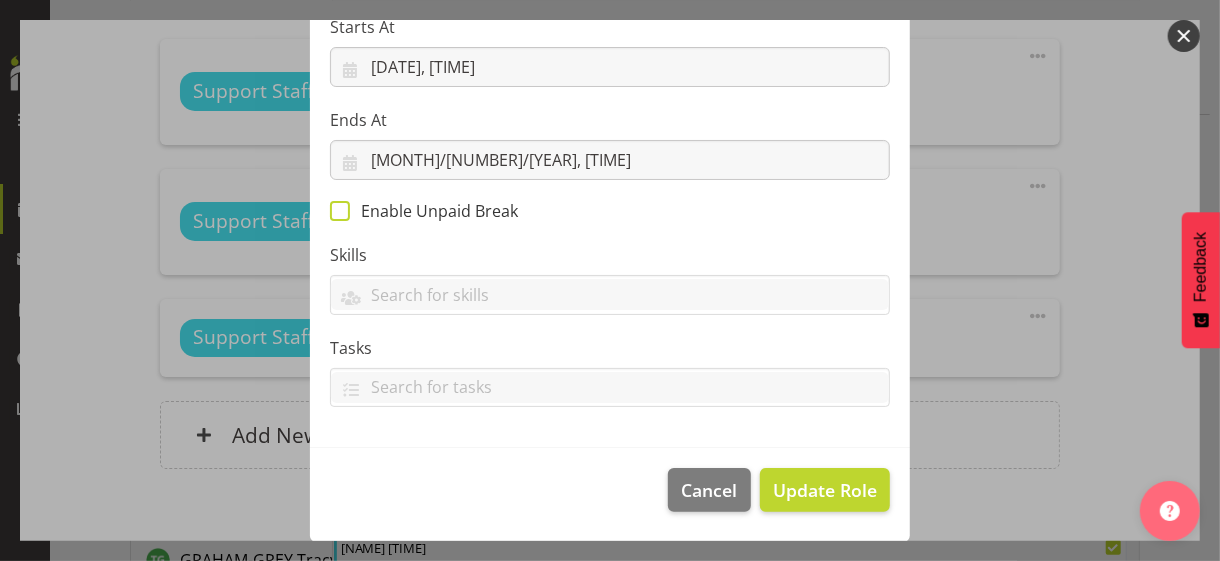 scroll, scrollTop: 346, scrollLeft: 0, axis: vertical 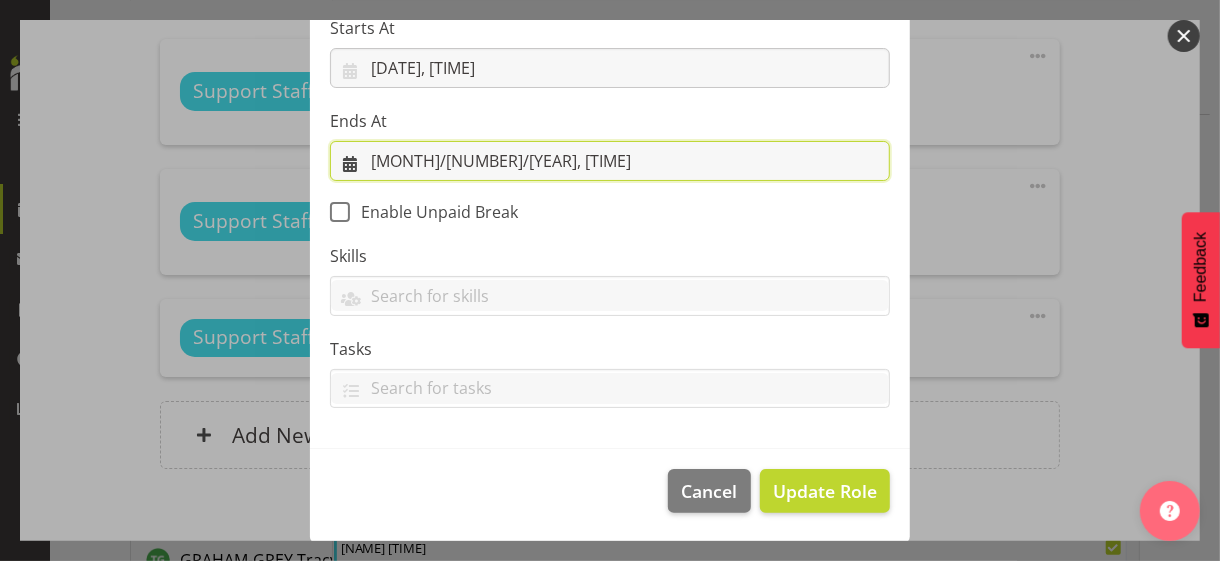 click on "[MONTH]/[NUMBER]/[YEAR], [TIME]" at bounding box center [610, 161] 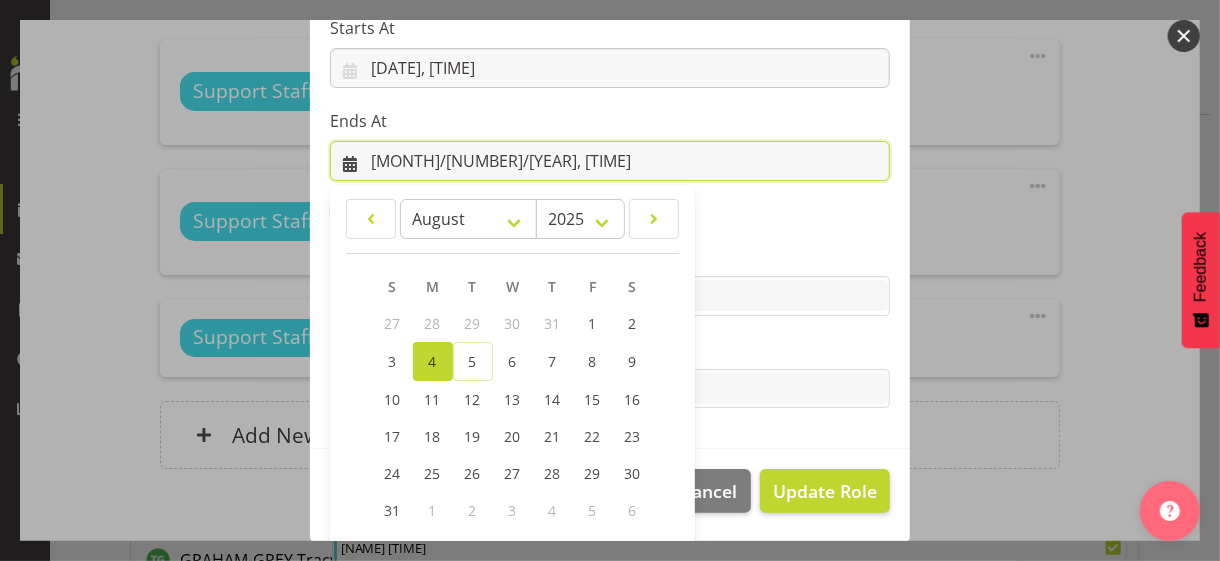 scroll, scrollTop: 441, scrollLeft: 0, axis: vertical 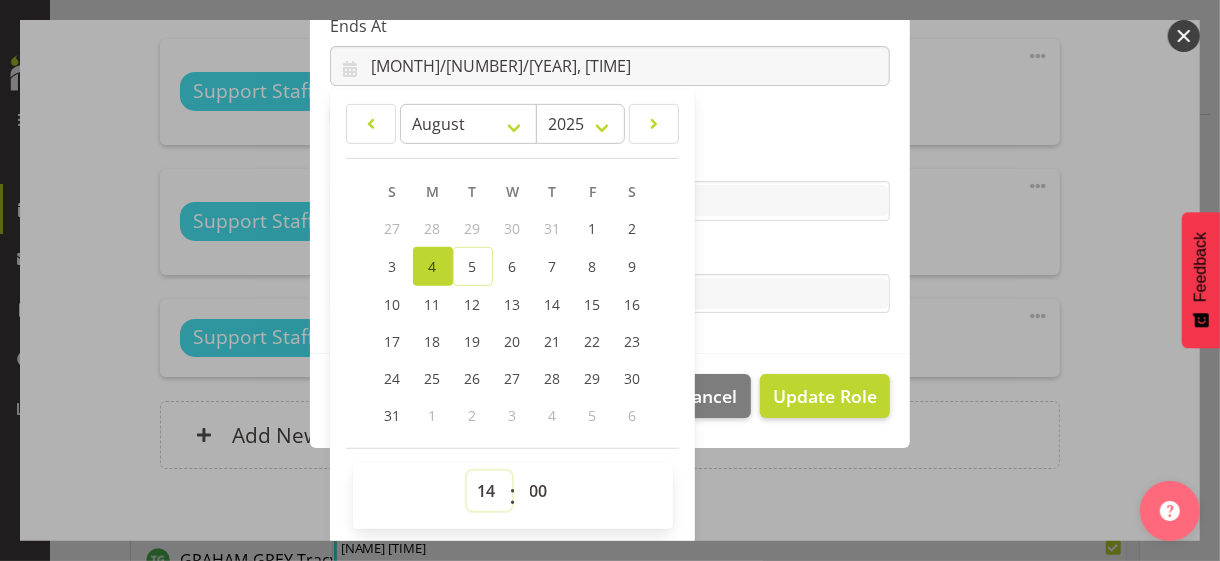 drag, startPoint x: 474, startPoint y: 486, endPoint x: 473, endPoint y: 472, distance: 14.035668 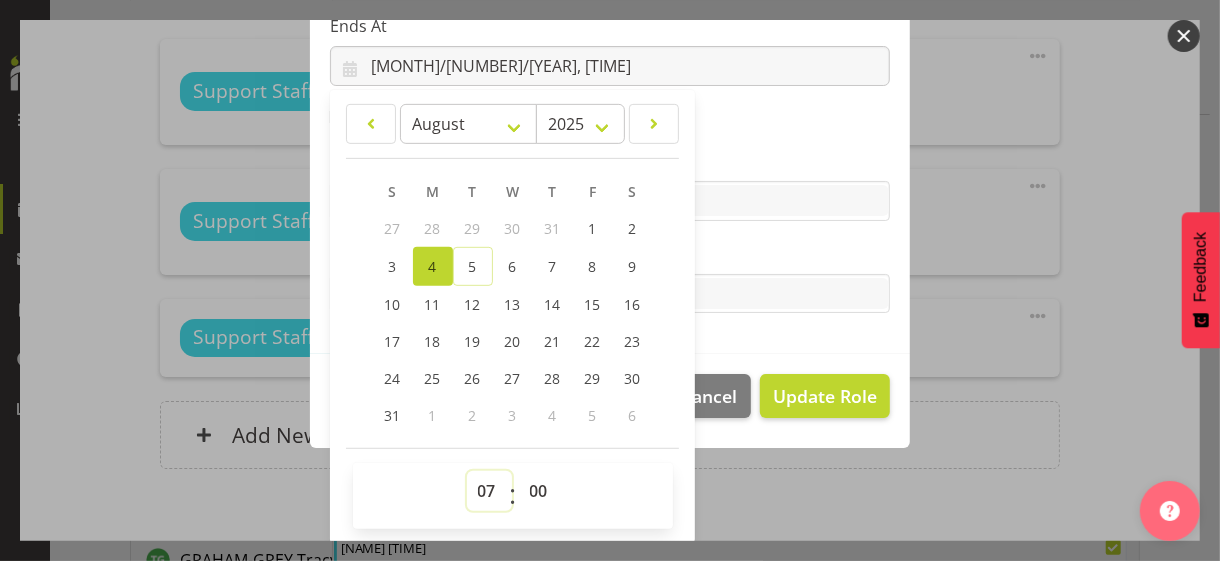 click on "00   01   02   03   04   05   06   07   08   09   10   11   12   13   14   15   16   17   18   19   20   21   22   23" at bounding box center [489, 491] 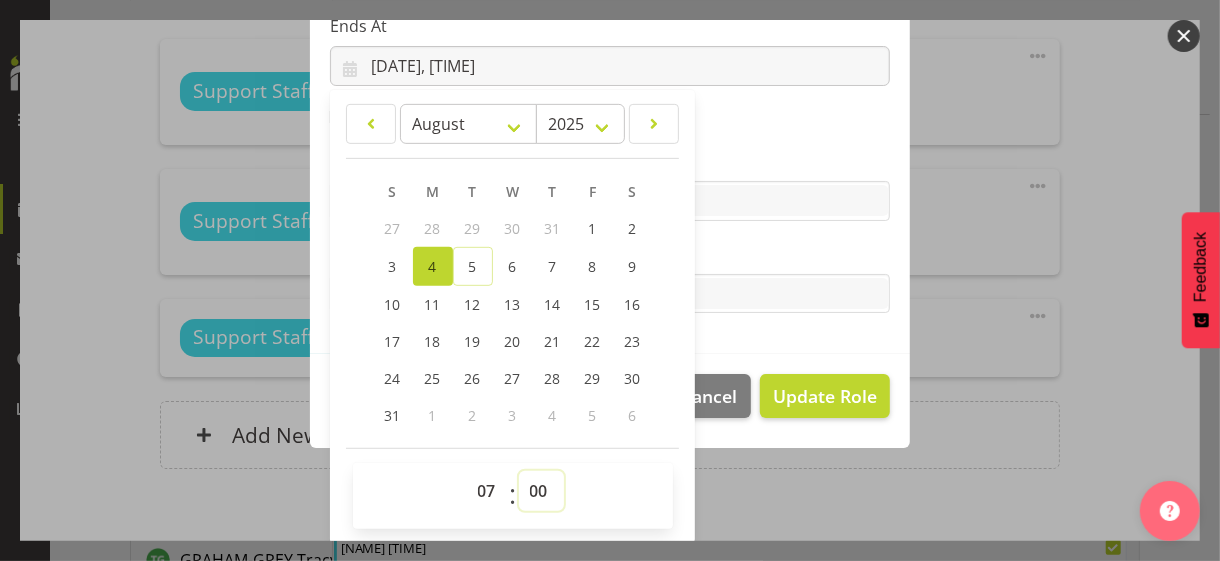 click on "00   01   02   03   04   05   06   07   08   09   10   11   12   13   14   15   16   17   18   19   20   21   22   23   24   25   26   27   28   29   30   31   32   33   34   35   36   37   38   39   40   41   42   43   44   45   46   47   48   49   50   51   52   53   54   55   56   57   58   59" at bounding box center [541, 491] 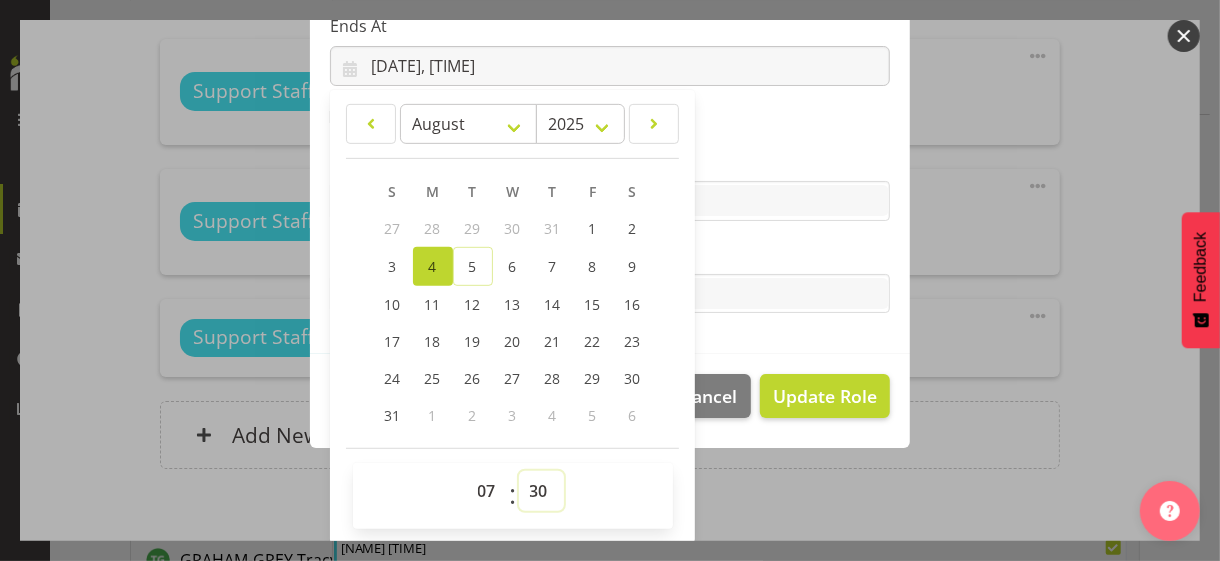 click on "00   01   02   03   04   05   06   07   08   09   10   11   12   13   14   15   16   17   18   19   20   21   22   23   24   25   26   27   28   29   30   31   32   33   34   35   36   37   38   39   40   41   42   43   44   45   46   47   48   49   50   51   52   53   54   55   56   57   58   59" at bounding box center (541, 491) 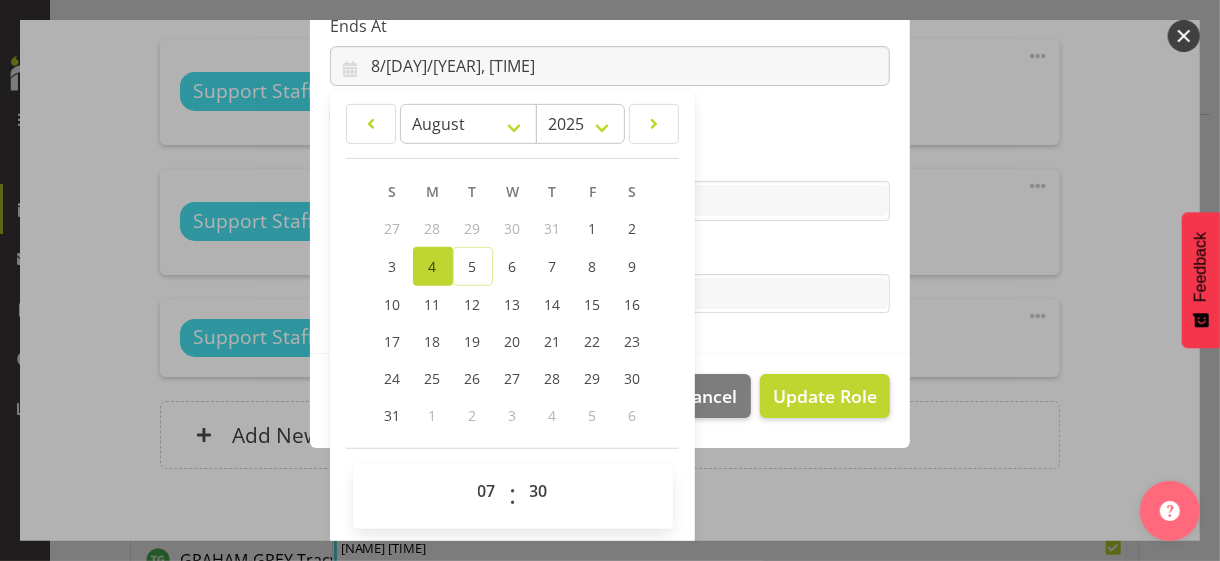 click on "Tasks" at bounding box center (610, 254) 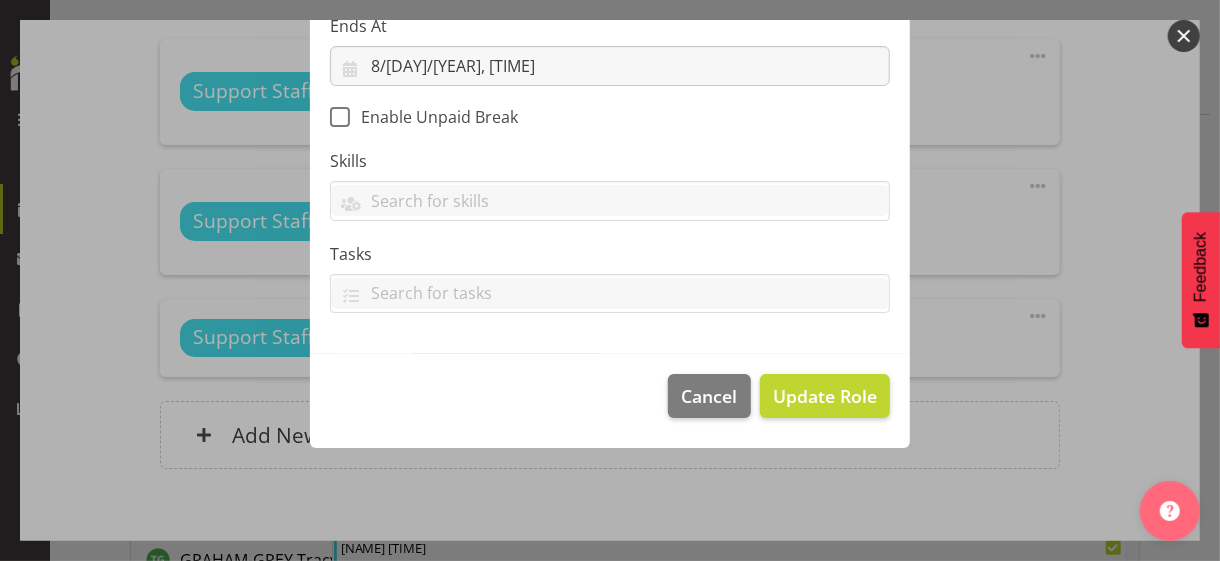 scroll, scrollTop: 346, scrollLeft: 0, axis: vertical 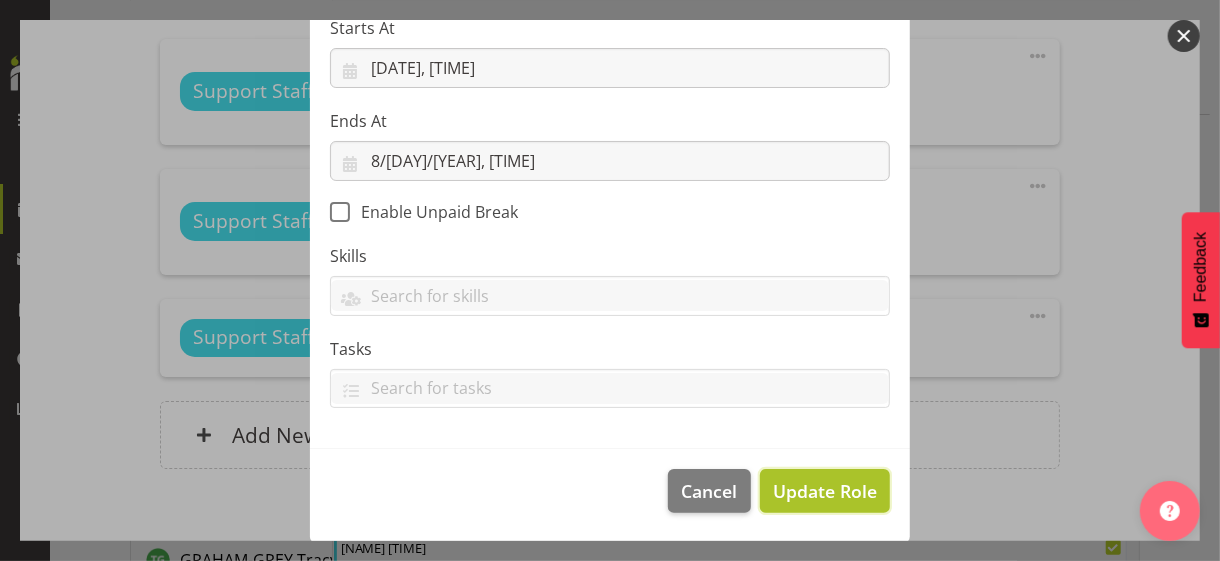 click on "Update Role" at bounding box center (825, 491) 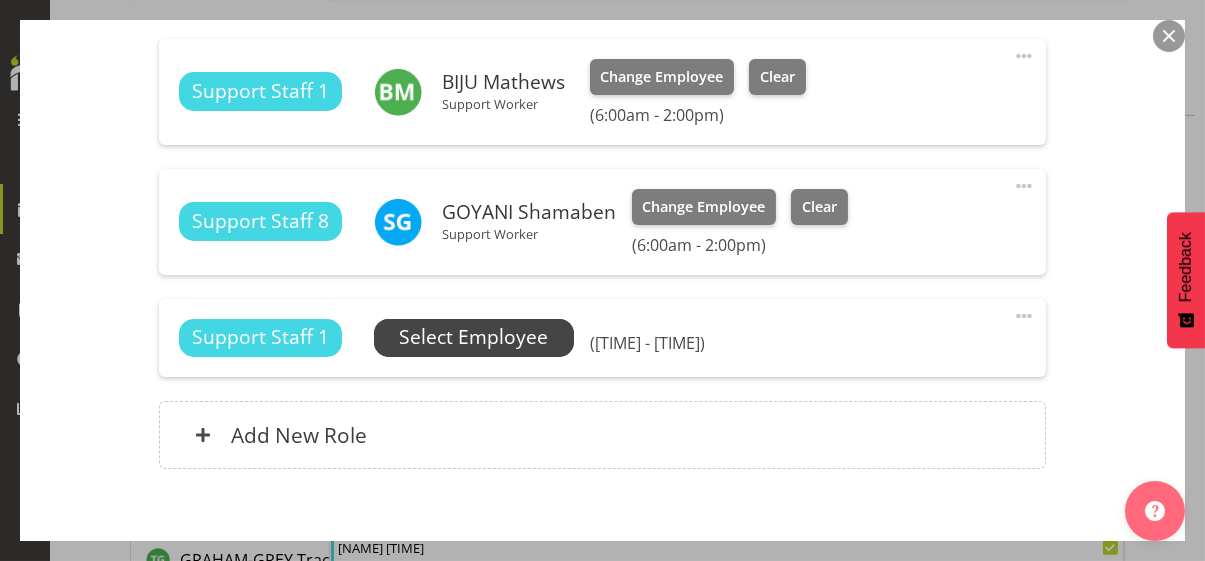 click on "Select Employee" at bounding box center (473, 337) 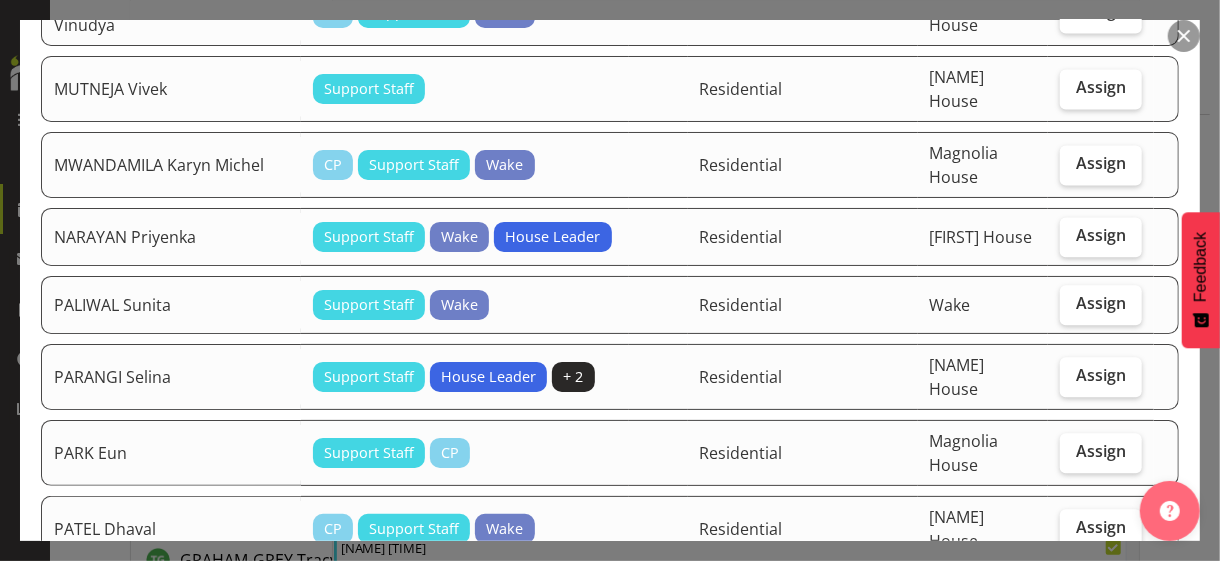 scroll, scrollTop: 2500, scrollLeft: 0, axis: vertical 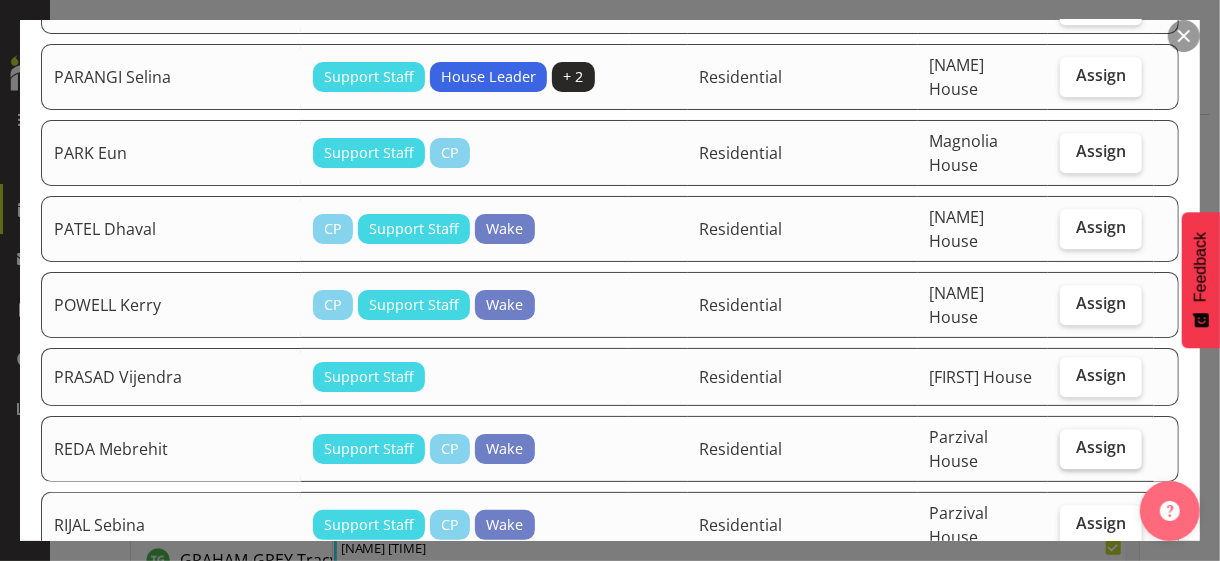click on "Assign" at bounding box center [1101, 447] 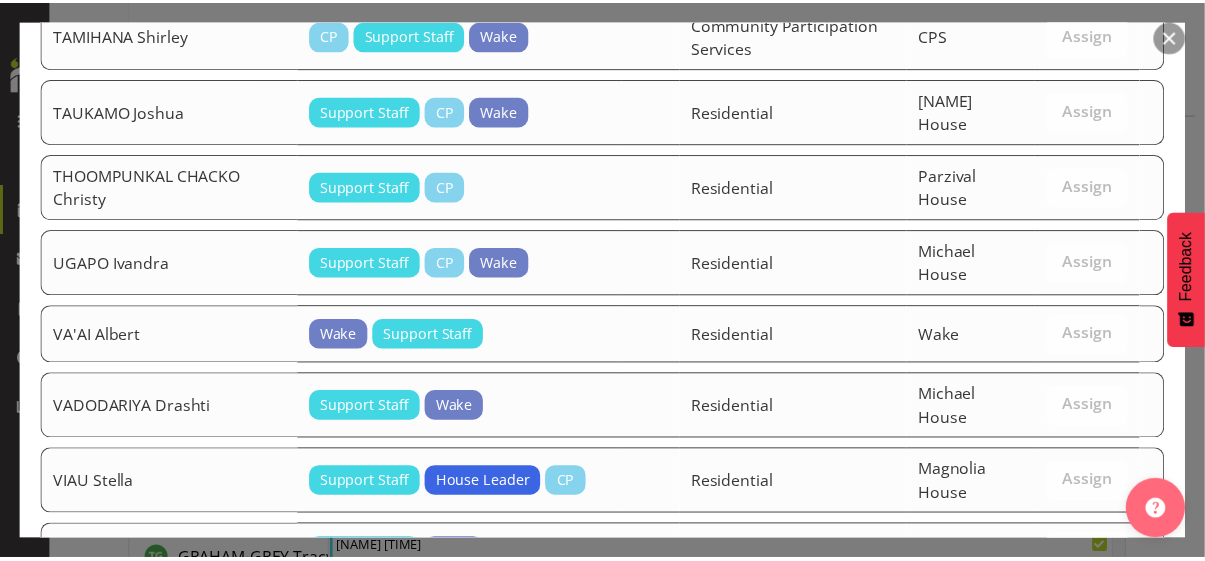 scroll, scrollTop: 3780, scrollLeft: 0, axis: vertical 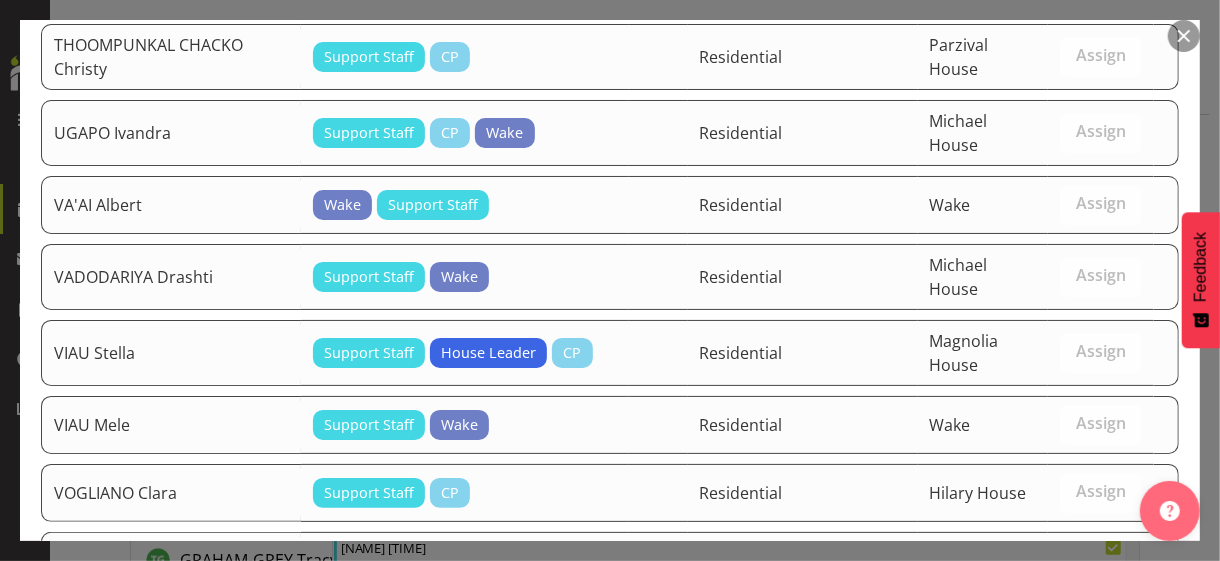 click on "Assign [LAST] [LAST]" at bounding box center (1080, 747) 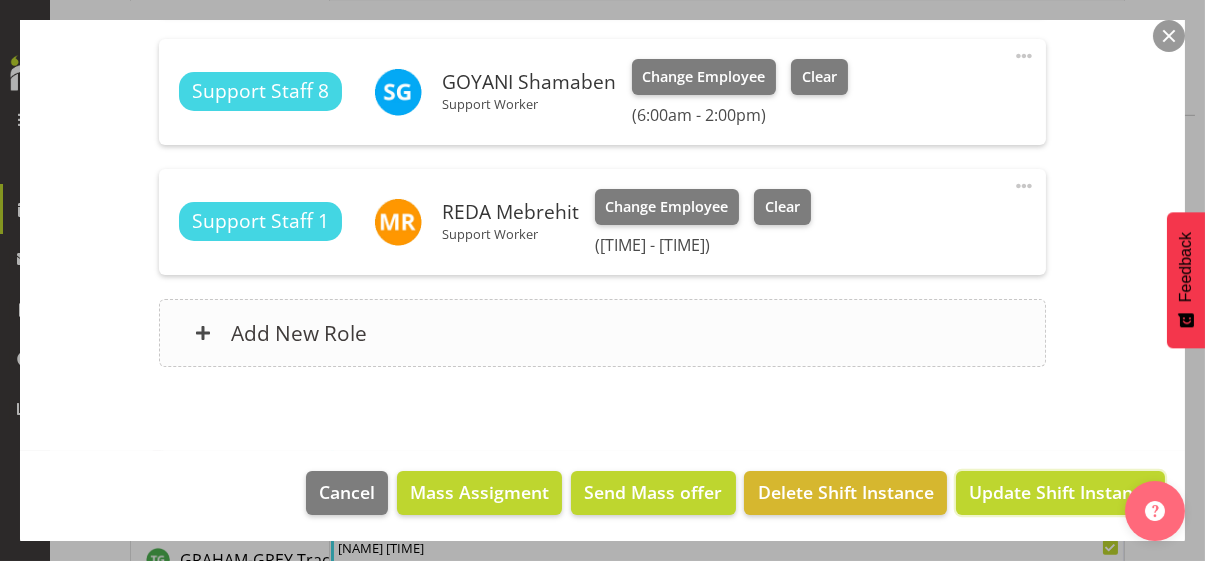 click on "Update Shift Instance" at bounding box center (1060, 492) 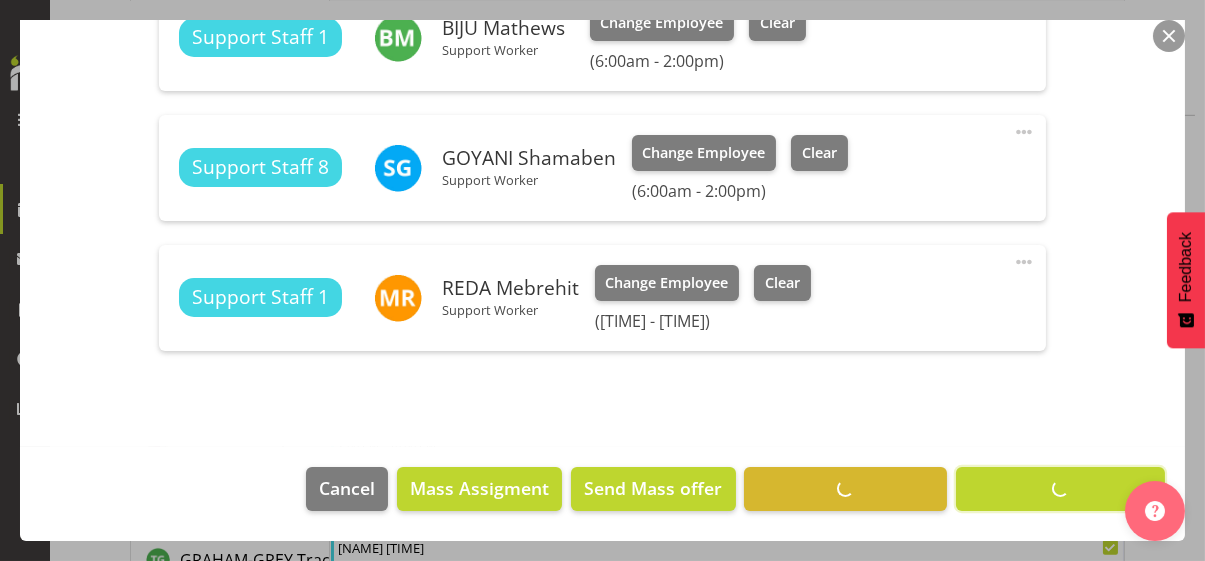 scroll, scrollTop: 662, scrollLeft: 0, axis: vertical 